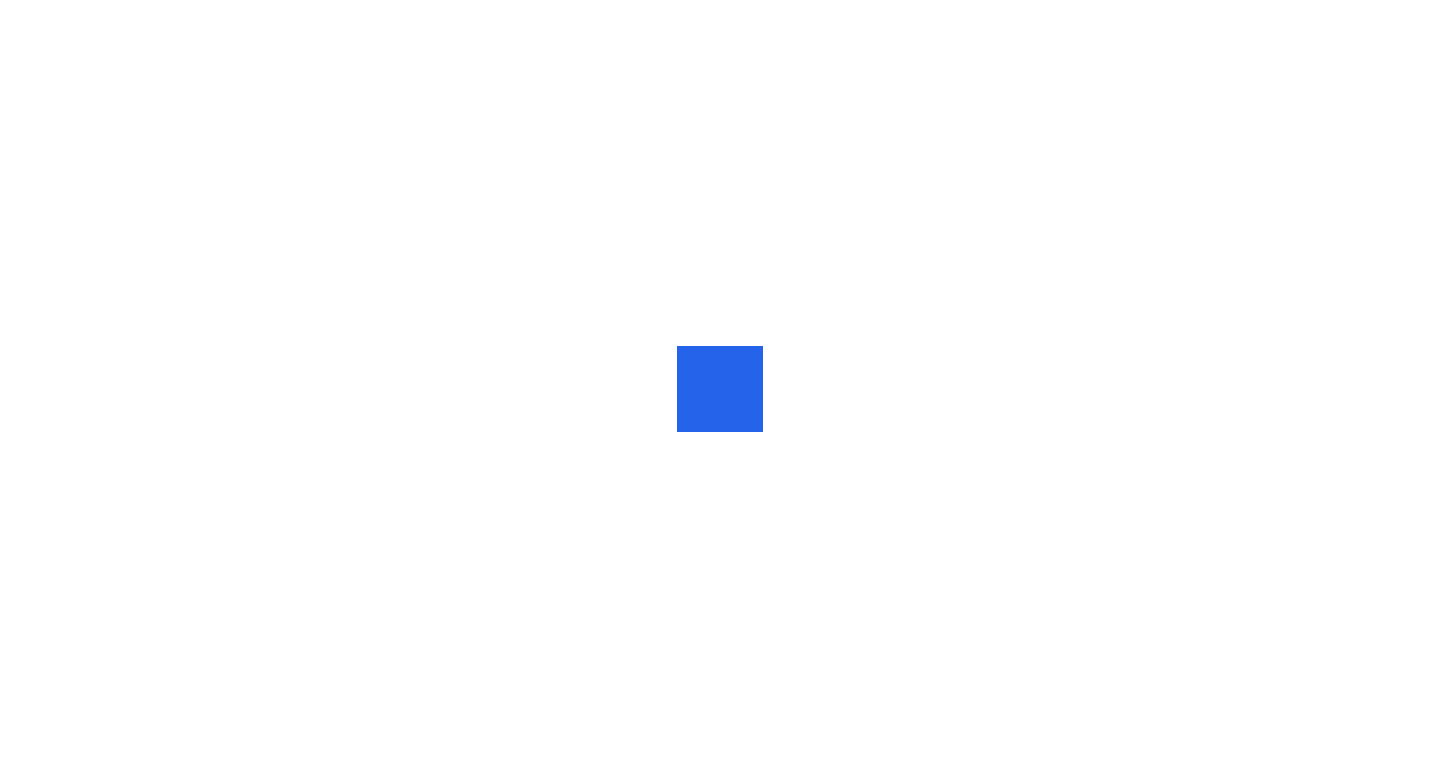 scroll, scrollTop: 0, scrollLeft: 0, axis: both 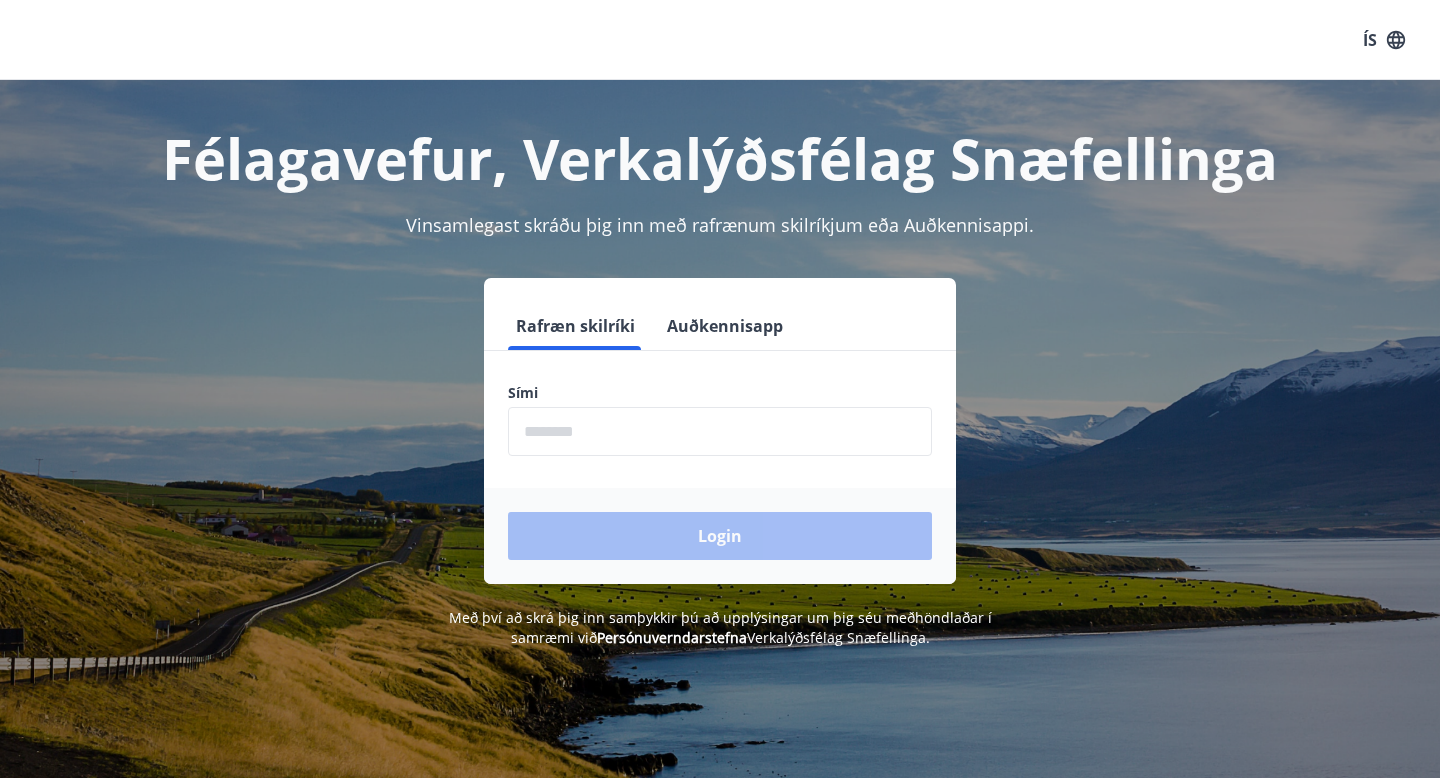 click at bounding box center [720, 431] 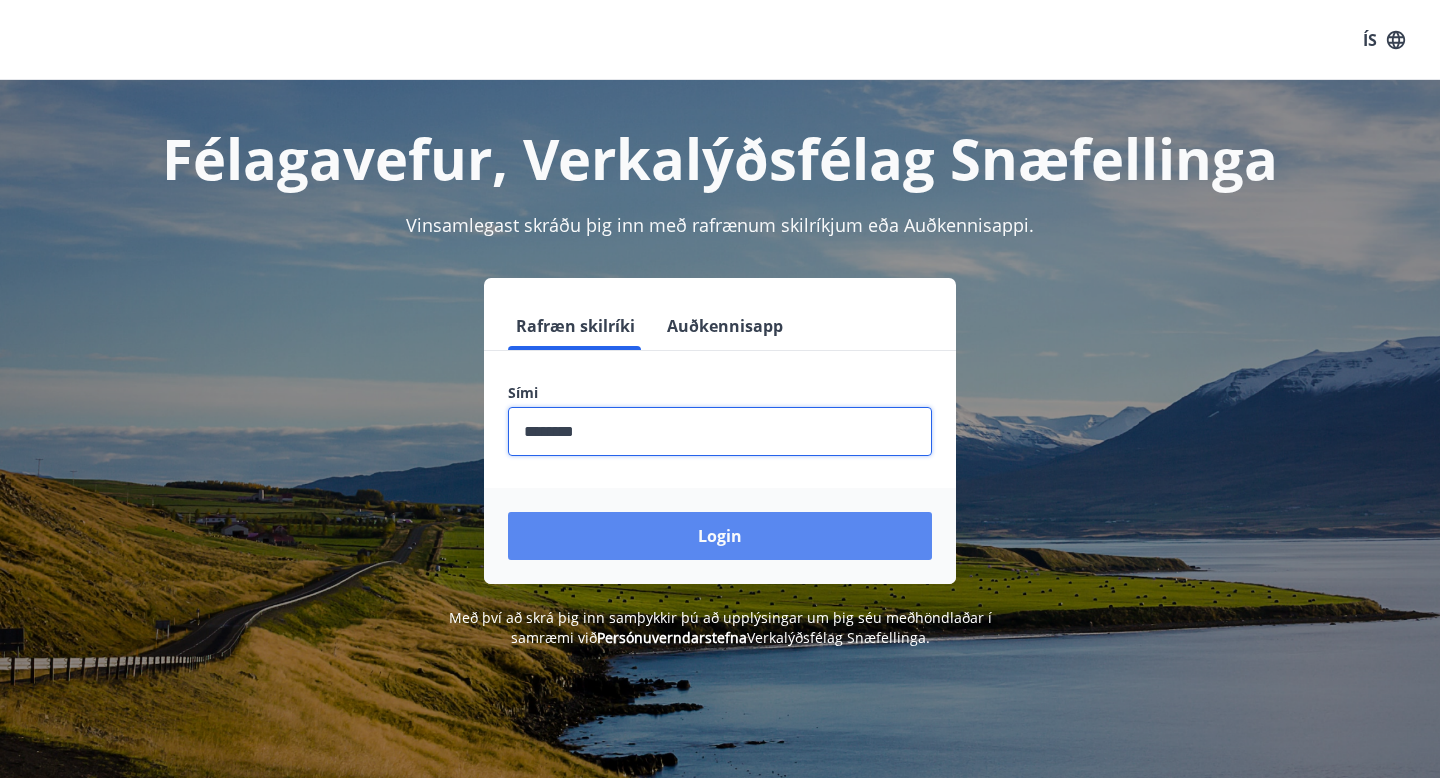 type on "********" 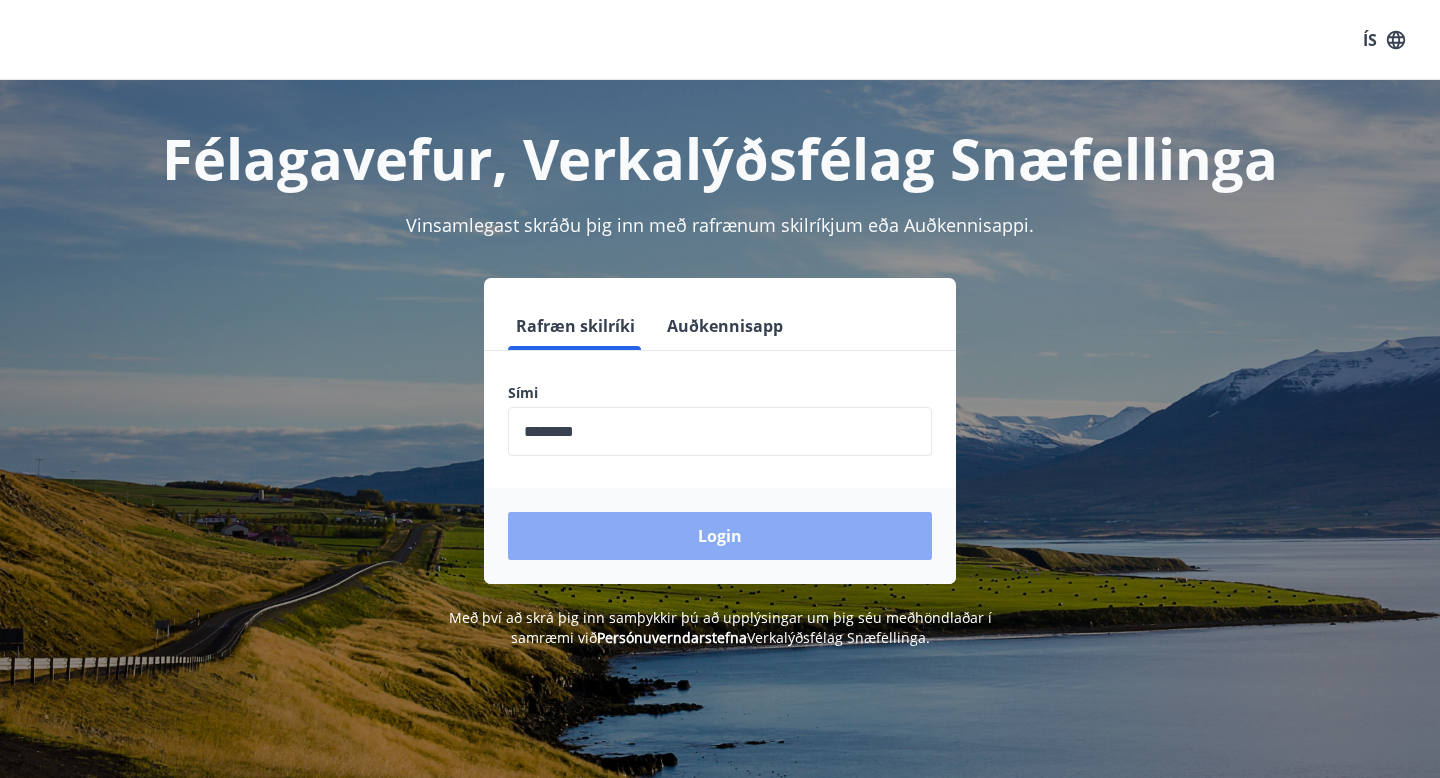 click on "Login" at bounding box center [720, 536] 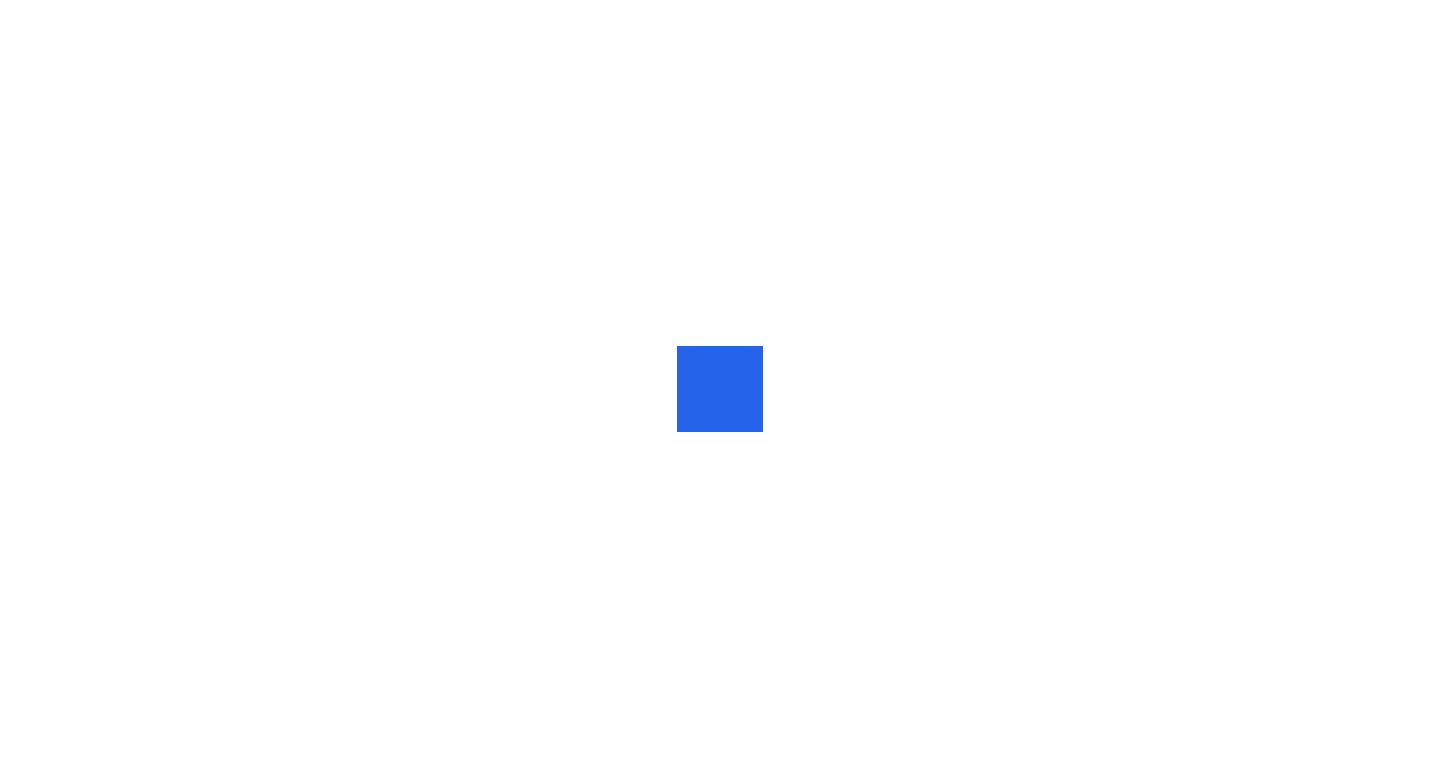 scroll, scrollTop: 0, scrollLeft: 0, axis: both 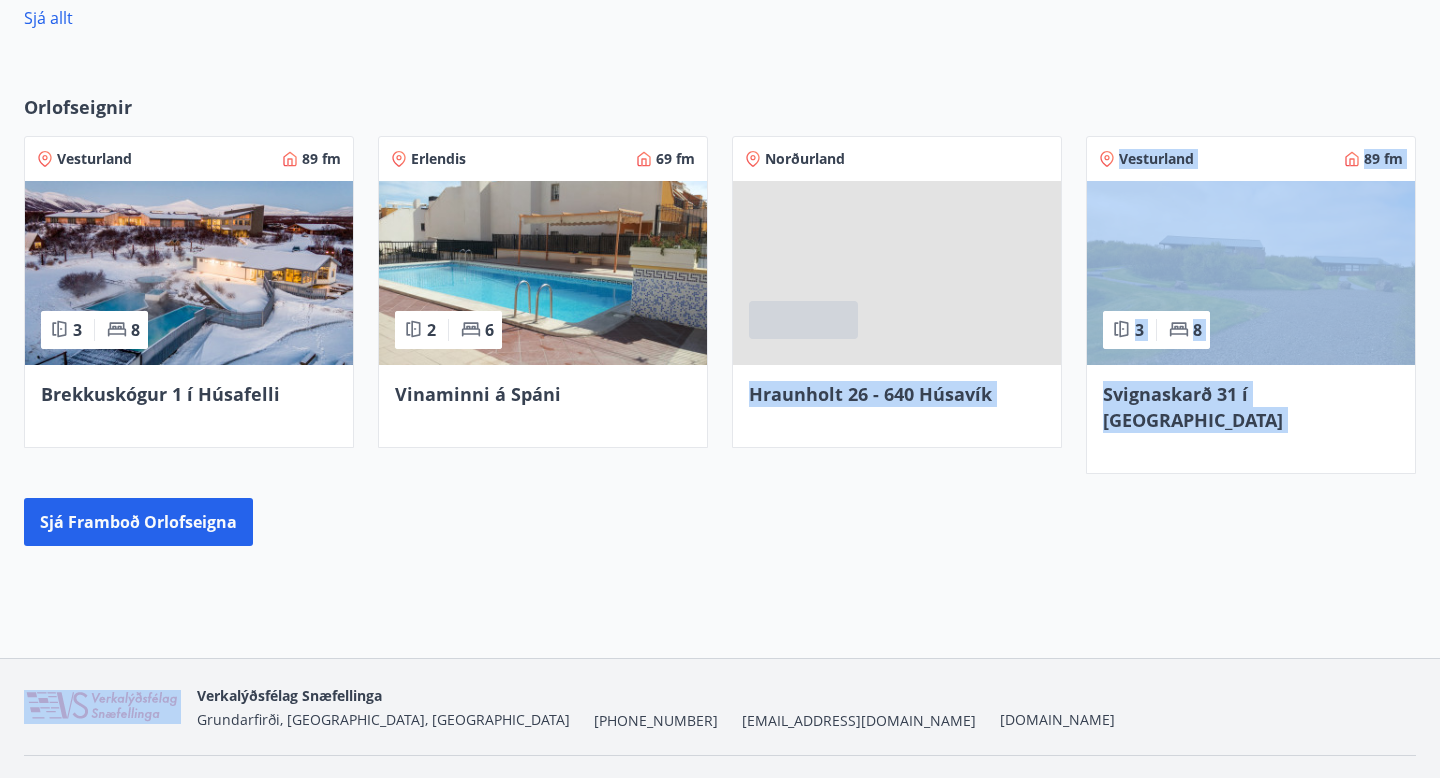 drag, startPoint x: 717, startPoint y: 376, endPoint x: 723, endPoint y: 468, distance: 92.19544 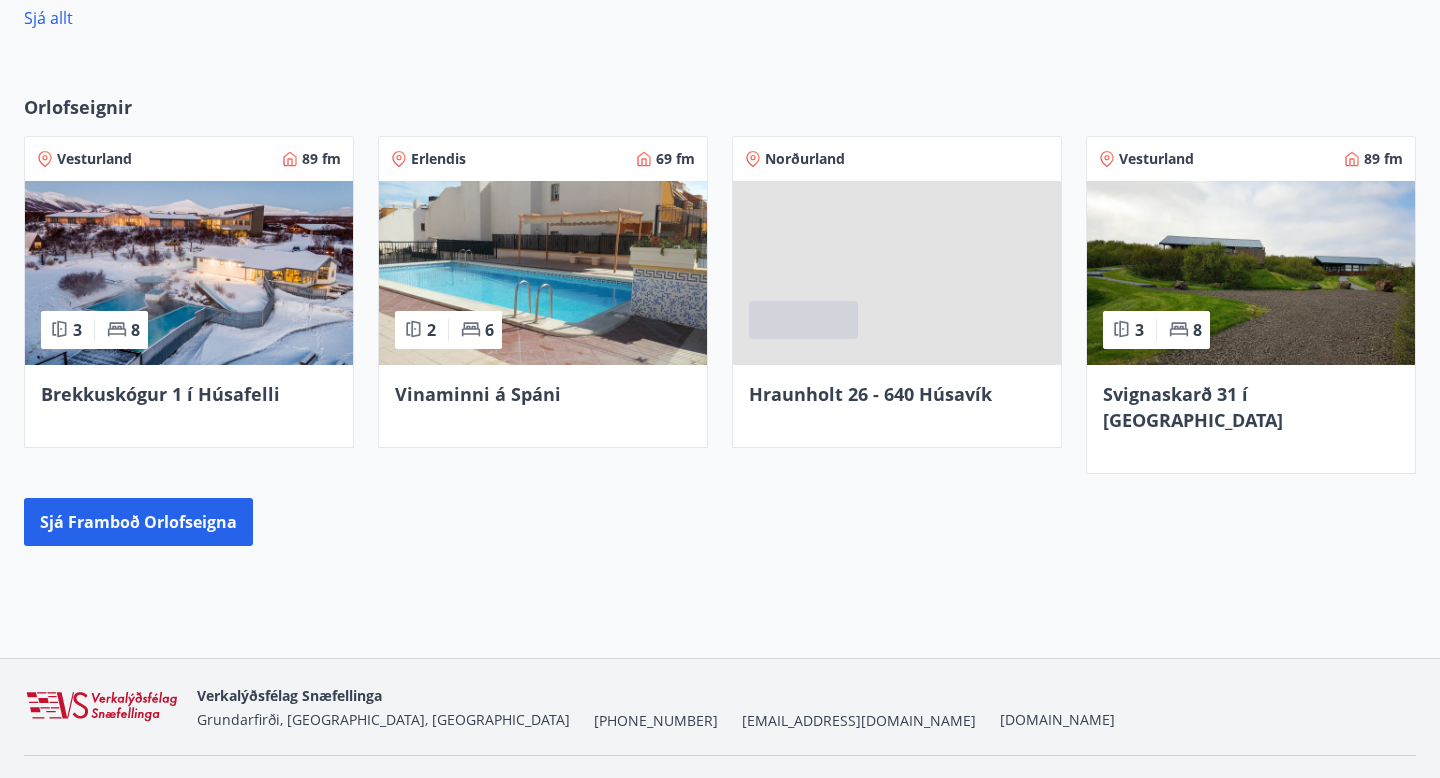 drag, startPoint x: 736, startPoint y: 488, endPoint x: 736, endPoint y: 643, distance: 155 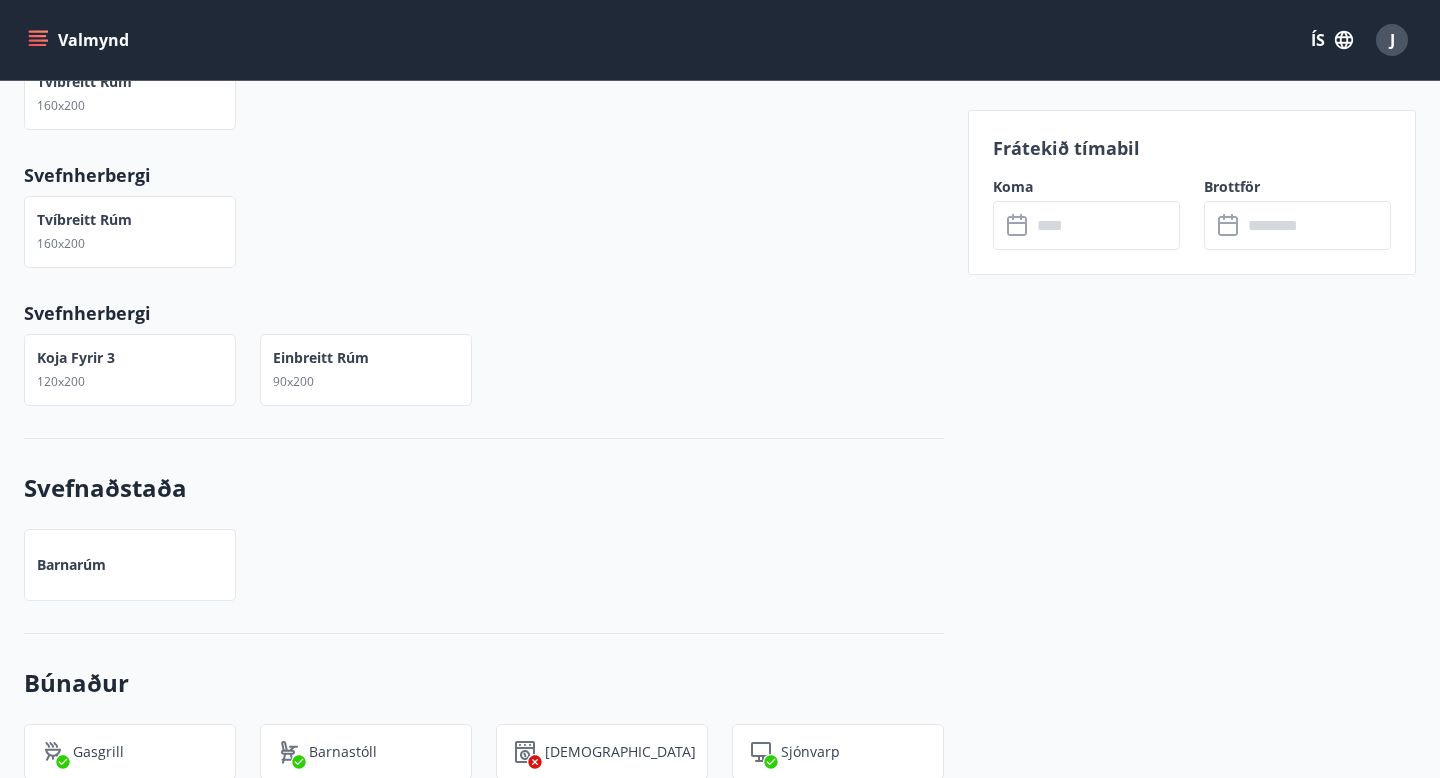 scroll, scrollTop: 916, scrollLeft: 0, axis: vertical 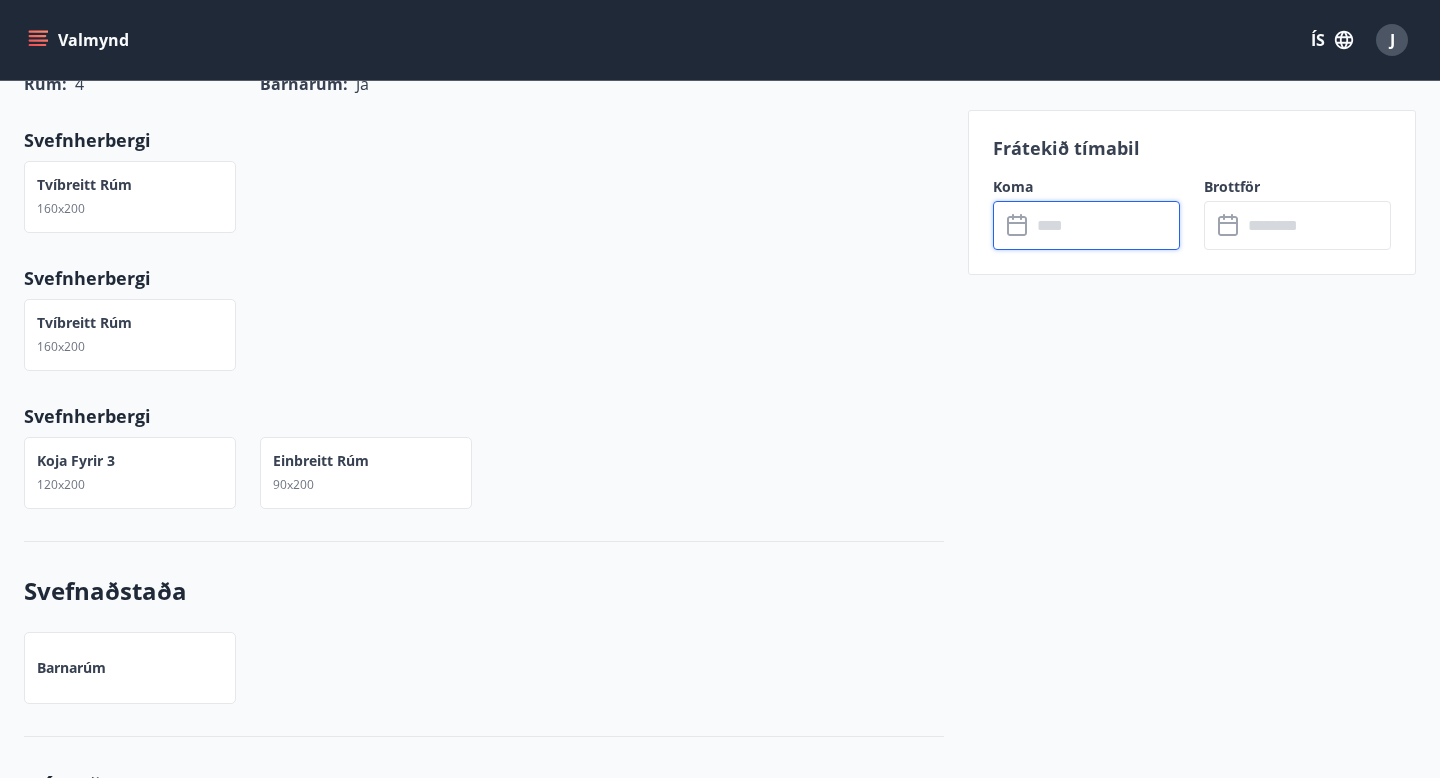 click at bounding box center [1105, 225] 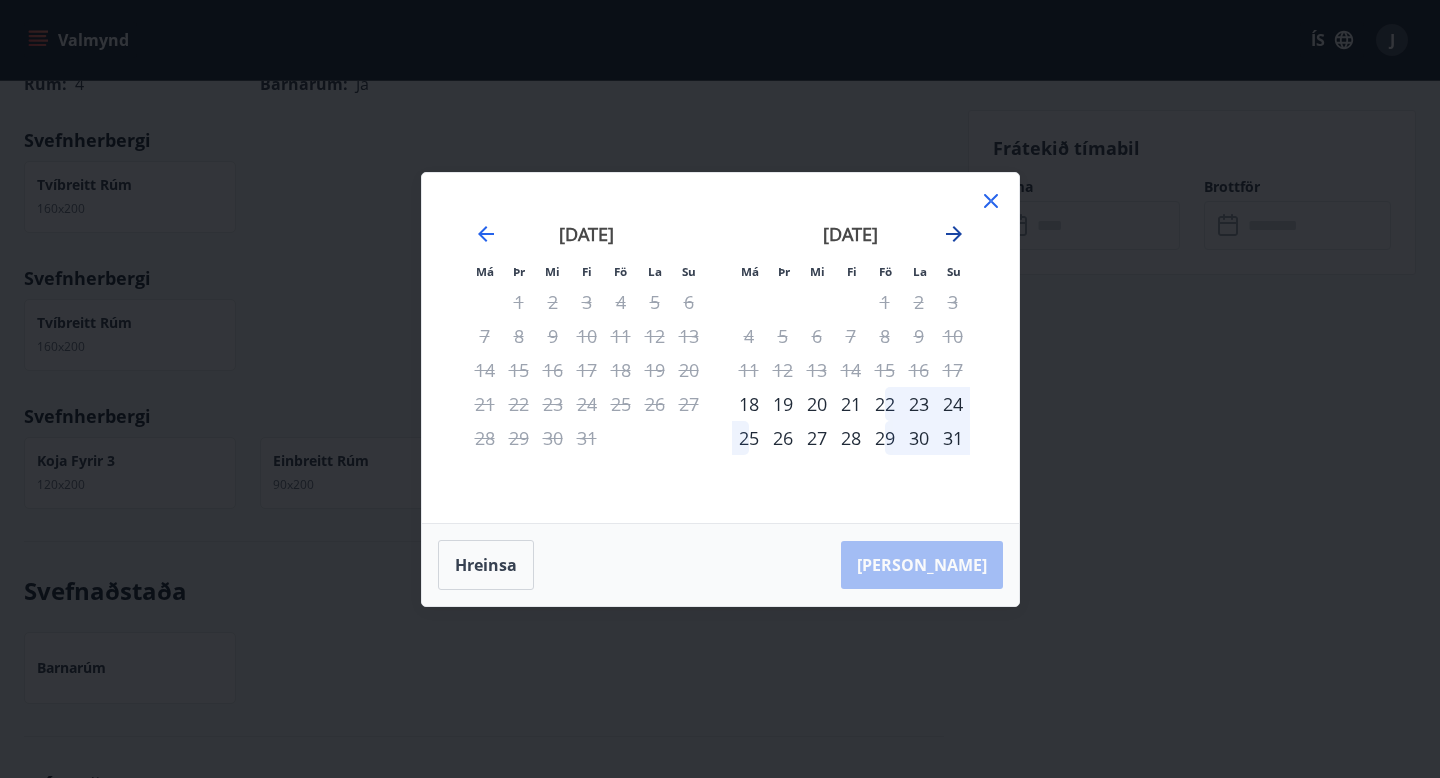 click 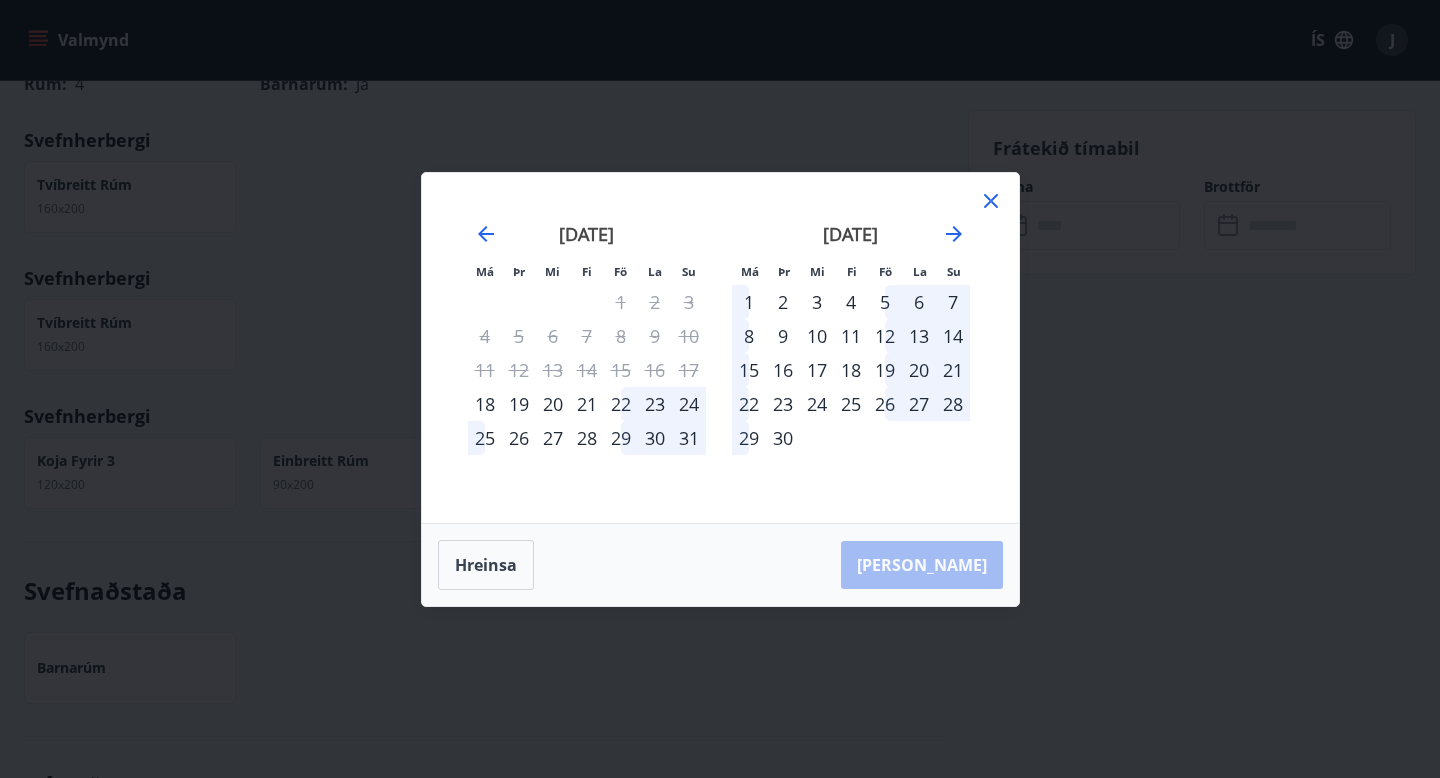 click 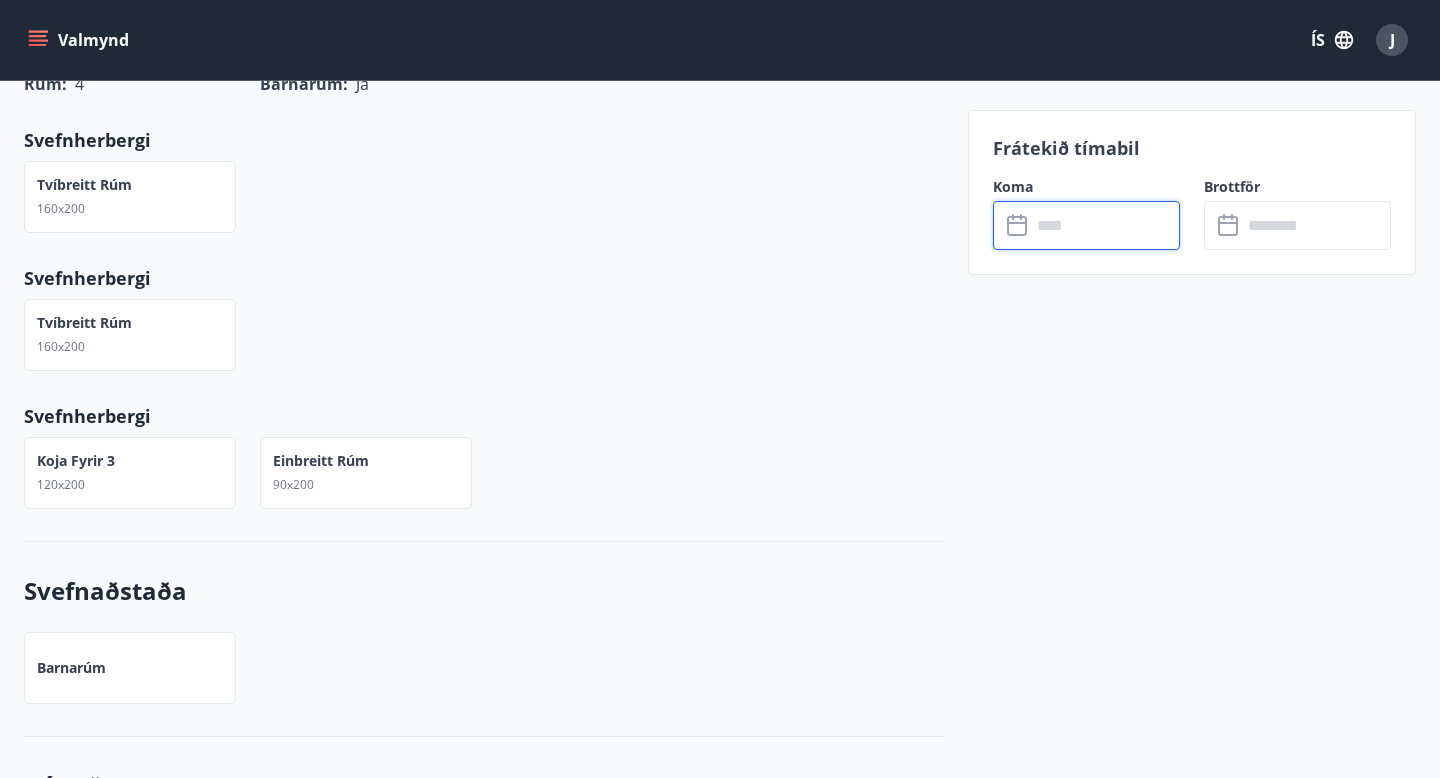 click at bounding box center (1105, 225) 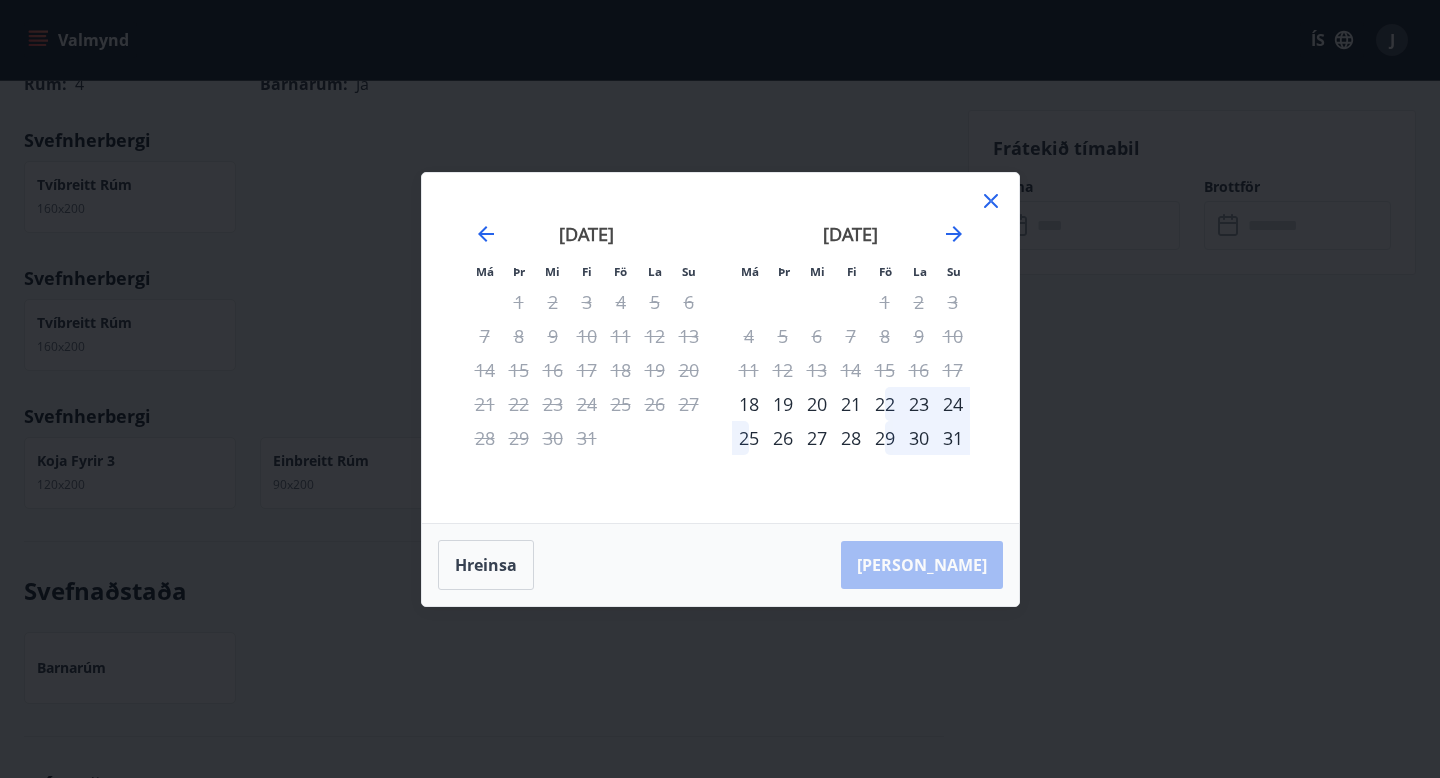 click 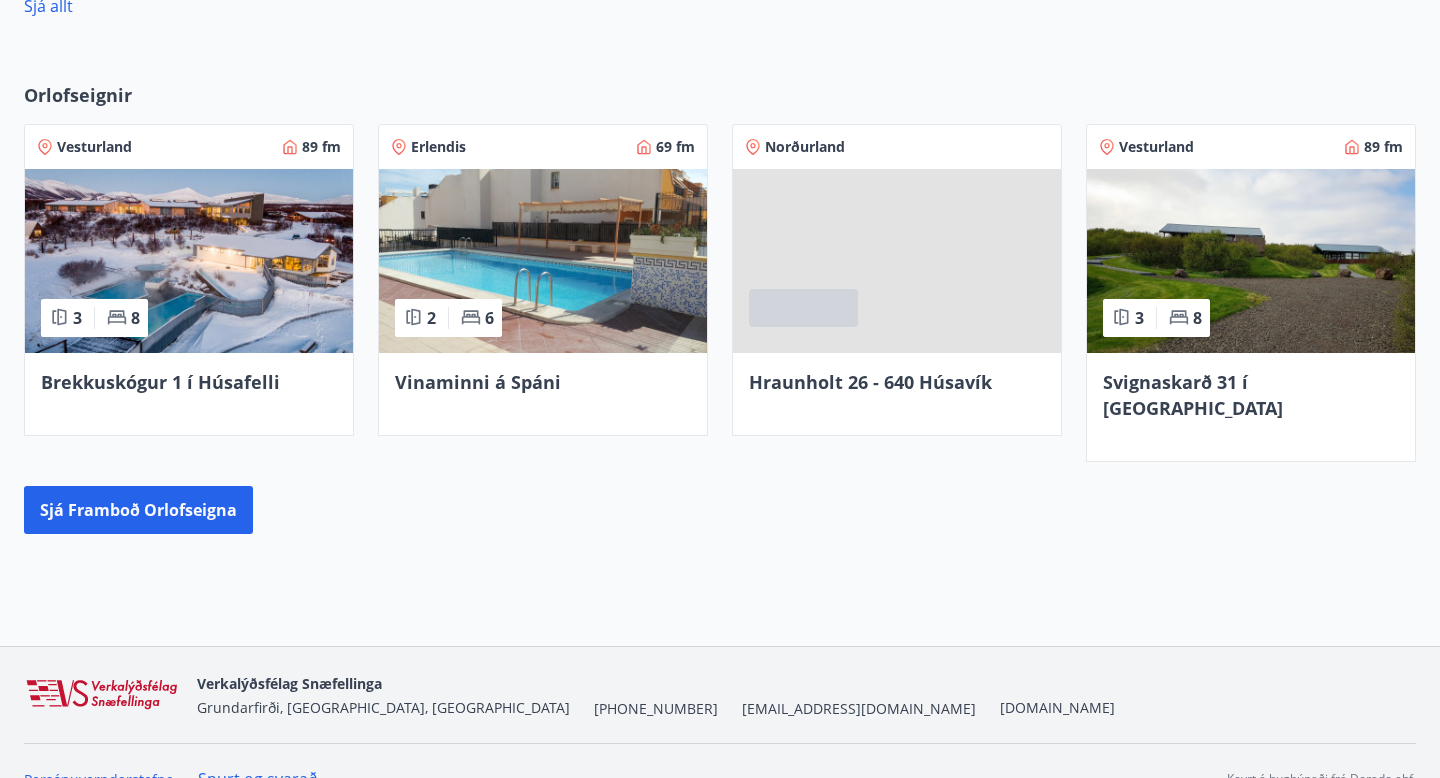 scroll, scrollTop: 1185, scrollLeft: 0, axis: vertical 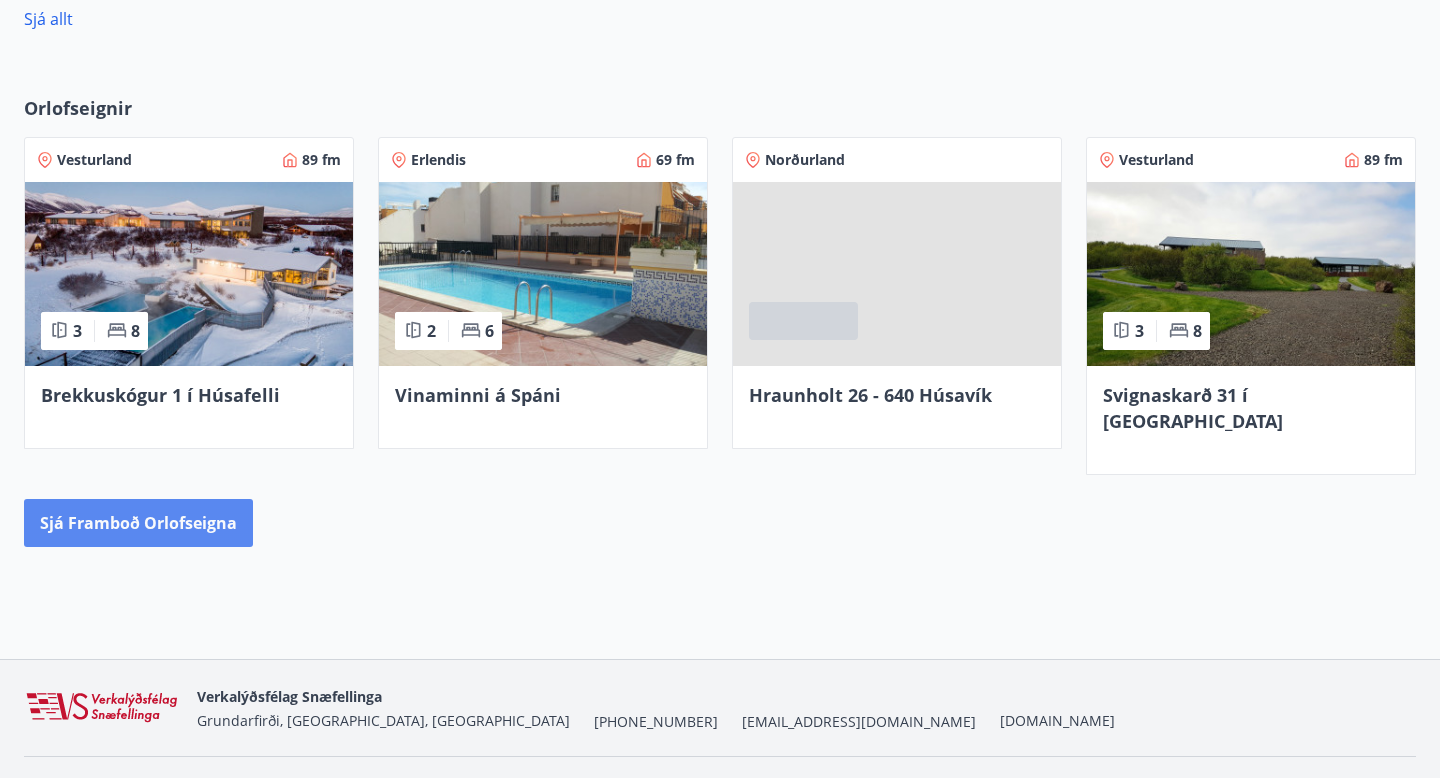 click on "Sjá framboð orlofseigna" at bounding box center (138, 523) 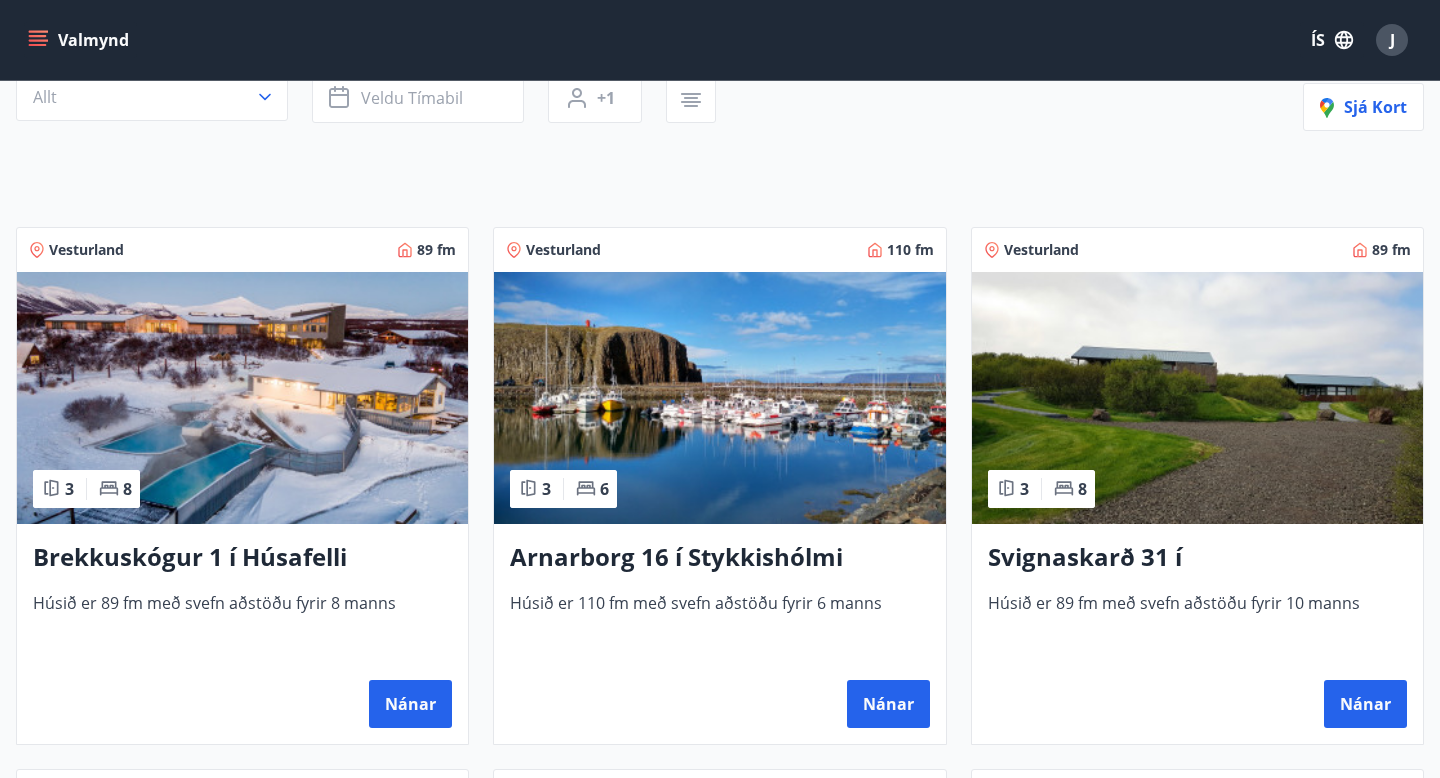 scroll, scrollTop: 230, scrollLeft: 0, axis: vertical 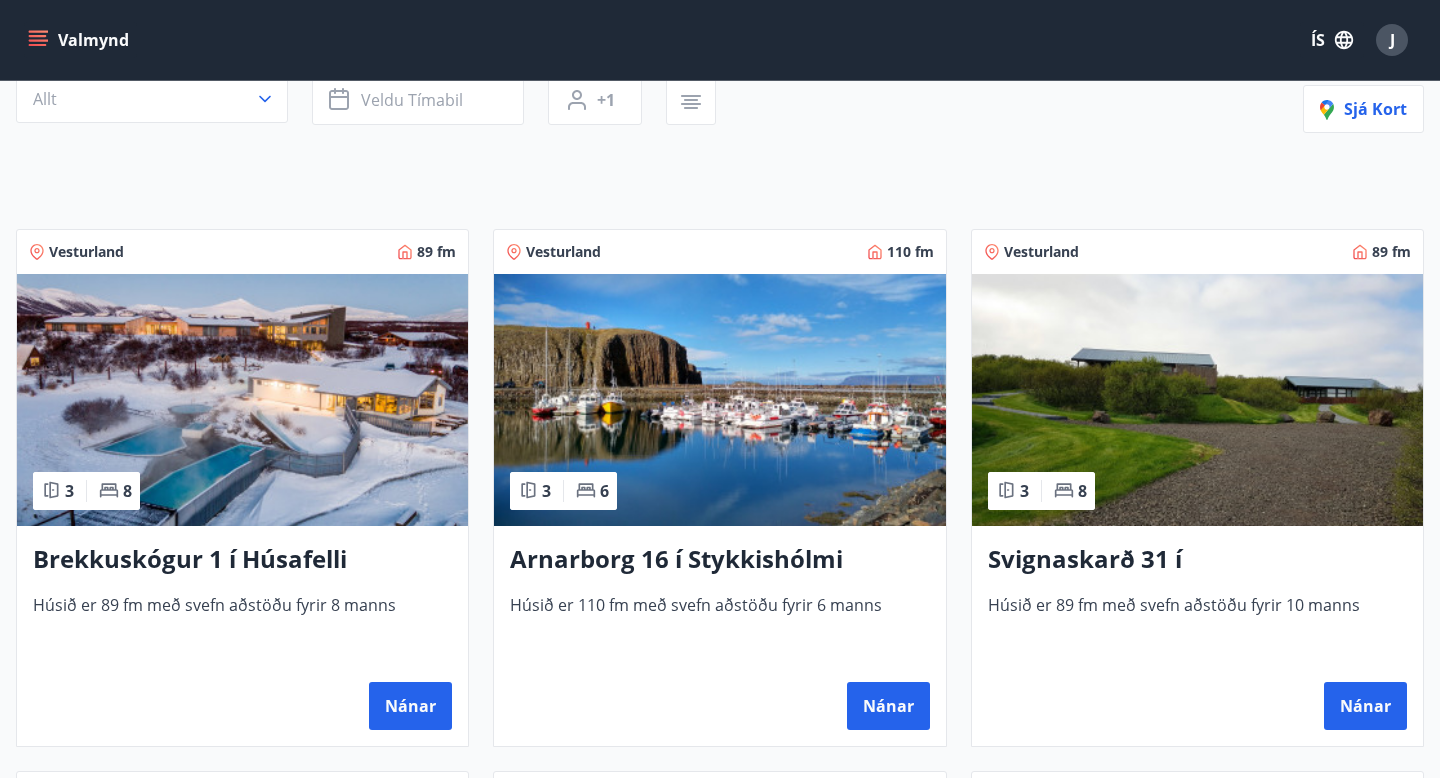 click on "Svignaskarð 31 í Borgarfirði Húsið er 89 fm með svefn aðstöðu fyrir 10 manns Nánar" at bounding box center [1197, 636] 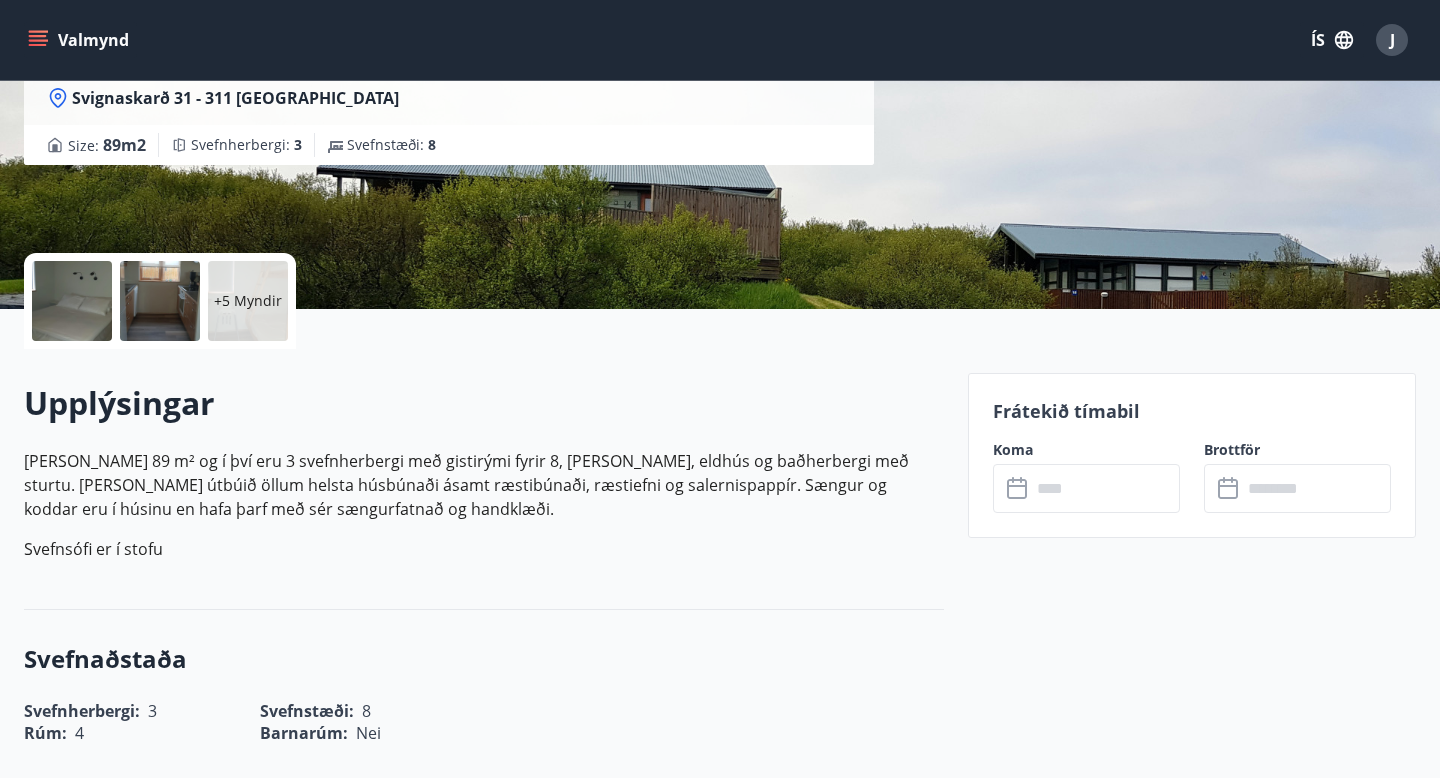 scroll, scrollTop: 312, scrollLeft: 0, axis: vertical 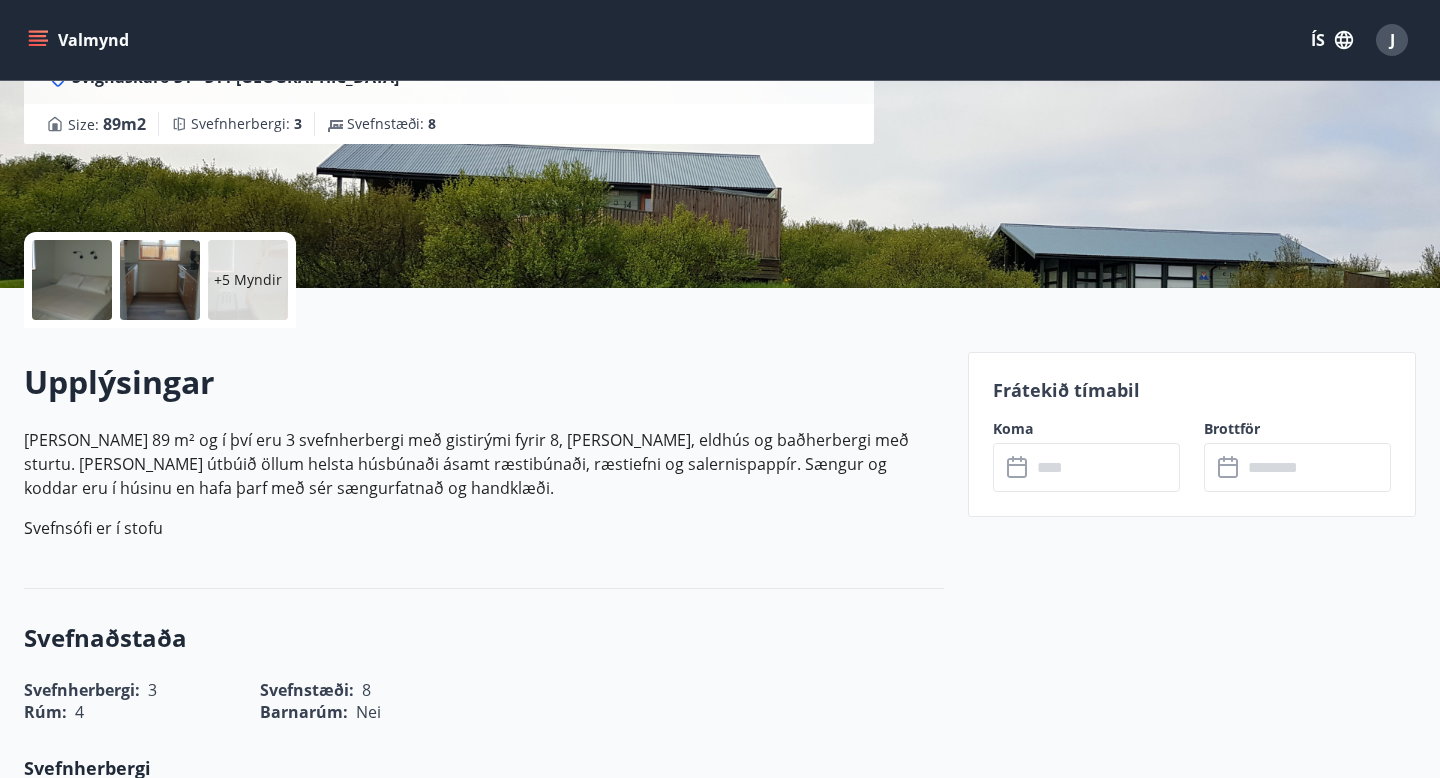 click at bounding box center (1105, 467) 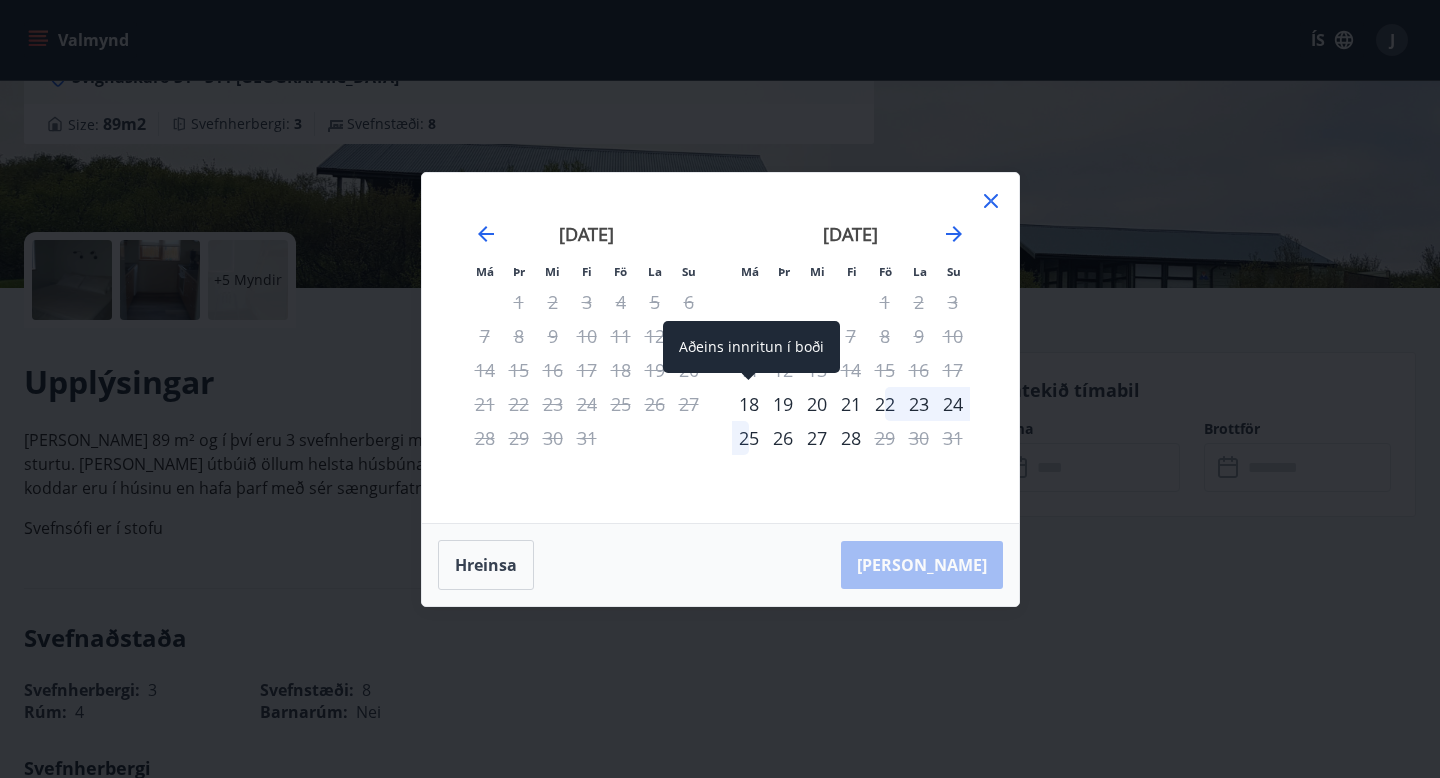 click on "18" at bounding box center (749, 404) 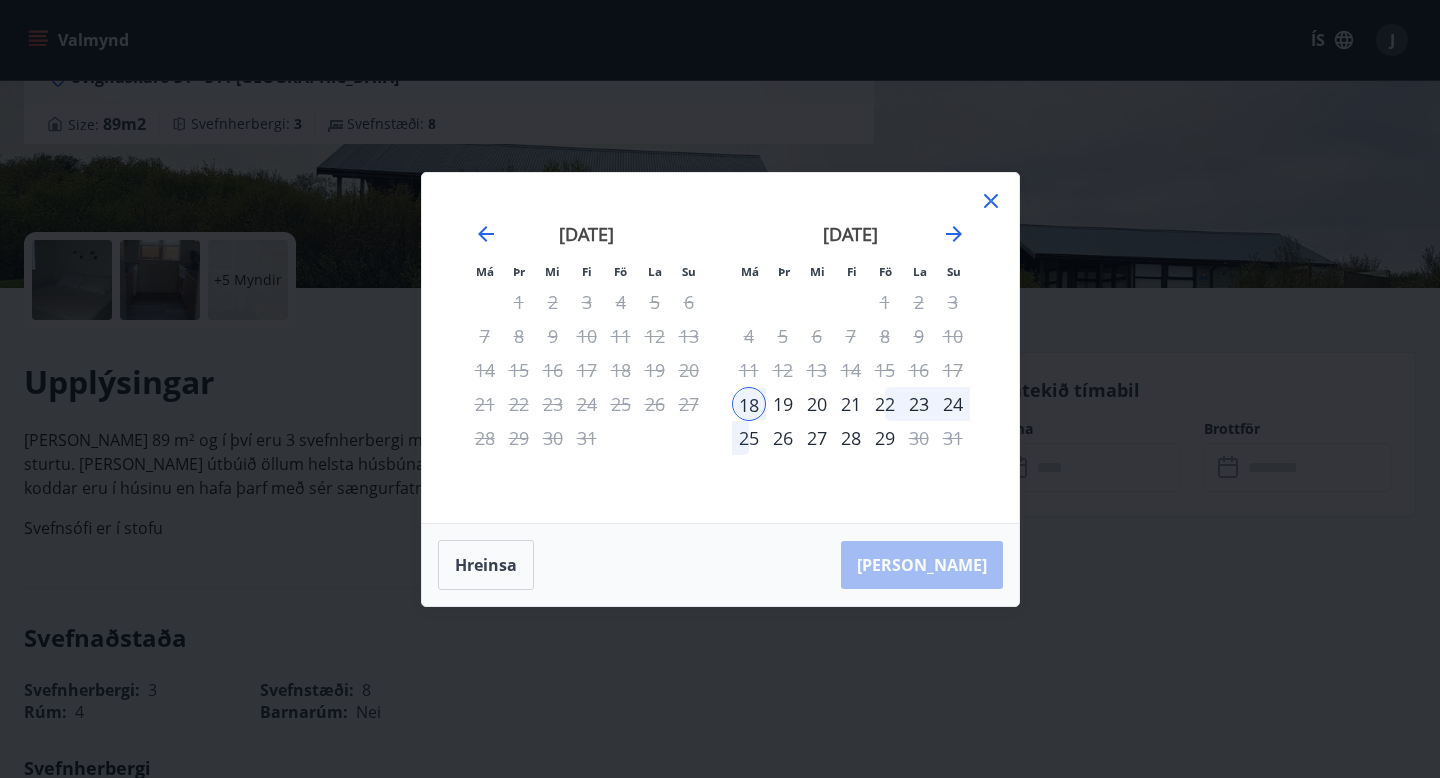 click 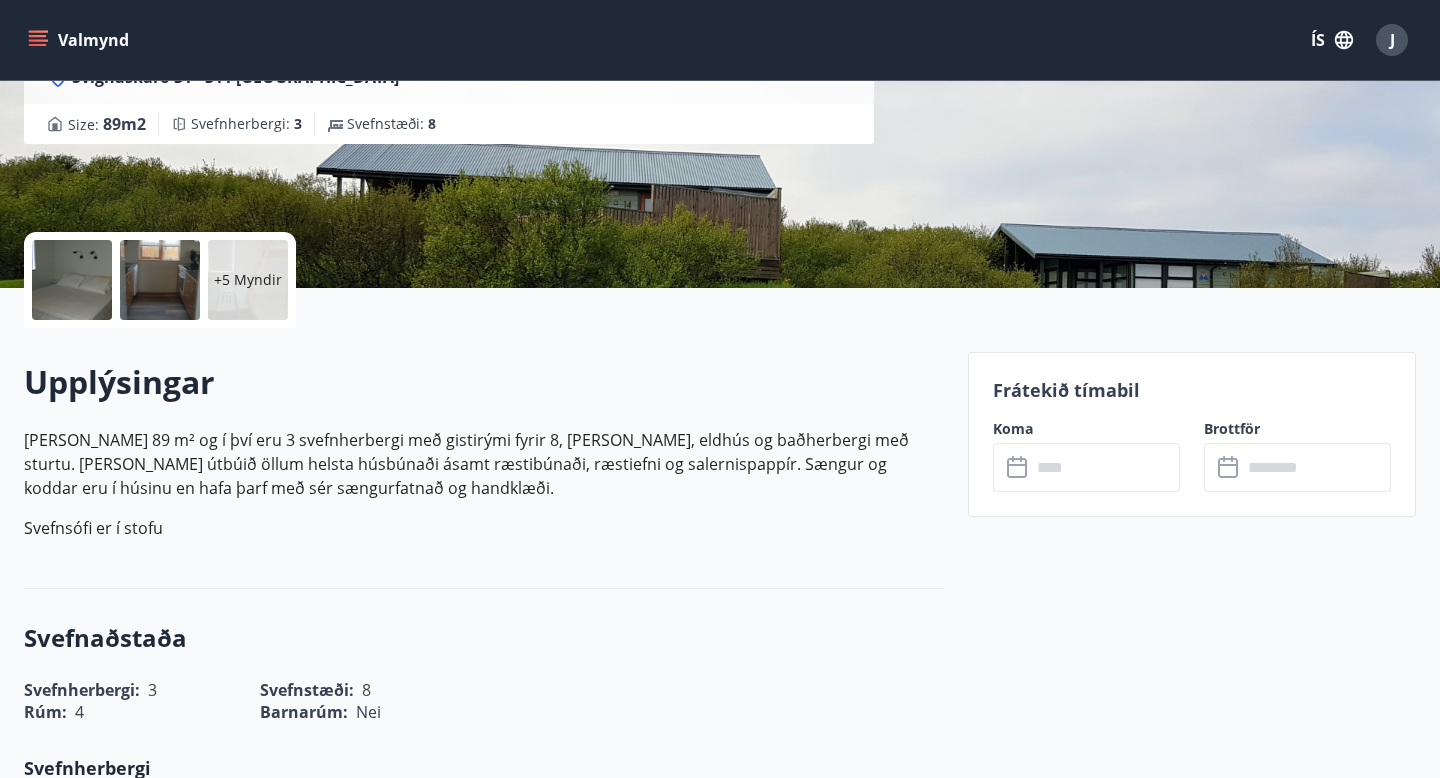 click on "Valmynd" at bounding box center (80, 40) 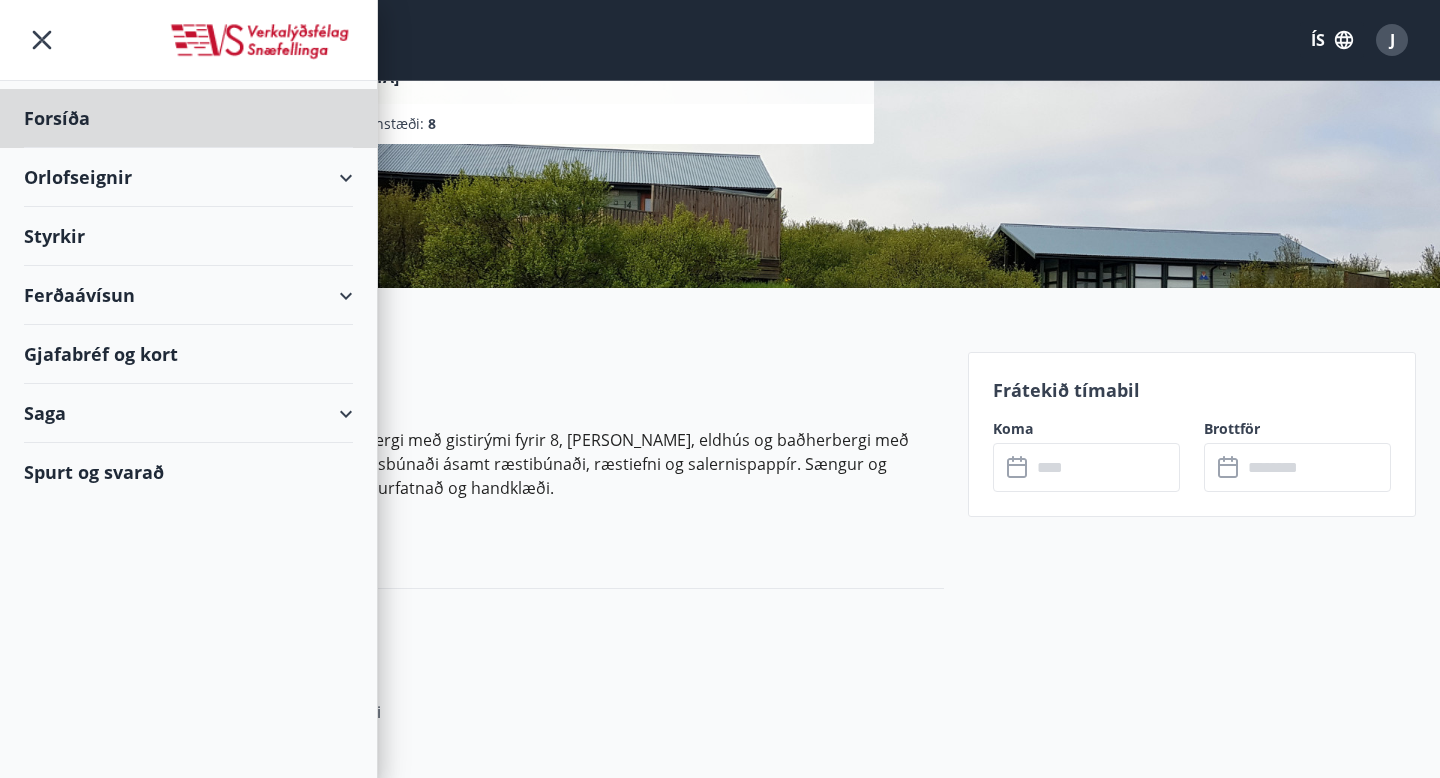 click on "Styrkir" at bounding box center (188, 118) 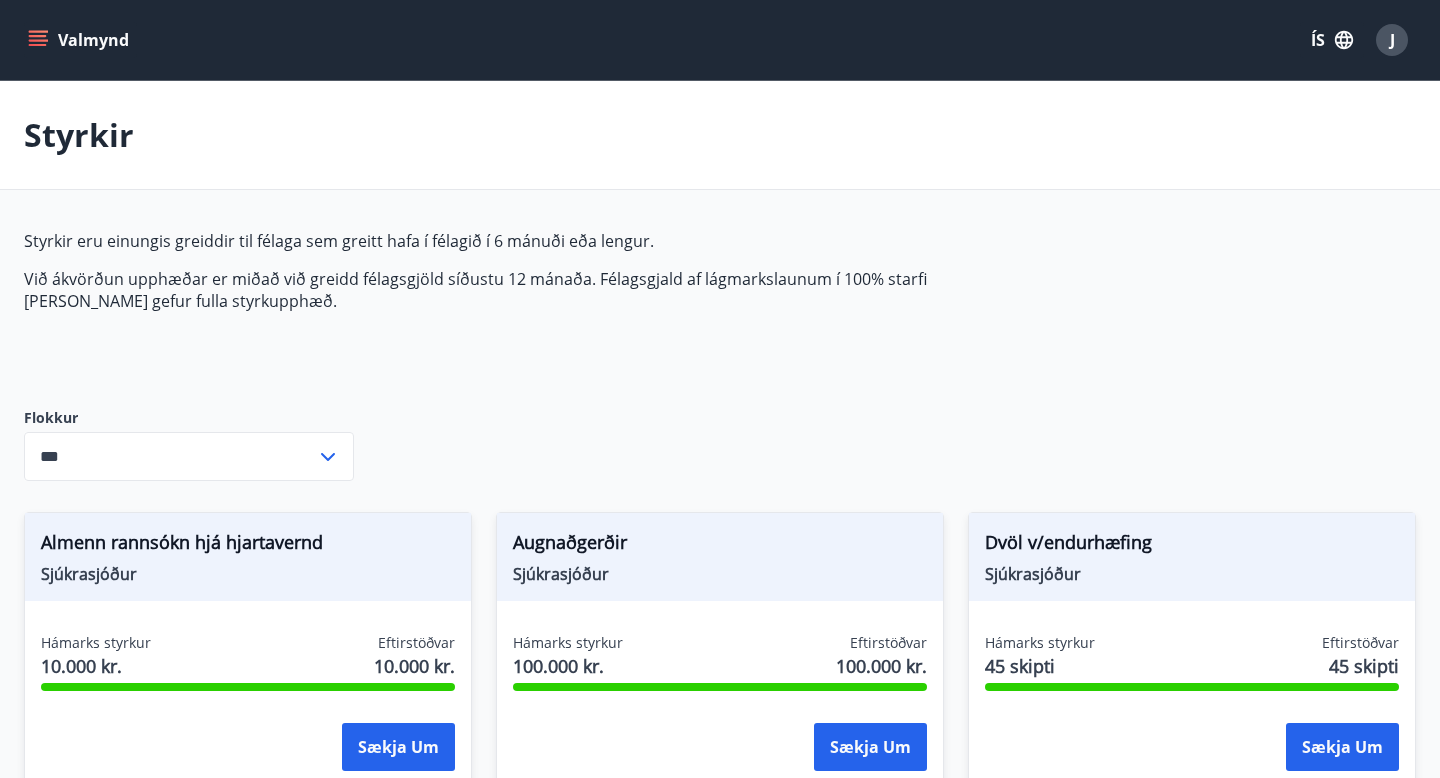 type on "***" 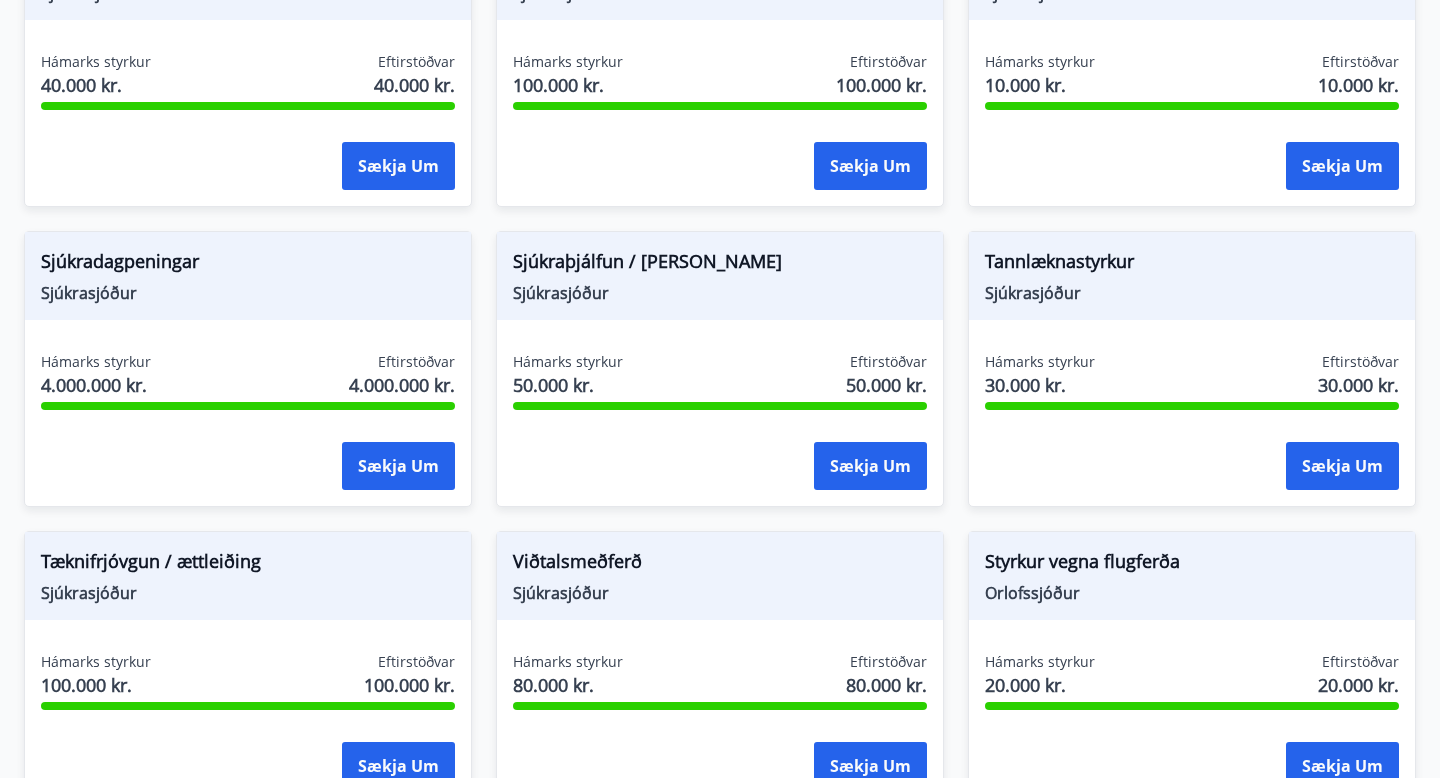 scroll, scrollTop: 1184, scrollLeft: 0, axis: vertical 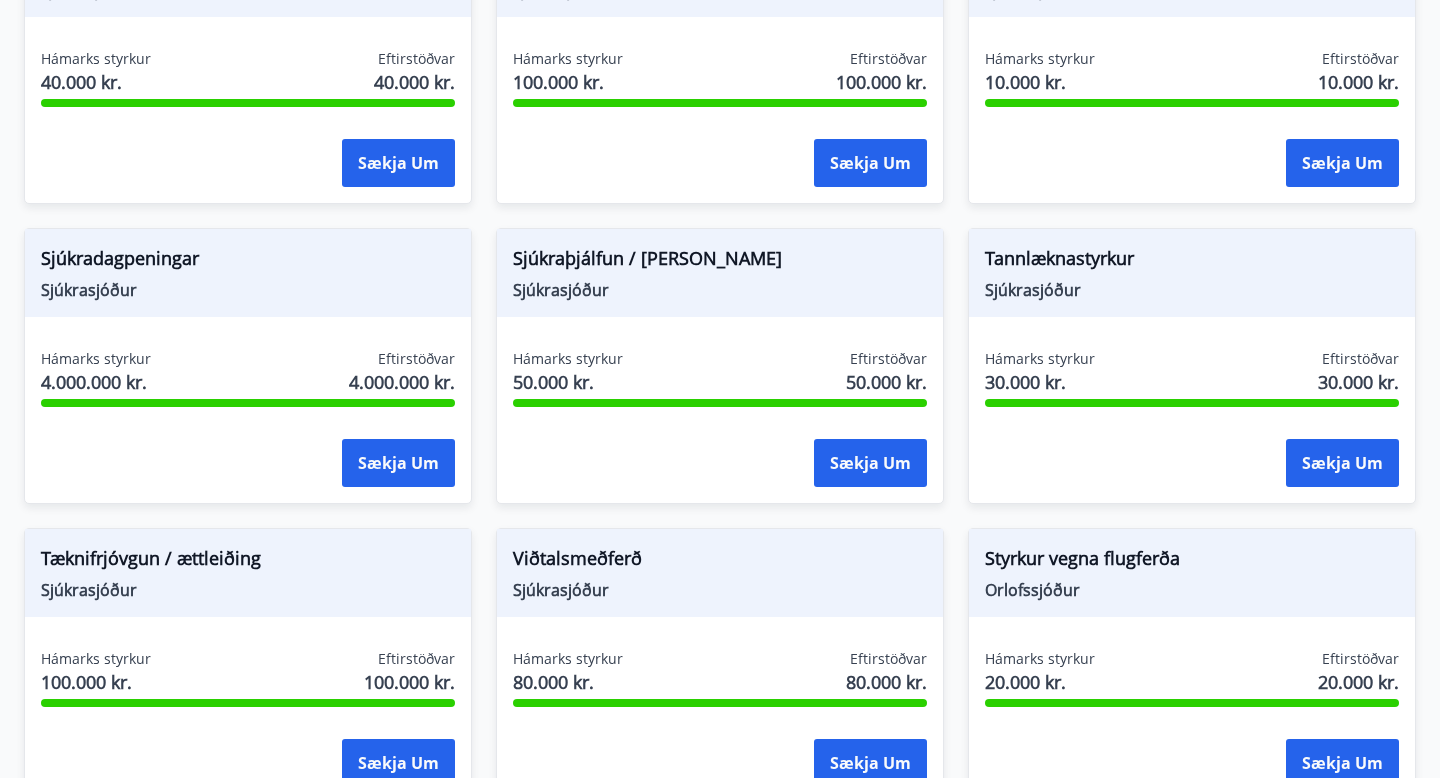 click on "Sjúkrasjóður" at bounding box center (1192, 290) 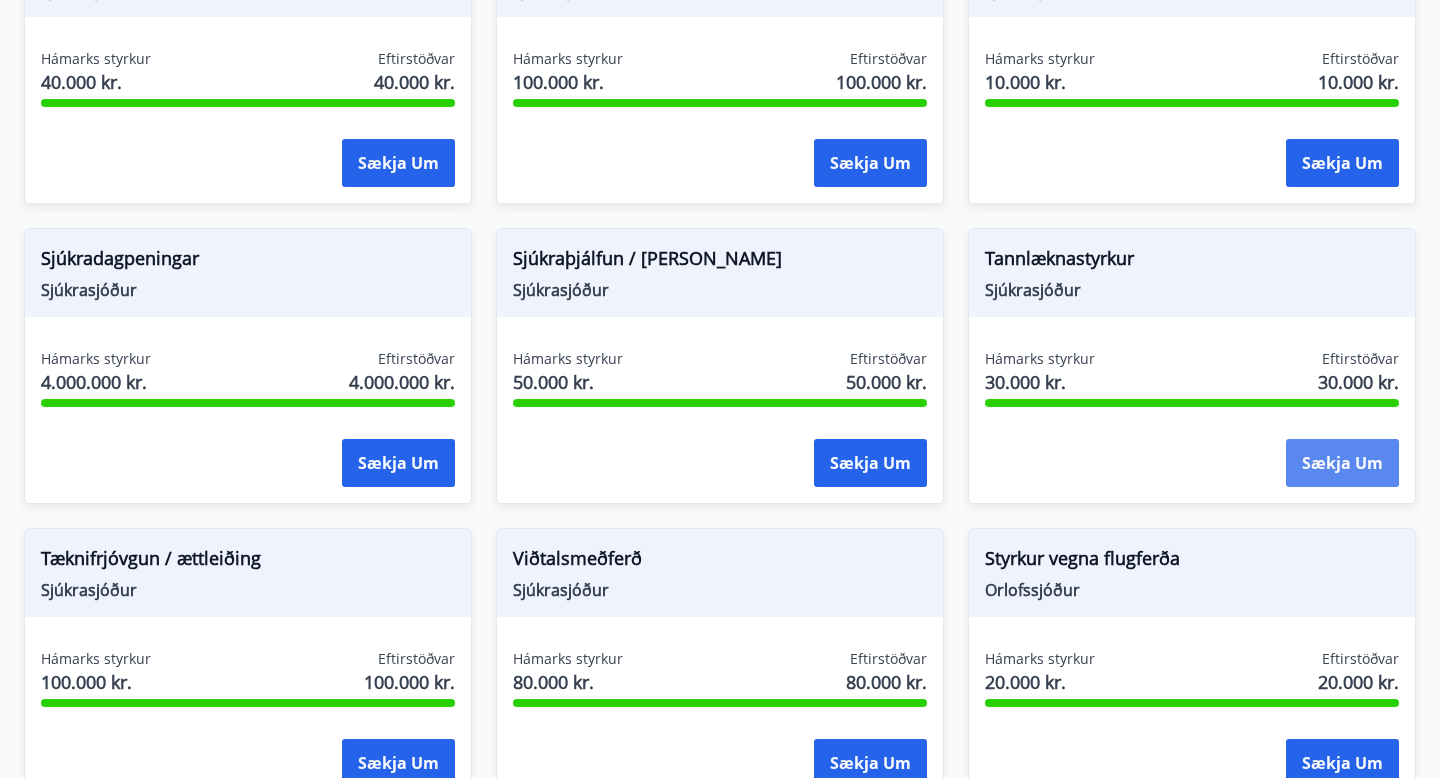 click on "Sækja um" at bounding box center (1342, 463) 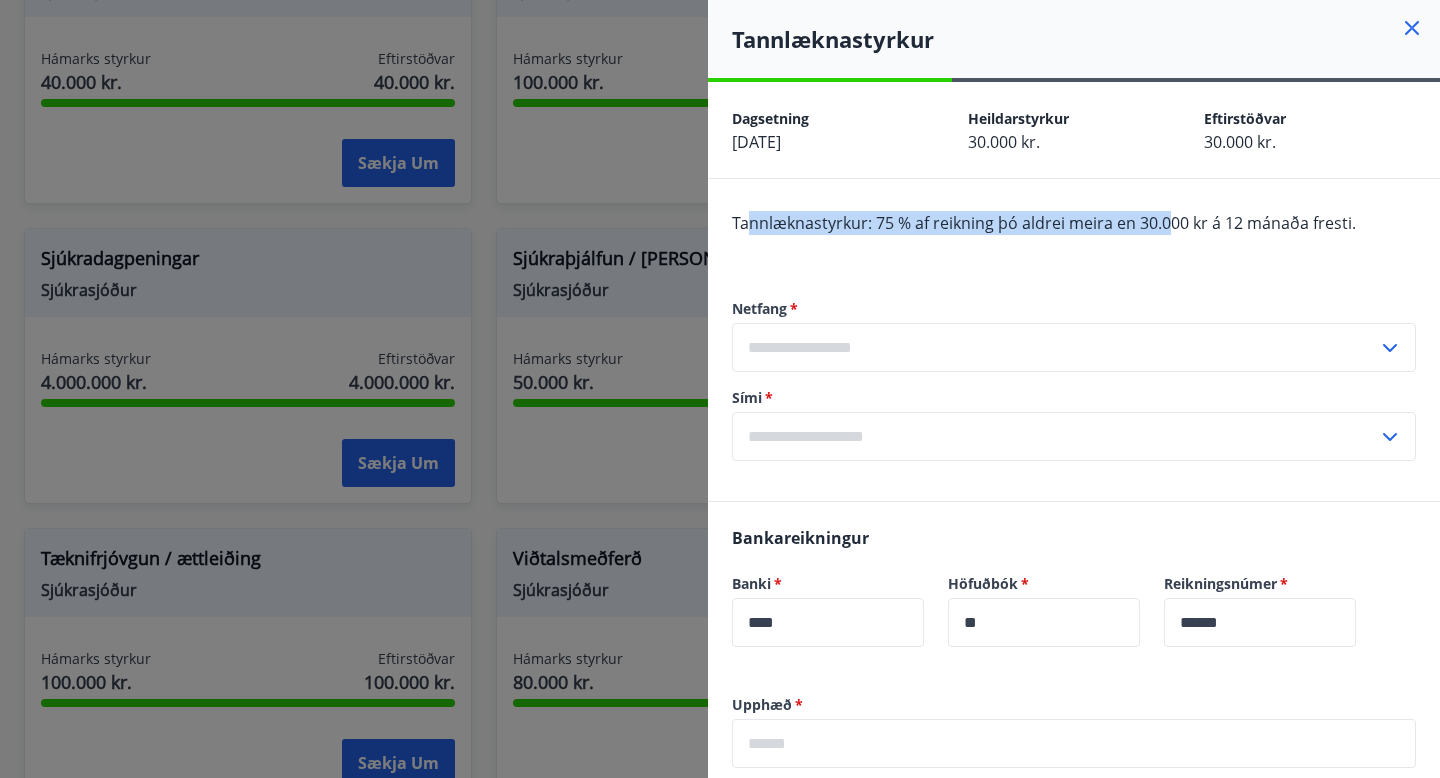 drag, startPoint x: 750, startPoint y: 228, endPoint x: 1166, endPoint y: 230, distance: 416.00482 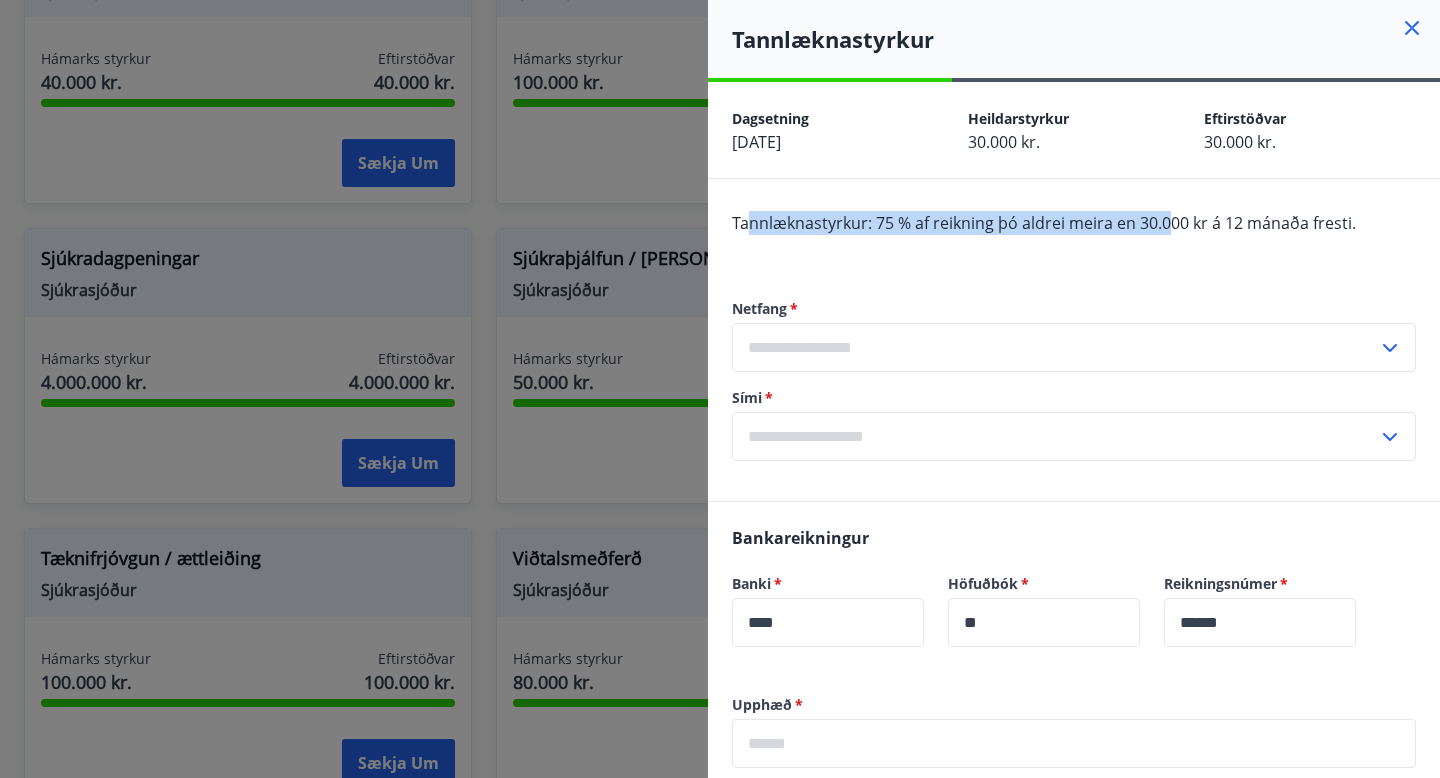 click on "Tannlæknastyrkur: 75 % af reikning þó aldrei meira en 30.000 kr á 12 mánaða fresti." at bounding box center (1044, 223) 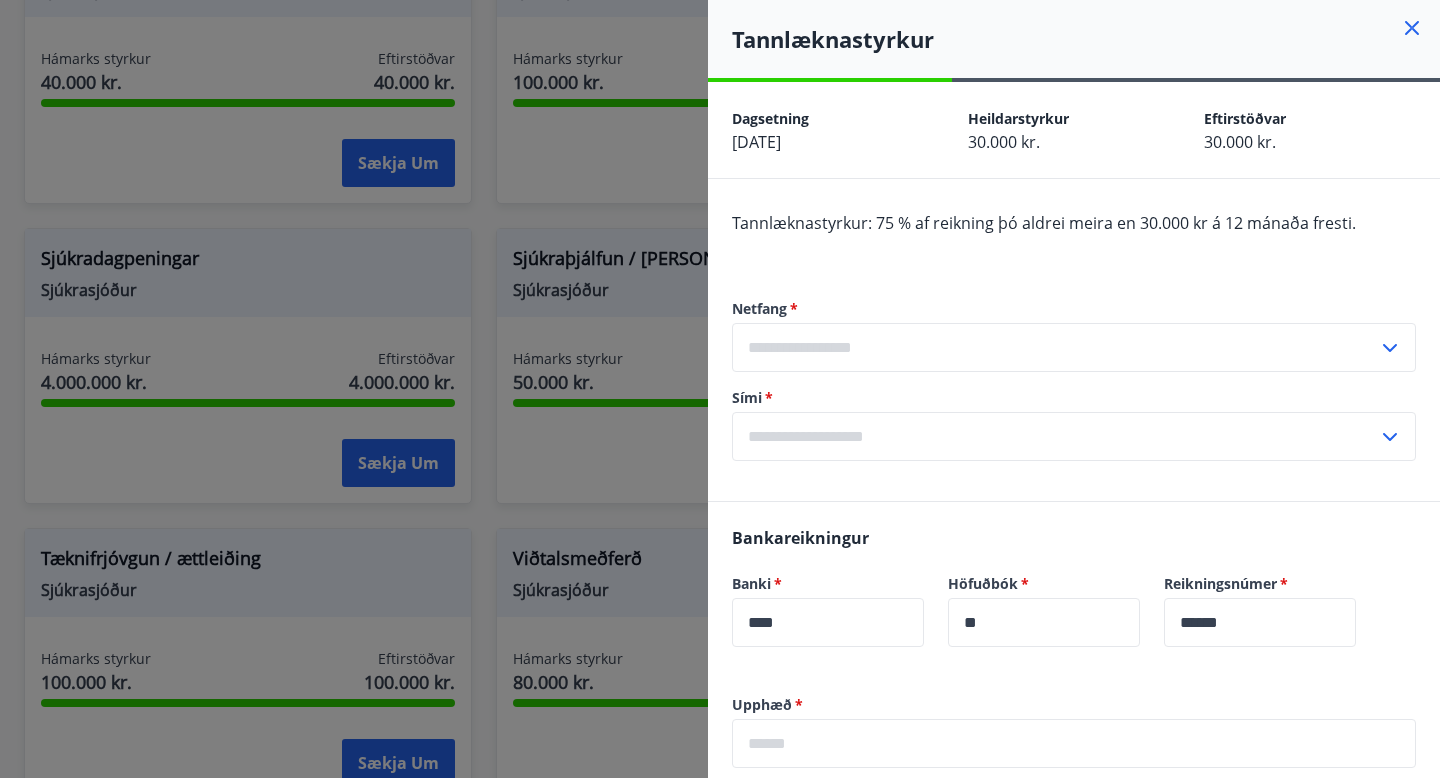 click 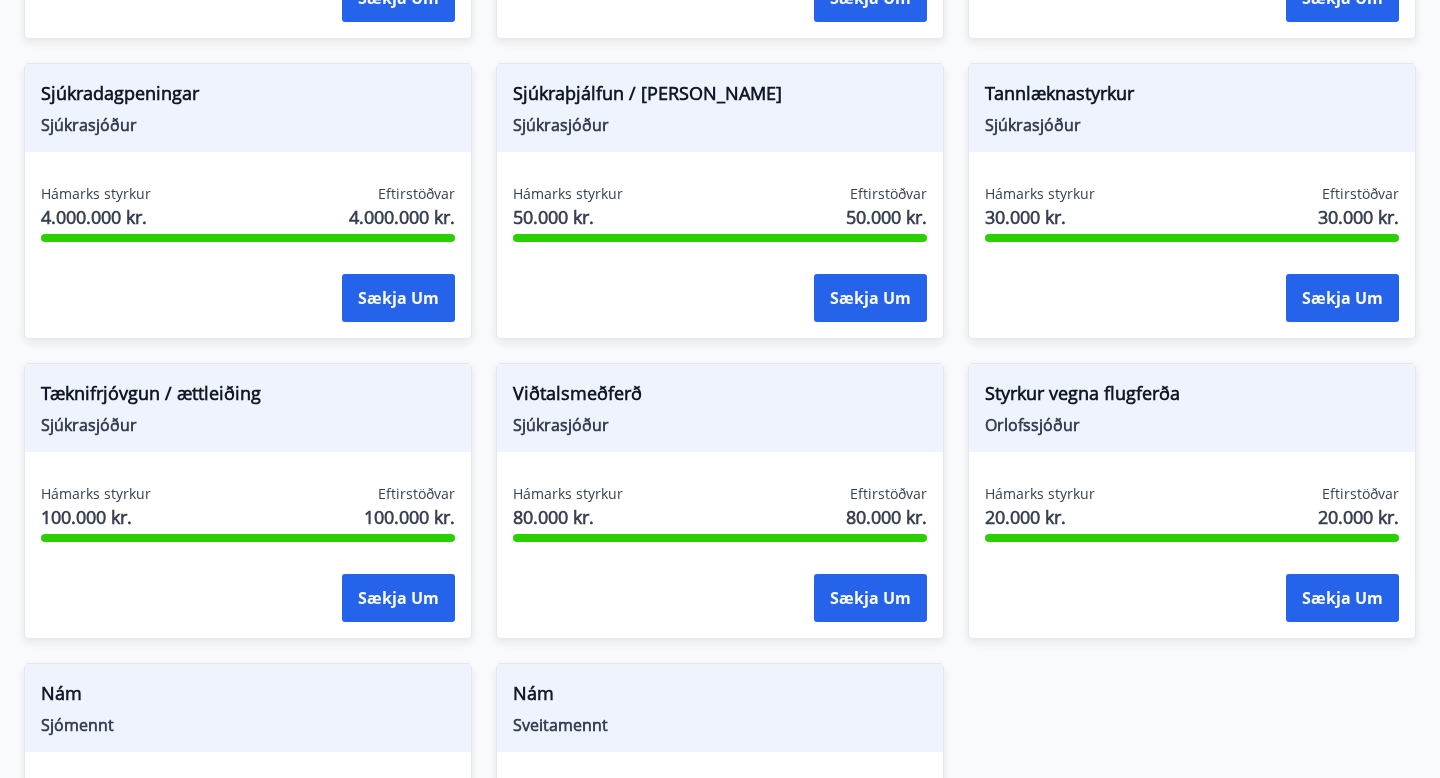scroll, scrollTop: 1355, scrollLeft: 0, axis: vertical 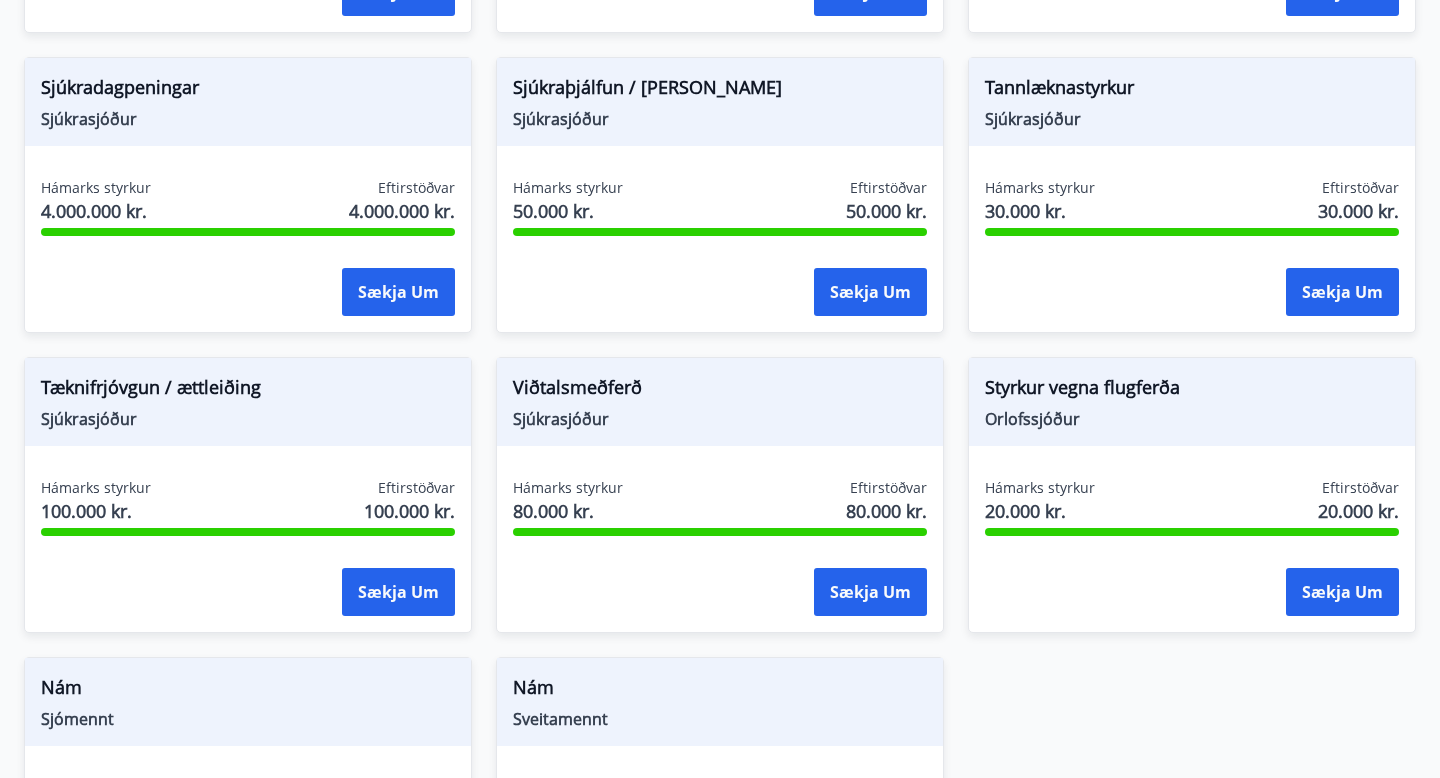 click on "Styrkur vegna flugferða Orlofssjóður Hámarks styrkur 20.000 kr. Eftirstöðvar 20.000 kr. Sækja um" at bounding box center [1192, 495] 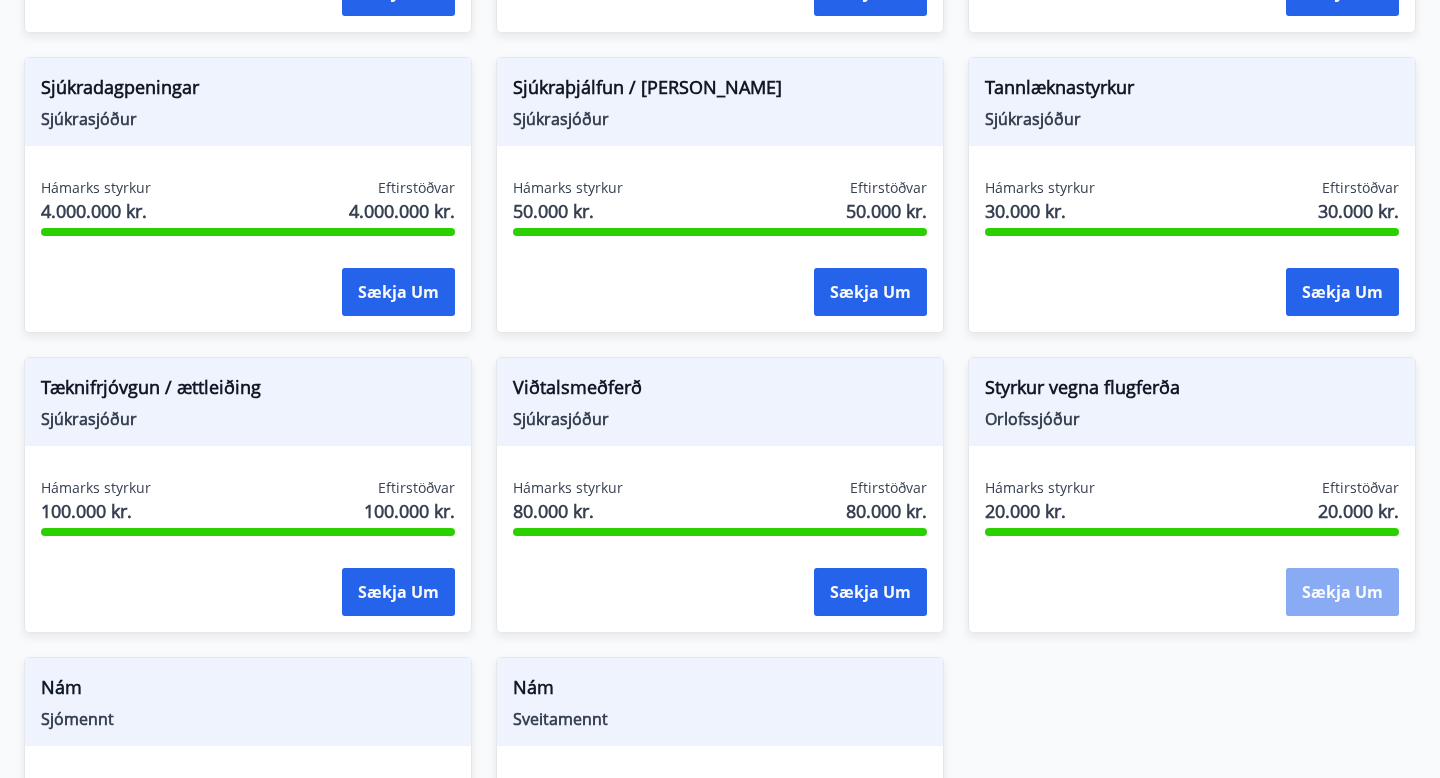 click on "Sækja um" at bounding box center [1342, 592] 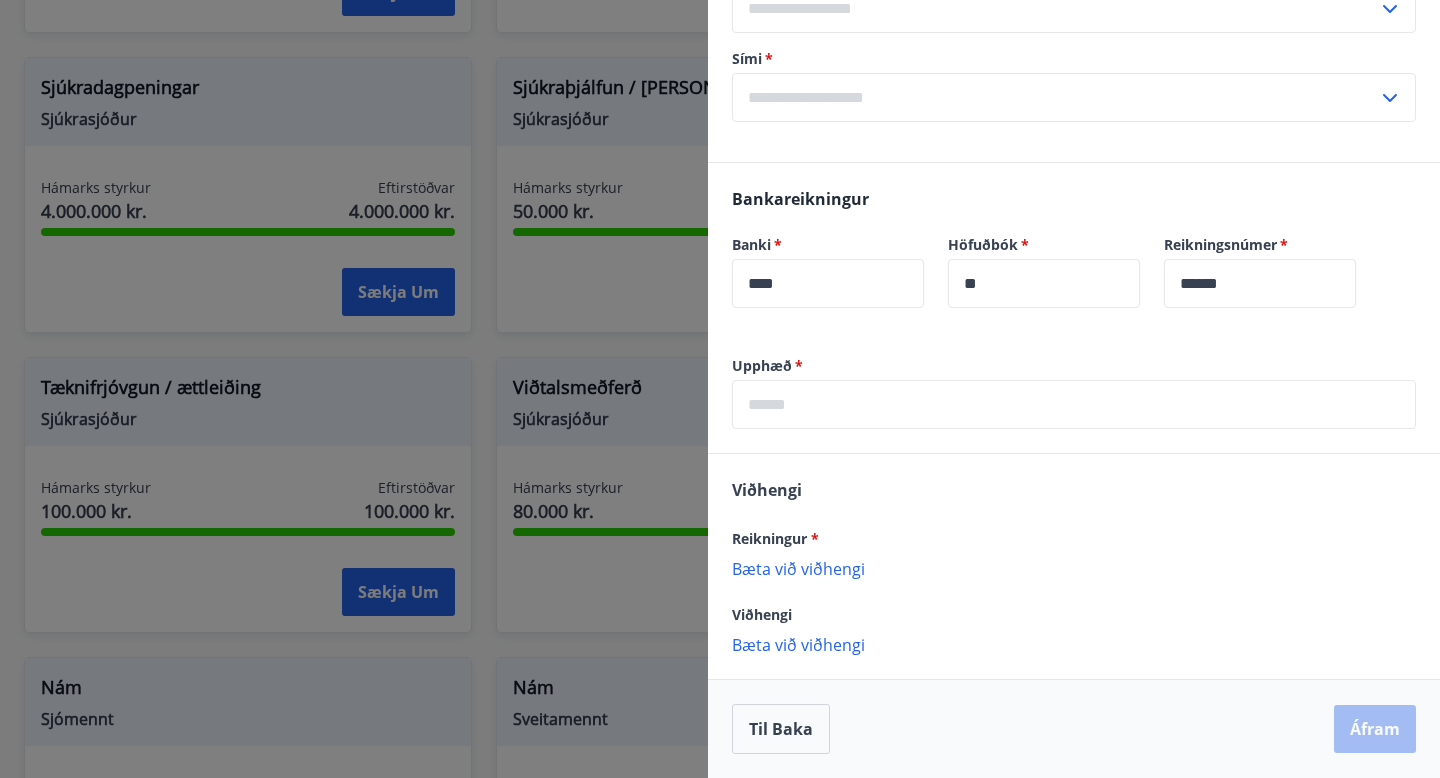 scroll, scrollTop: 0, scrollLeft: 0, axis: both 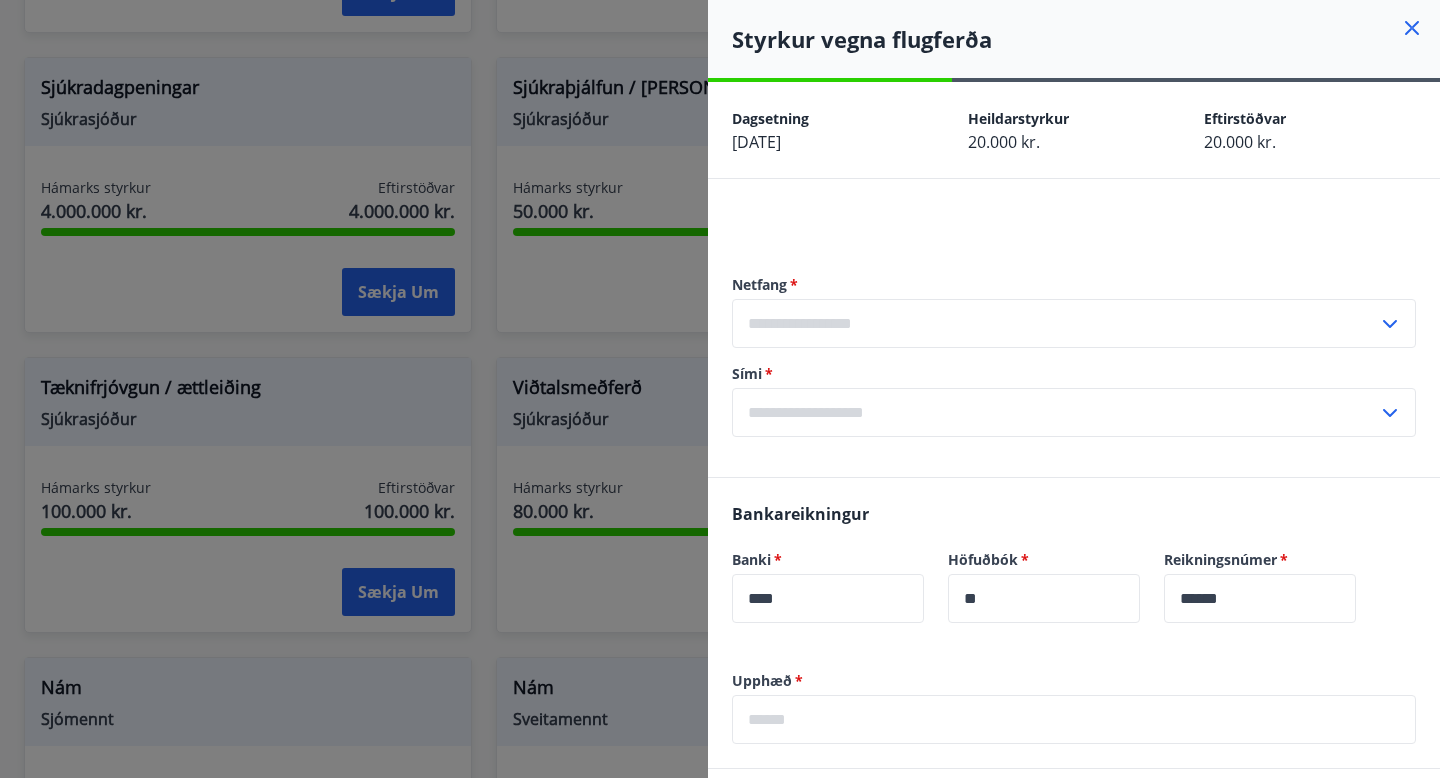 click 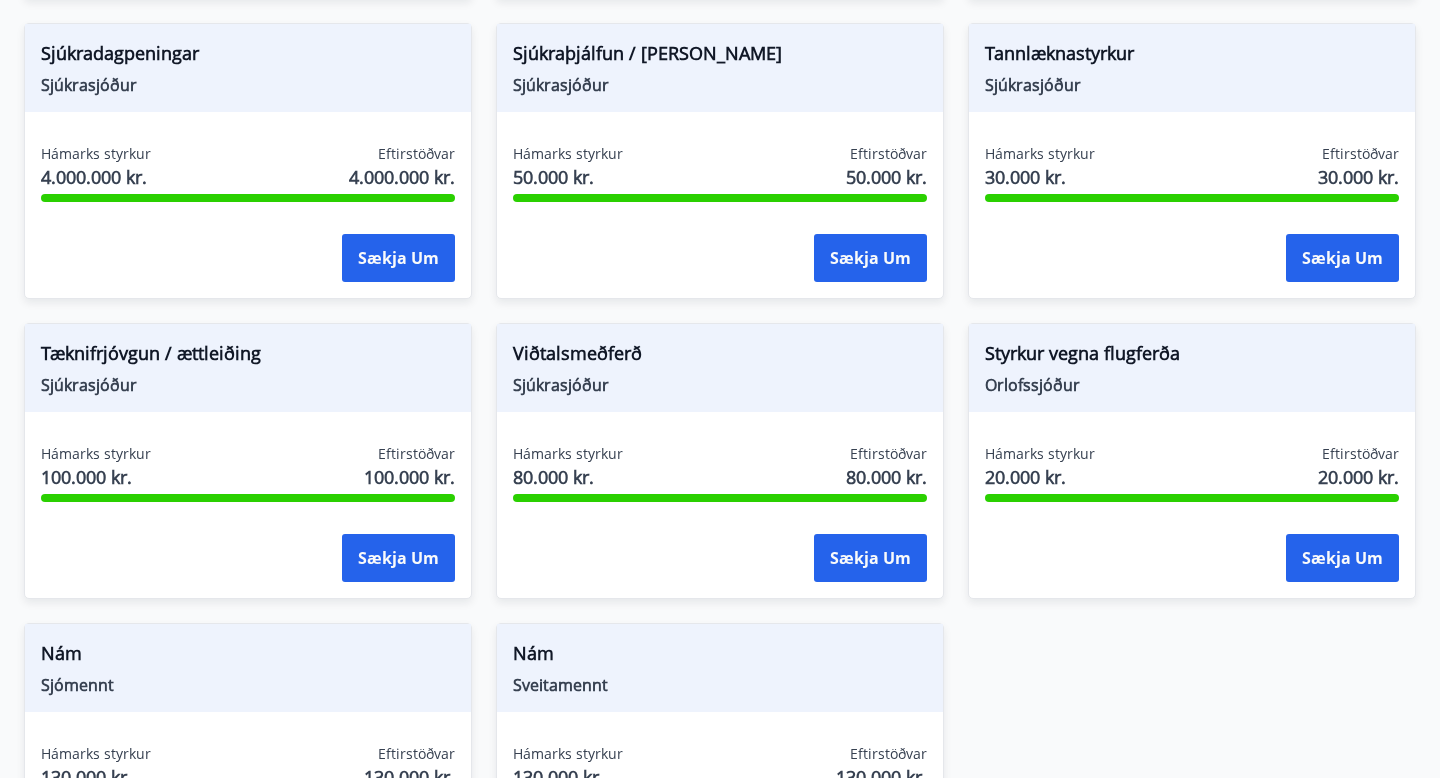 scroll, scrollTop: 1388, scrollLeft: 0, axis: vertical 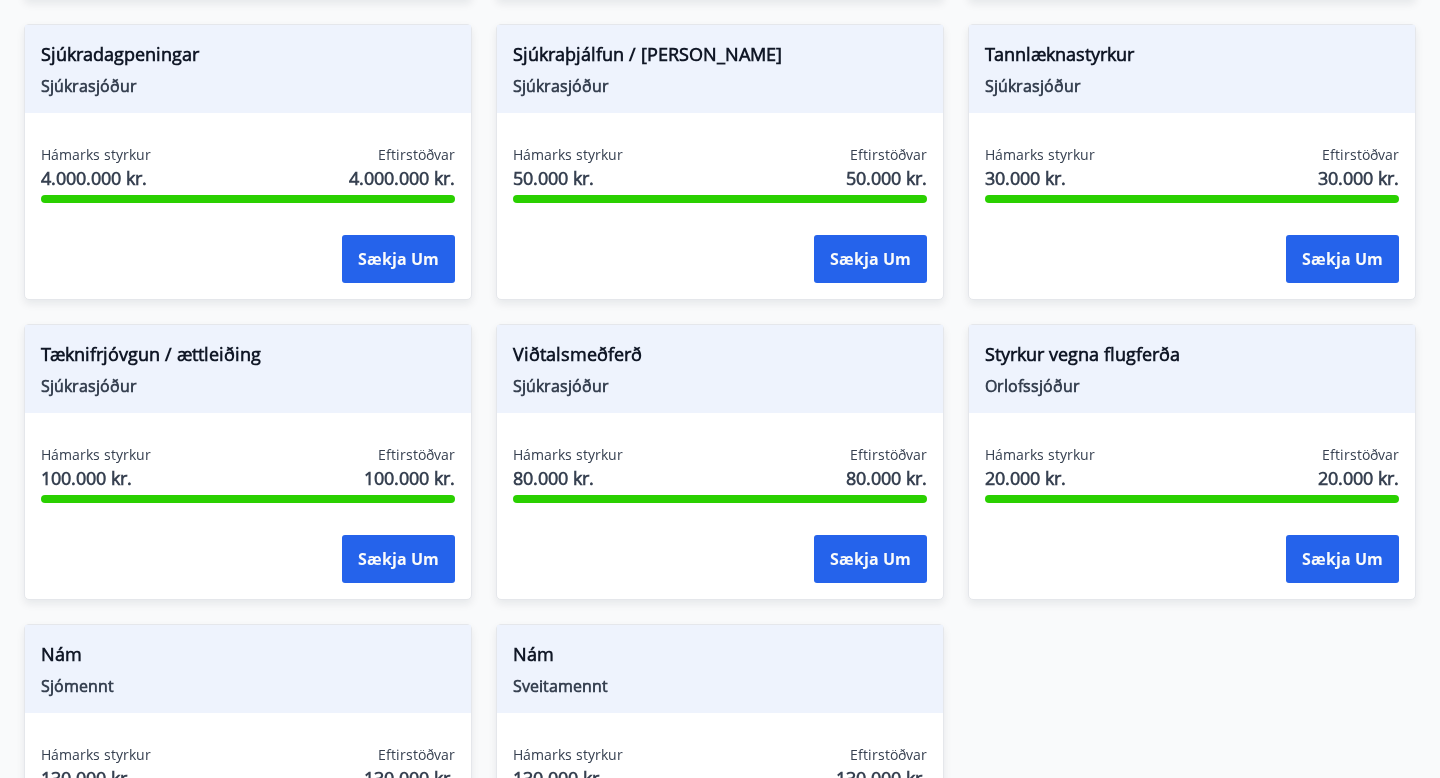 click on "Sjúkrasjóður" at bounding box center (720, 386) 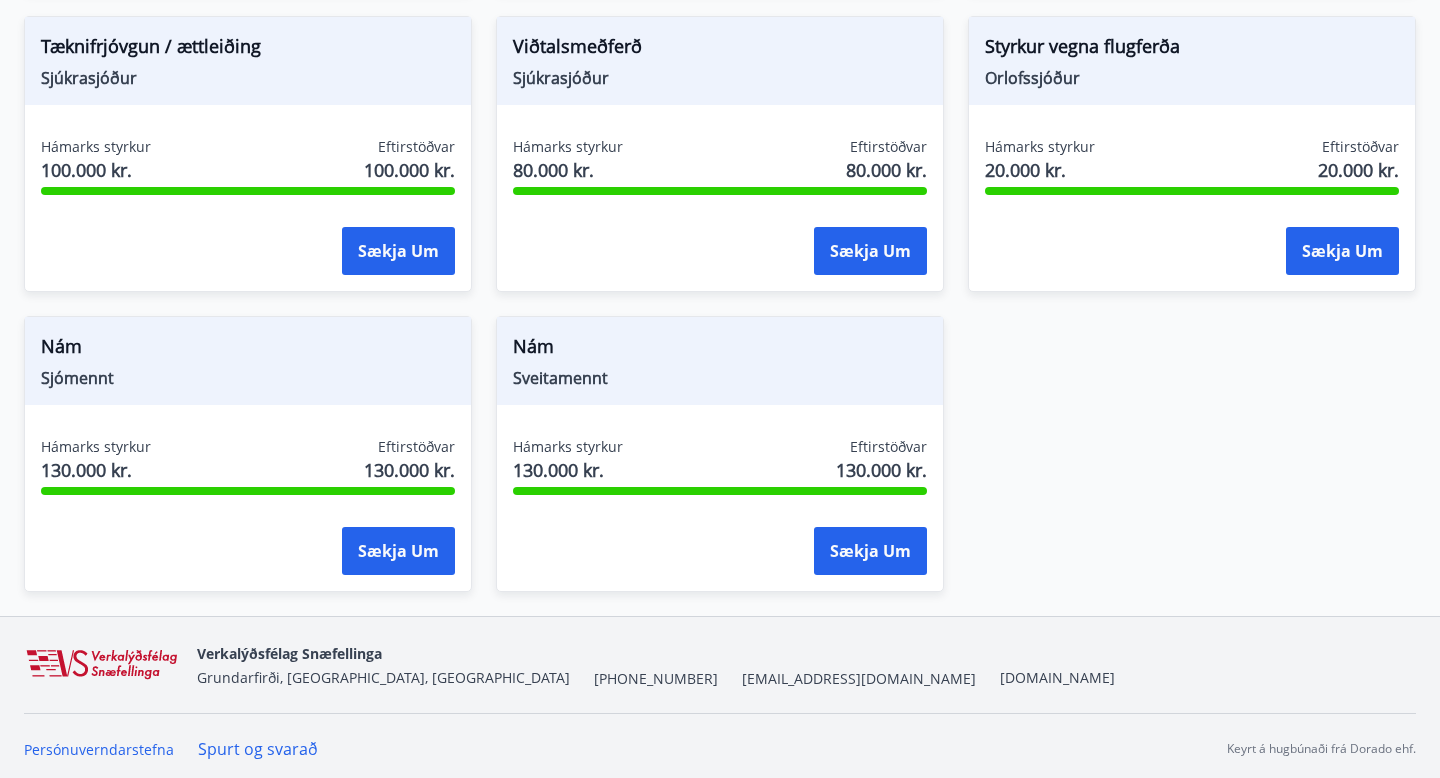 scroll, scrollTop: 1702, scrollLeft: 0, axis: vertical 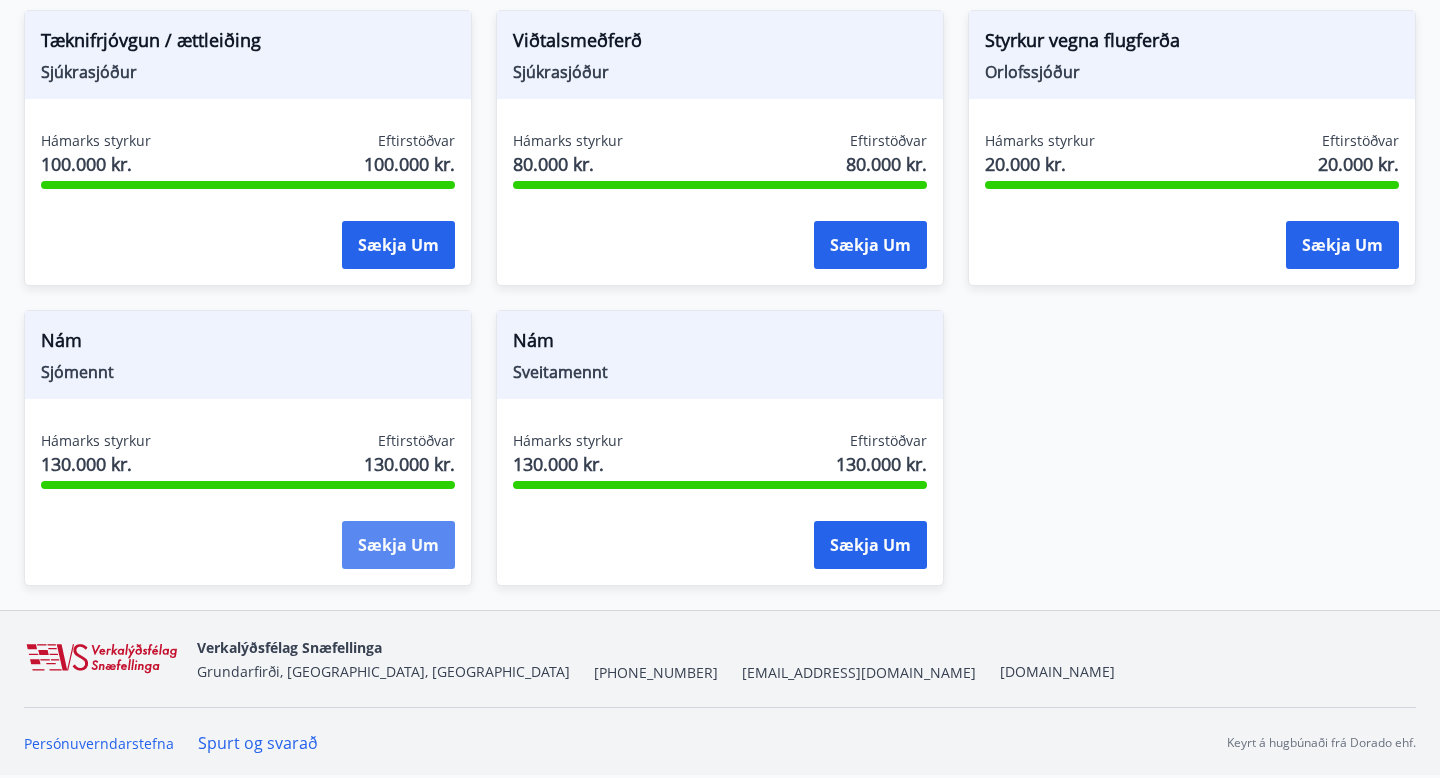 click on "Sækja um" at bounding box center [398, 545] 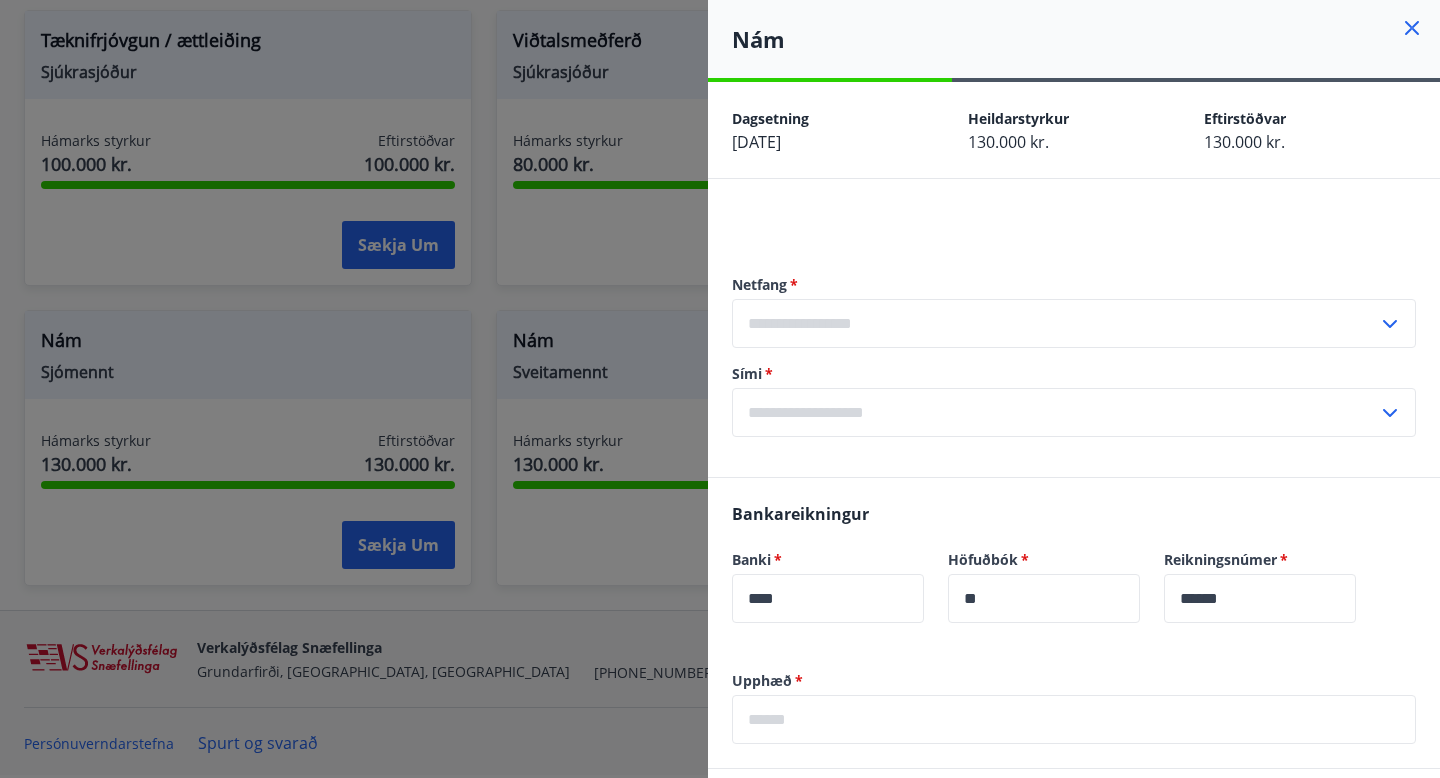 click 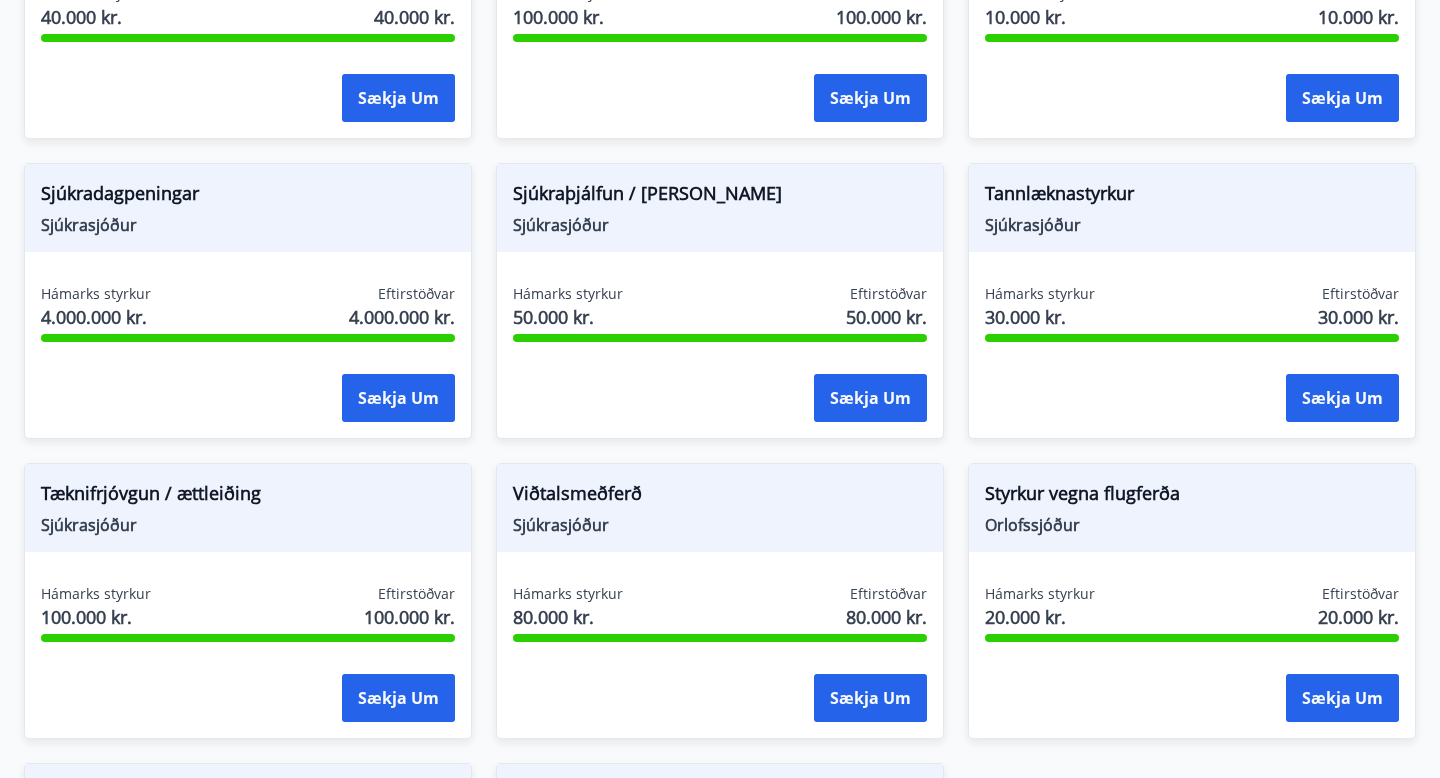 scroll, scrollTop: 1251, scrollLeft: 0, axis: vertical 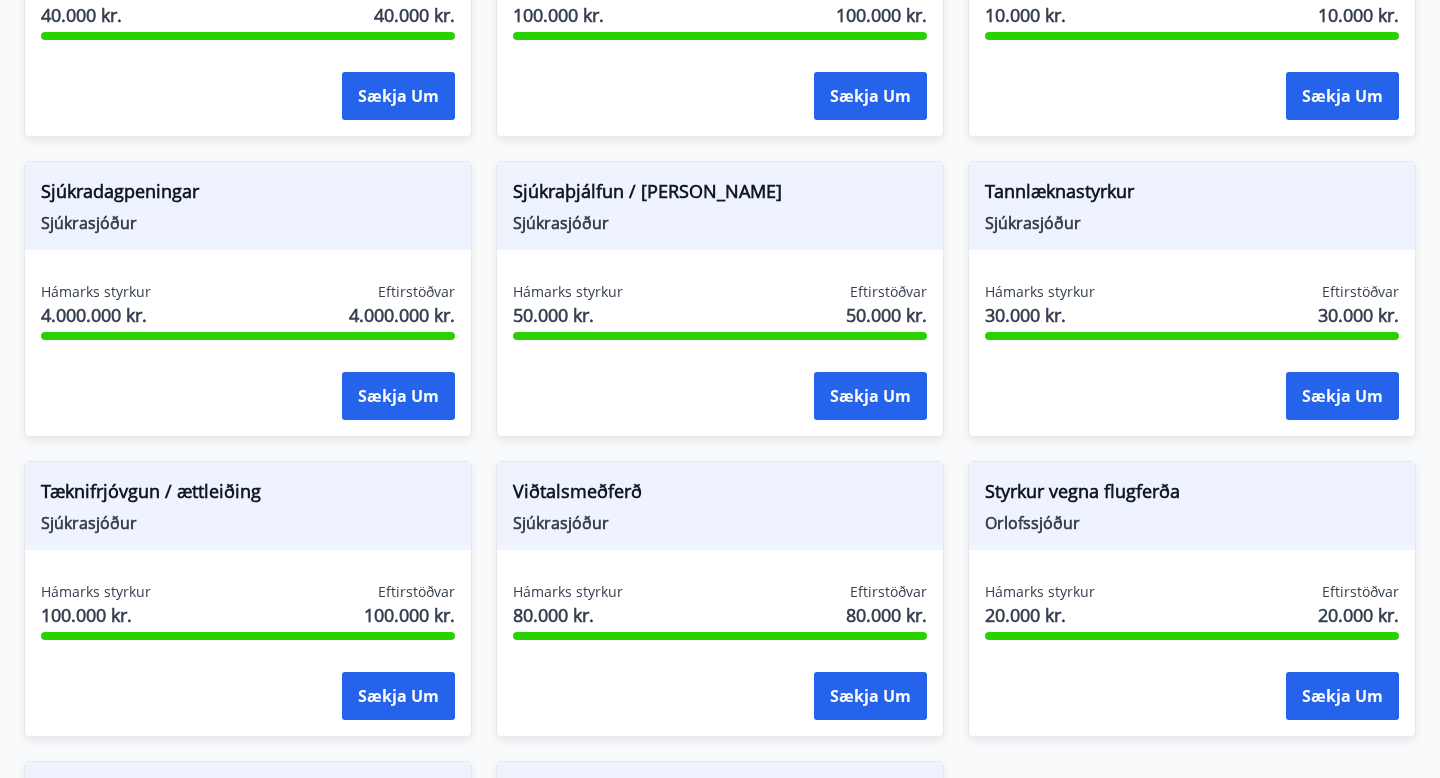click on "Sjúkraþjálfun / nudd" at bounding box center (720, 195) 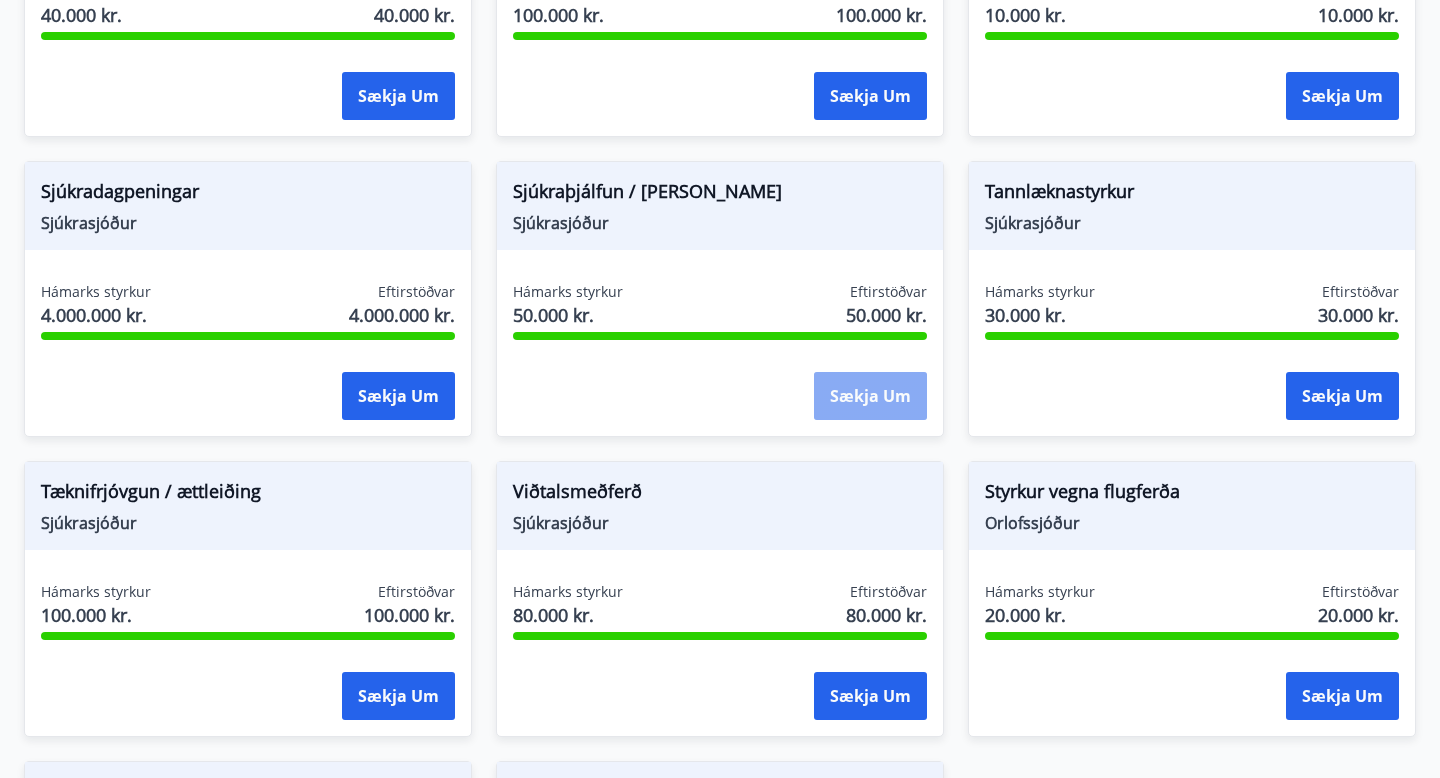 click on "Sækja um" at bounding box center [870, 396] 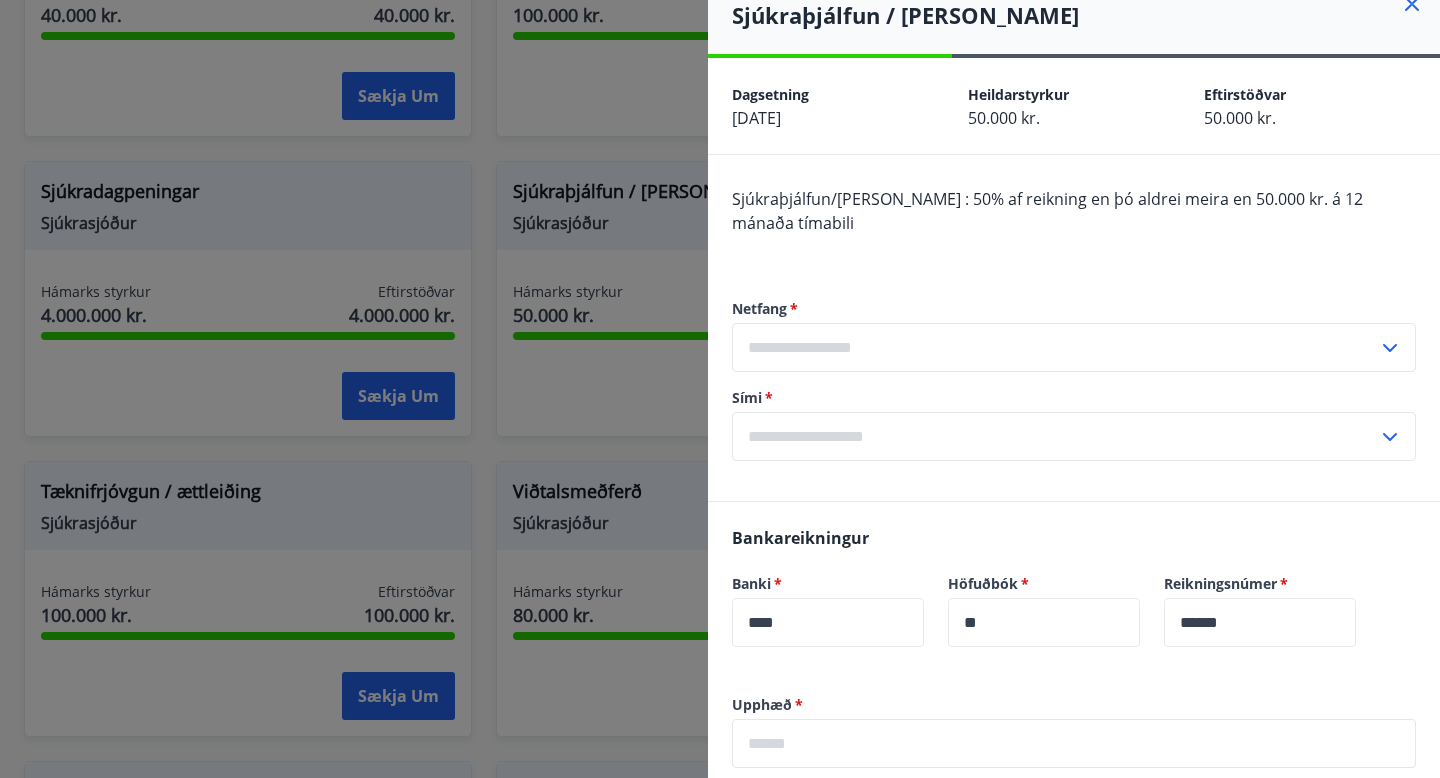 scroll, scrollTop: 0, scrollLeft: 0, axis: both 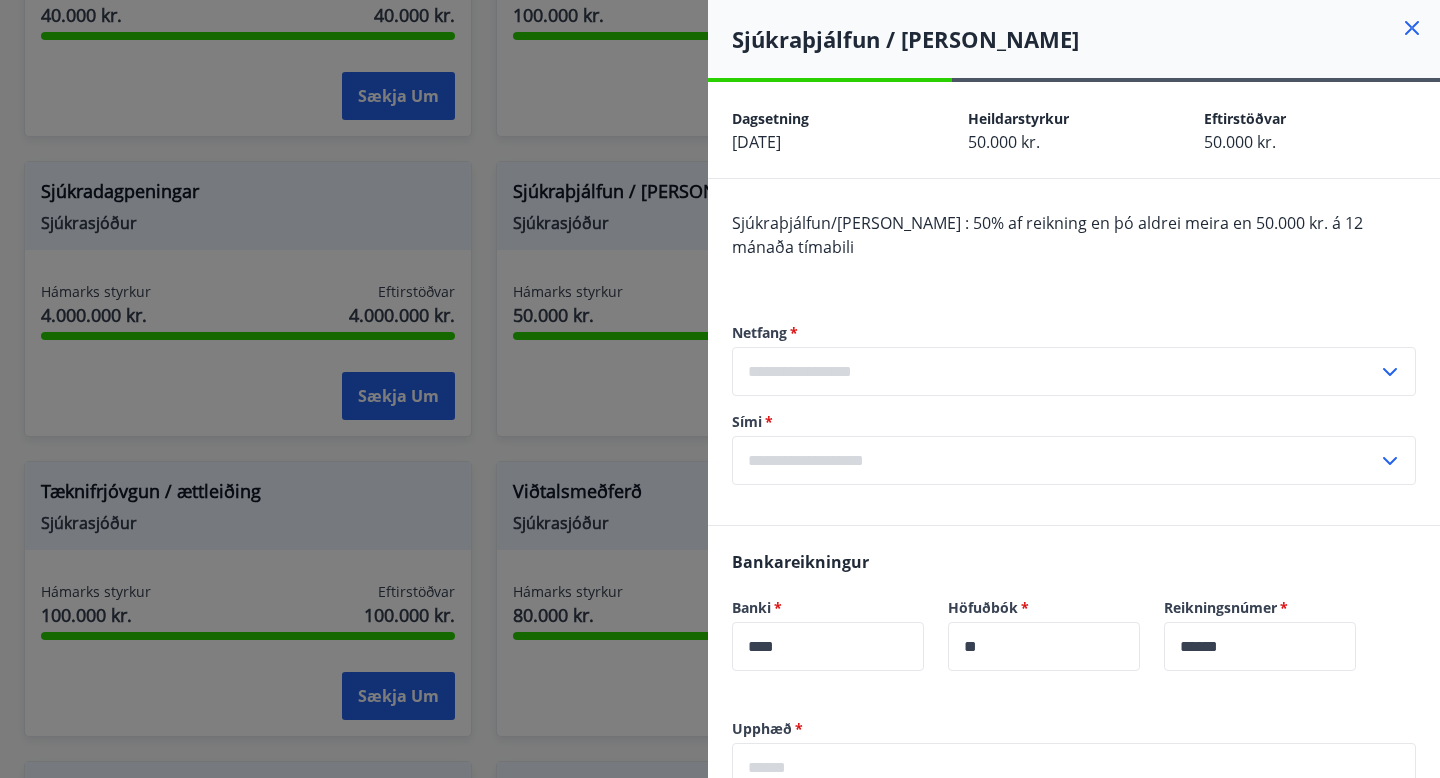 click 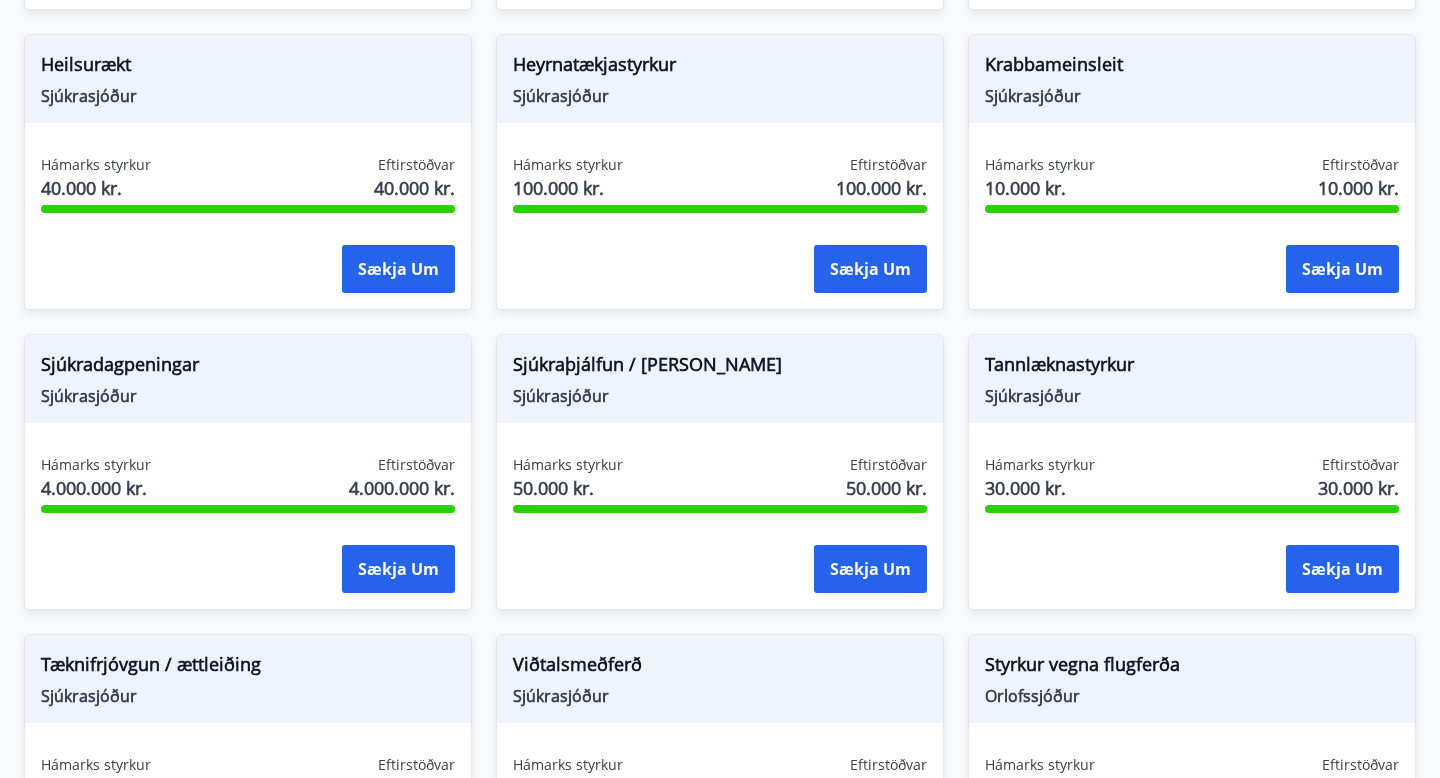 scroll, scrollTop: 1094, scrollLeft: 0, axis: vertical 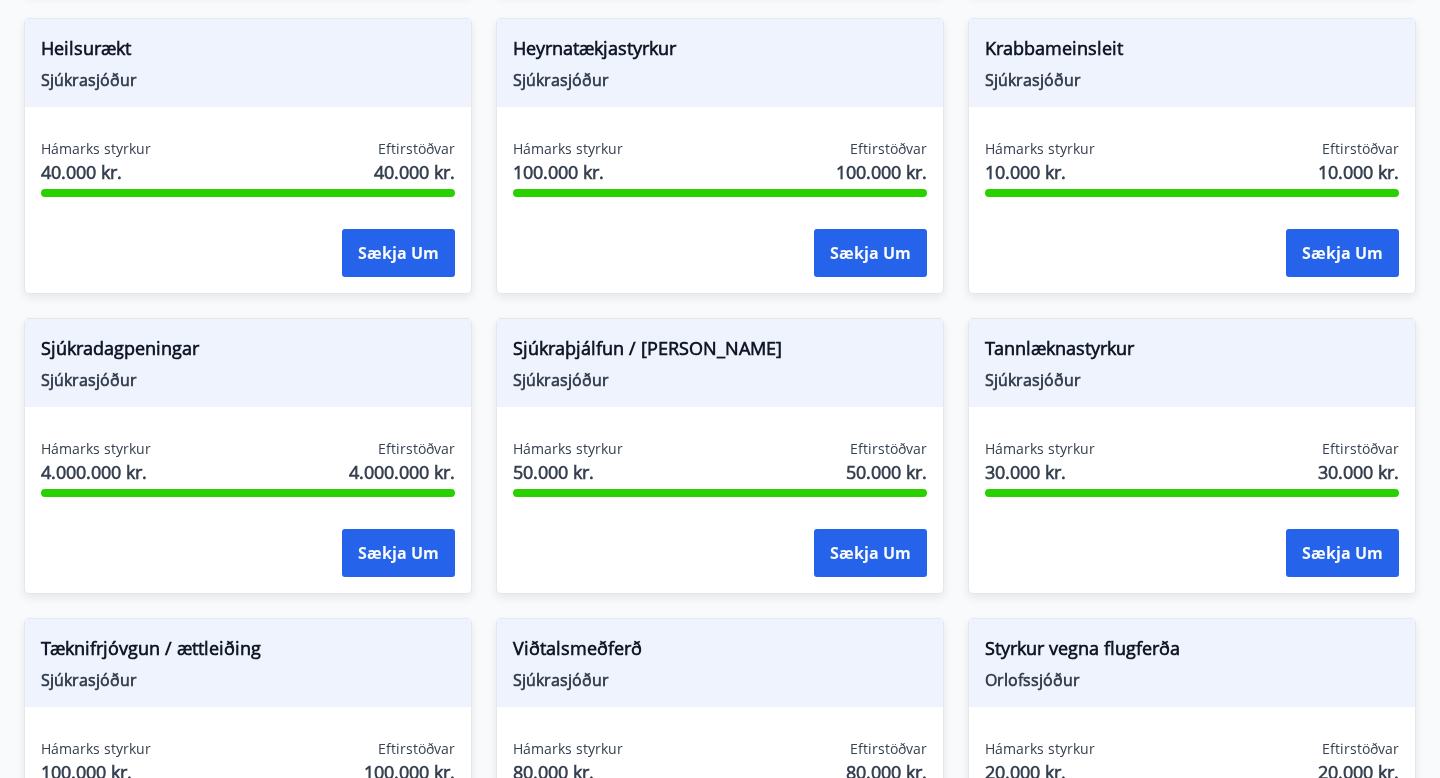 click on "Sjúkradagpeningar" at bounding box center [248, 352] 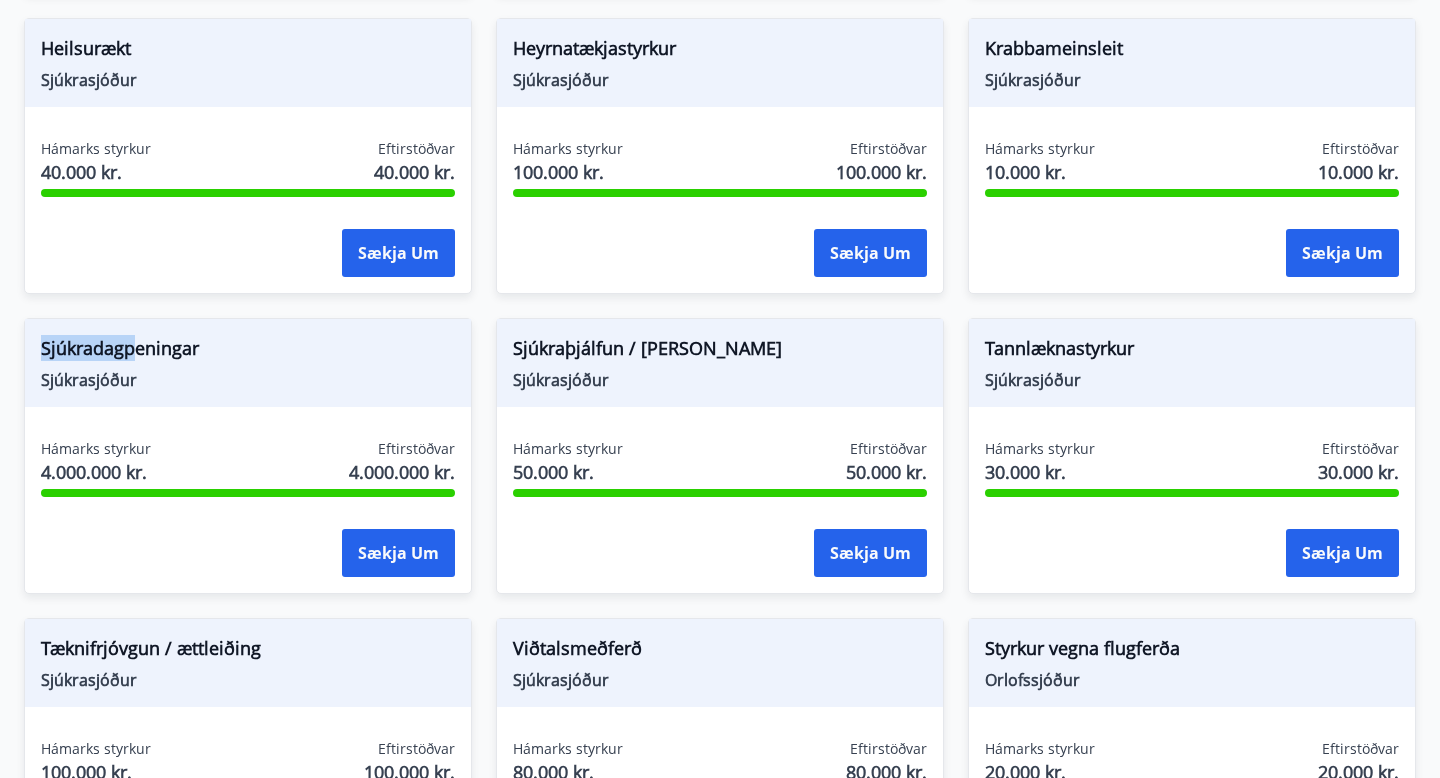 drag, startPoint x: 130, startPoint y: 349, endPoint x: 53, endPoint y: 334, distance: 78.44743 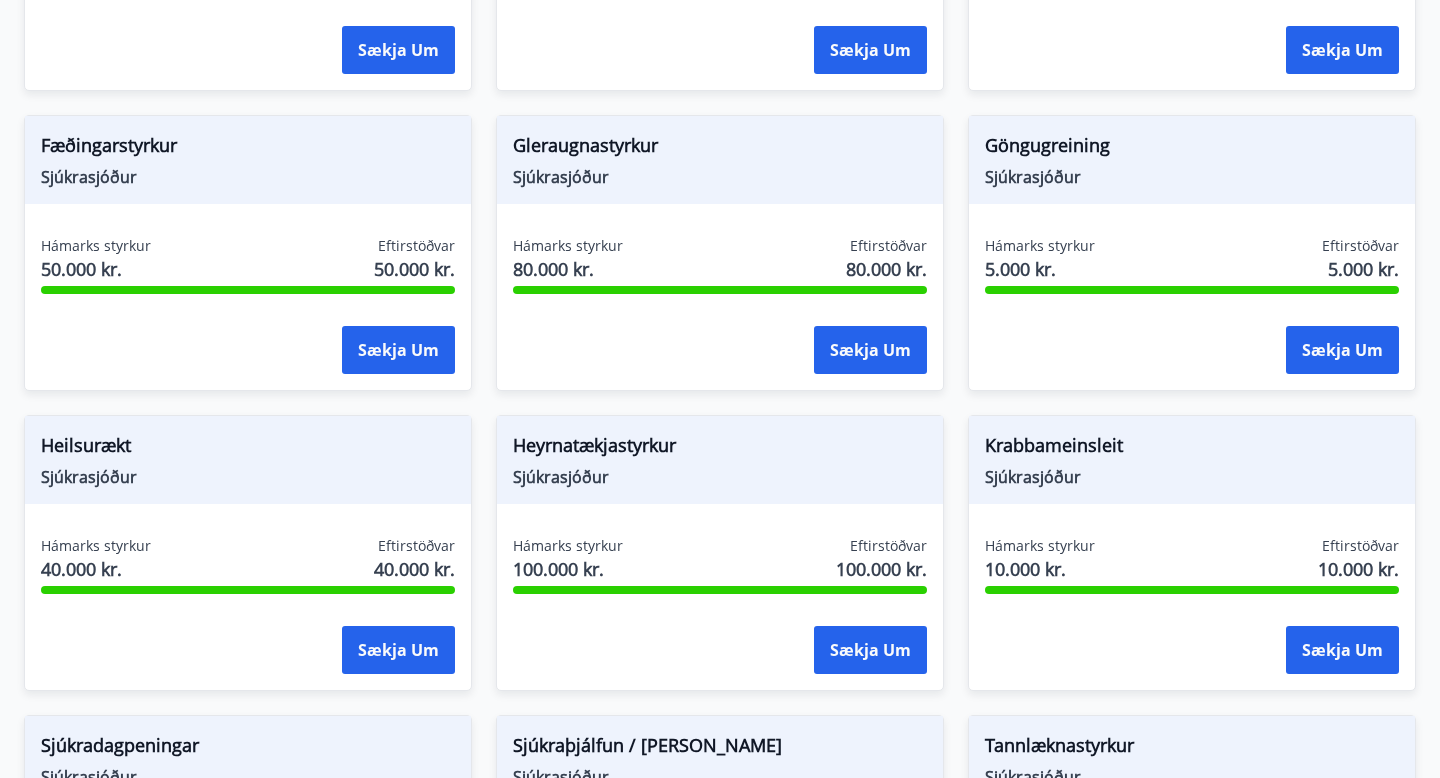 scroll, scrollTop: 722, scrollLeft: 0, axis: vertical 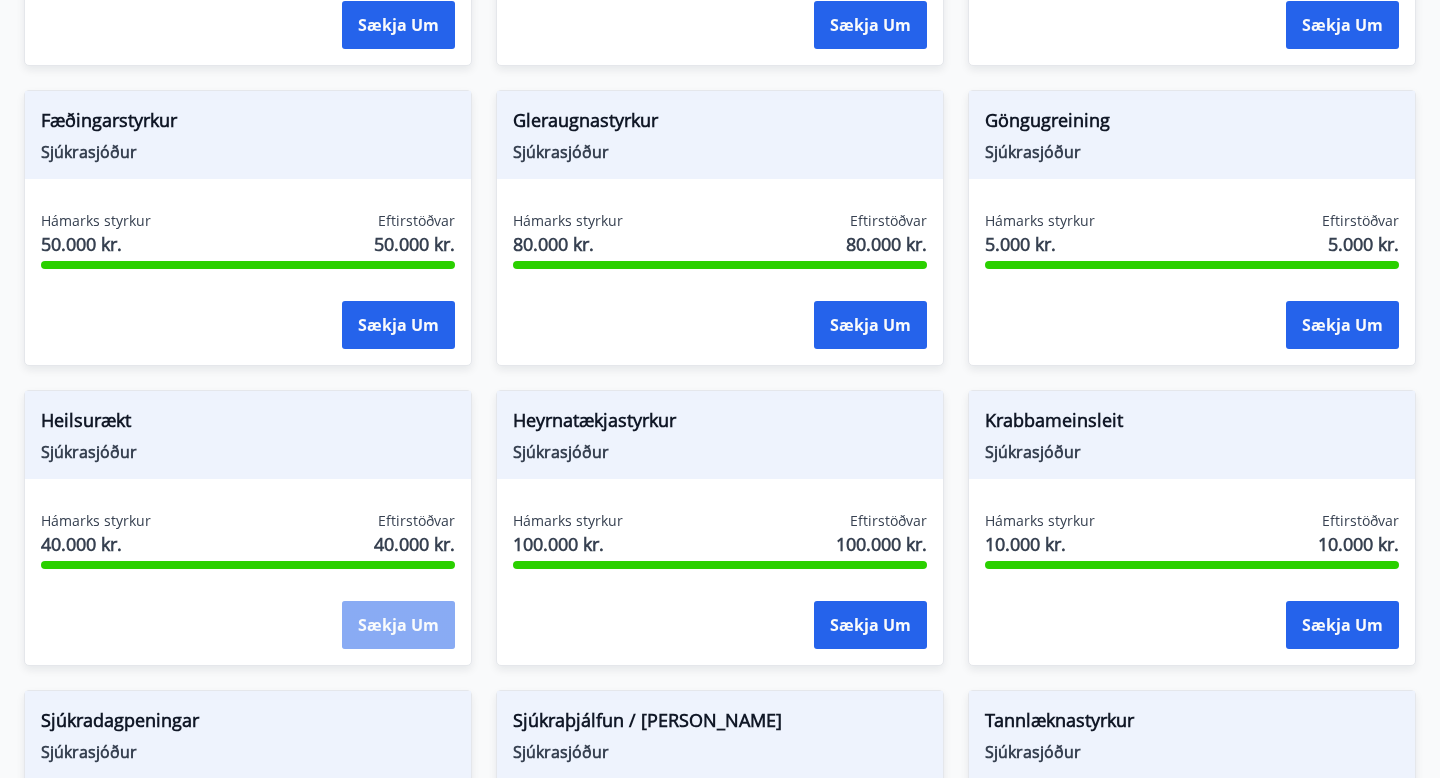 click on "Sækja um" at bounding box center (398, 625) 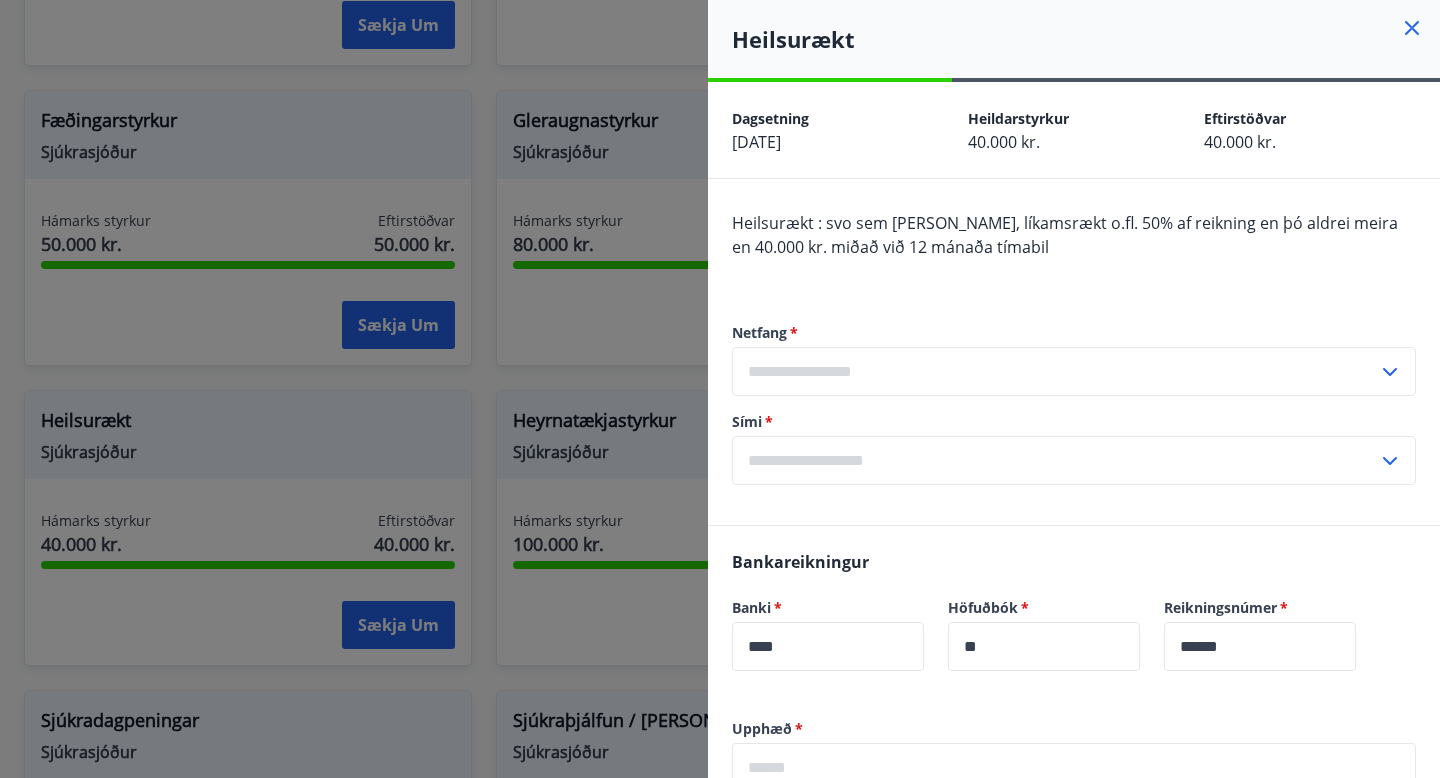 click on "Heilsurækt : svo sem sund, líkamsrækt o.fl. 50% af reikning en þó aldrei meira en 40.000 kr. miðað við 12 mánaða tímabil Netfang   * ​ Sími   * ​" at bounding box center [1074, 352] 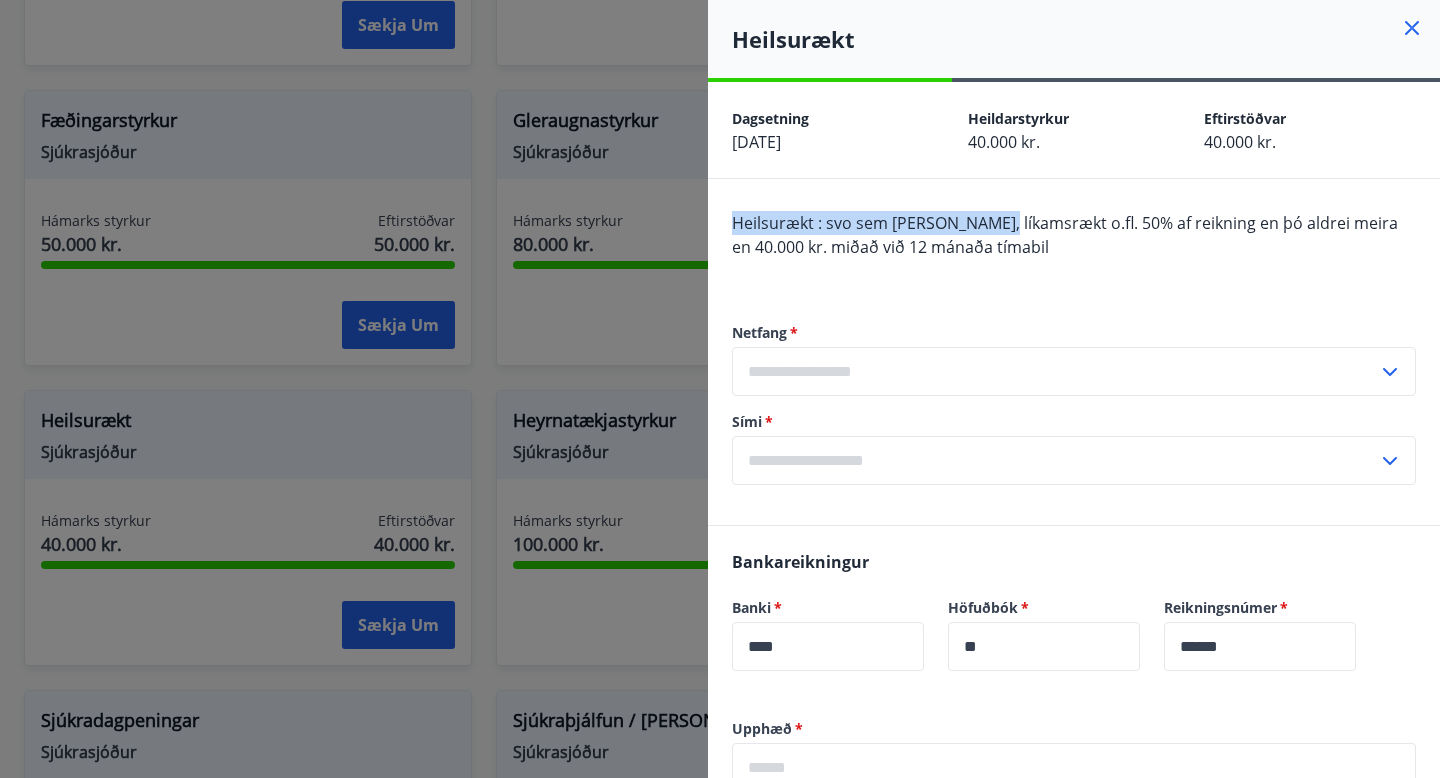 drag, startPoint x: 995, startPoint y: 198, endPoint x: 996, endPoint y: 212, distance: 14.035668 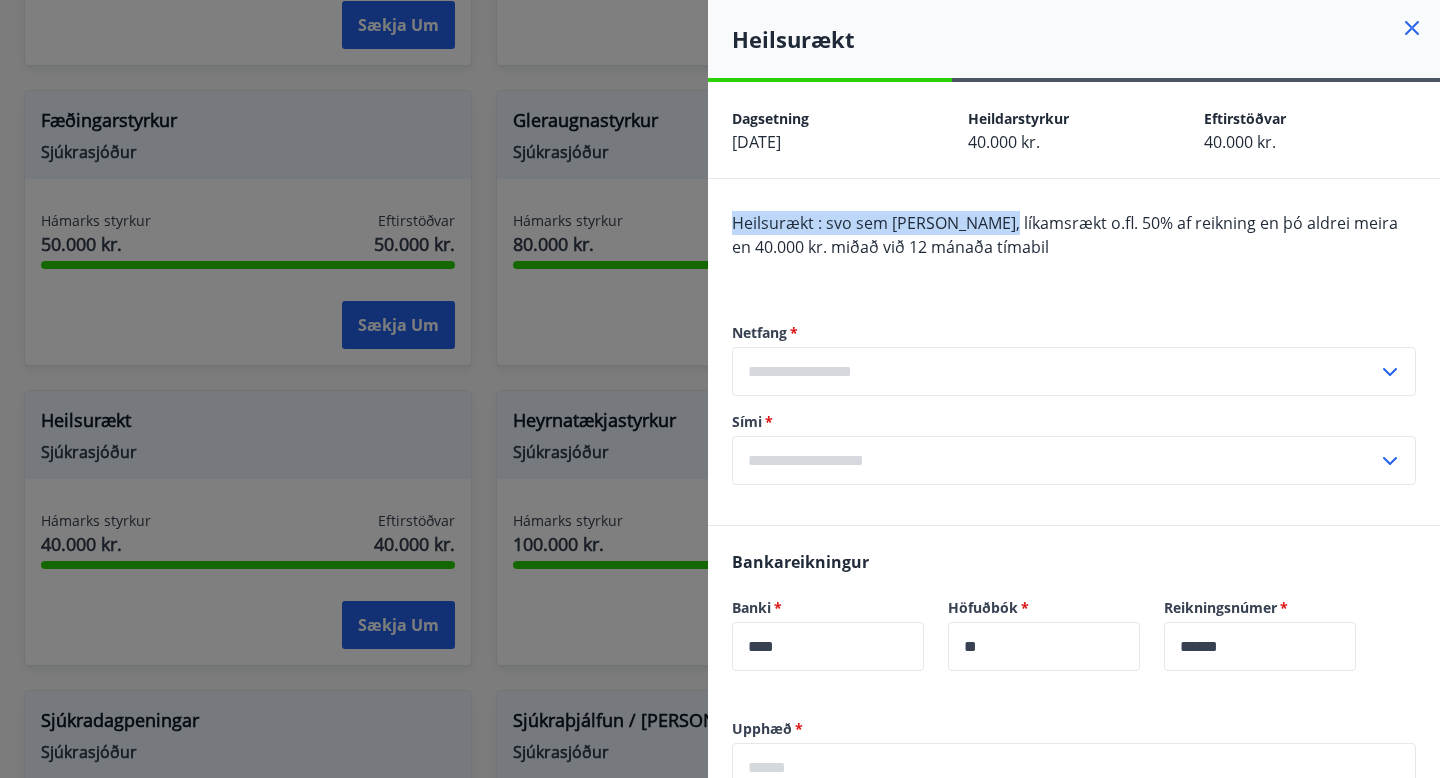 click on "Heilsurækt : svo sem sund, líkamsrækt o.fl. 50% af reikning en þó aldrei meira en 40.000 kr. miðað við 12 mánaða tímabil Netfang   * ​ Sími   * ​" at bounding box center [1074, 352] 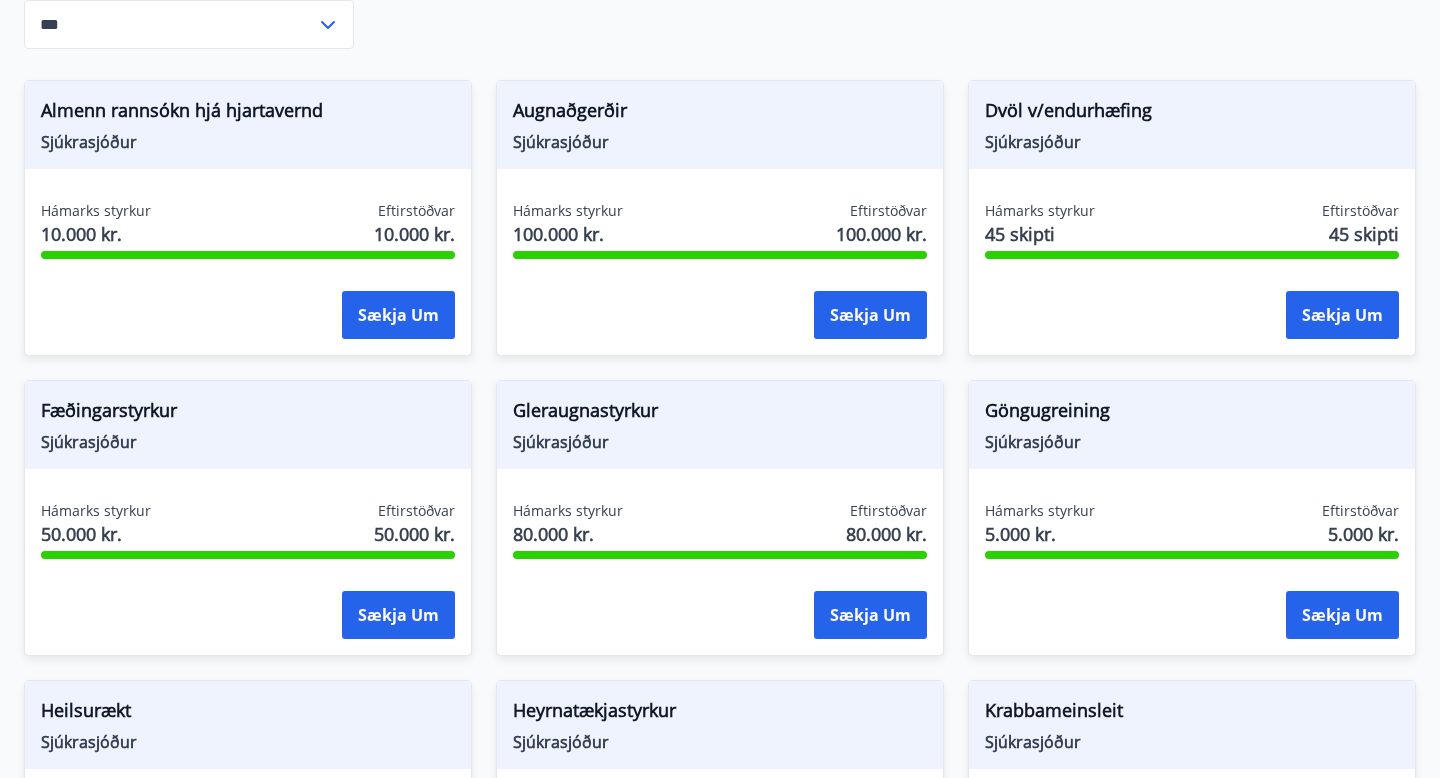 scroll, scrollTop: 491, scrollLeft: 0, axis: vertical 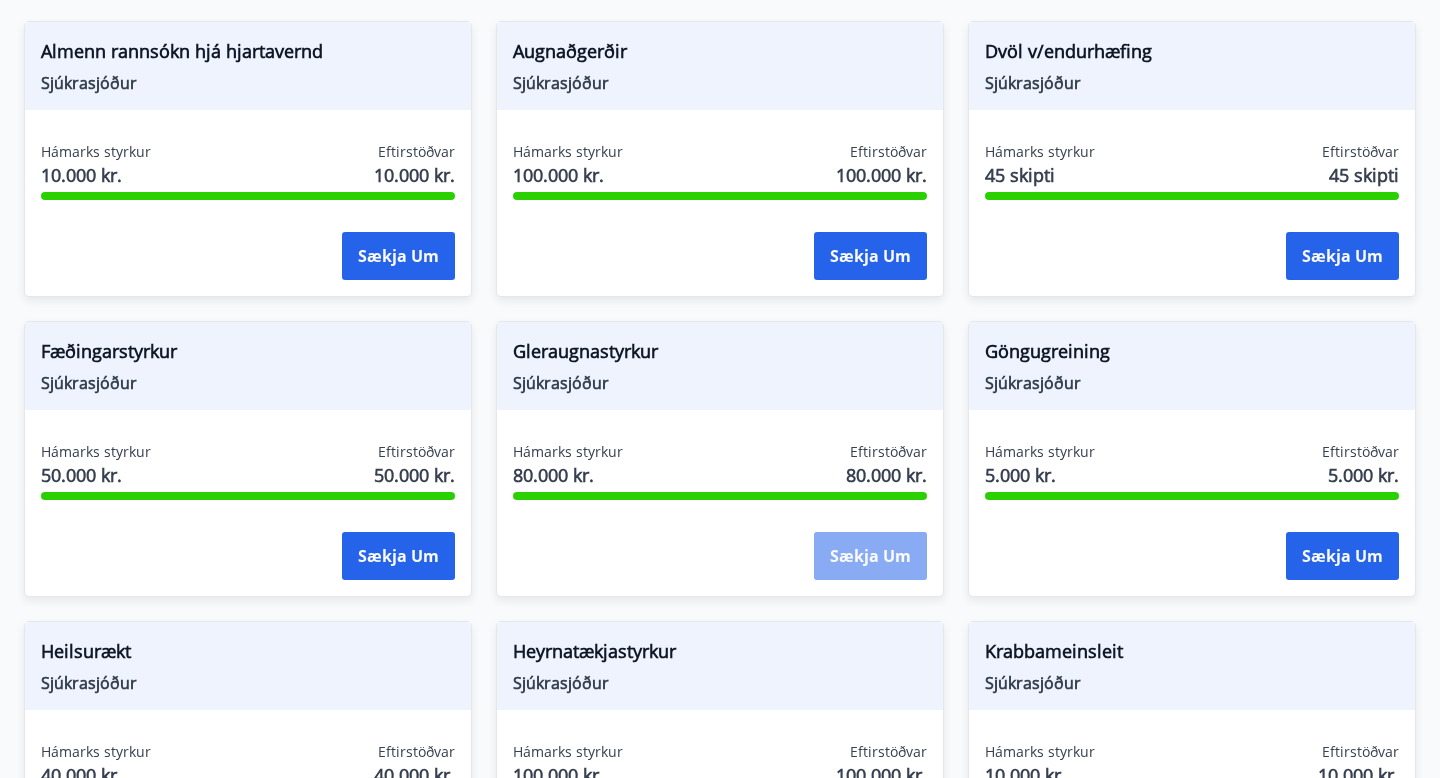click on "Sækja um" at bounding box center [870, 556] 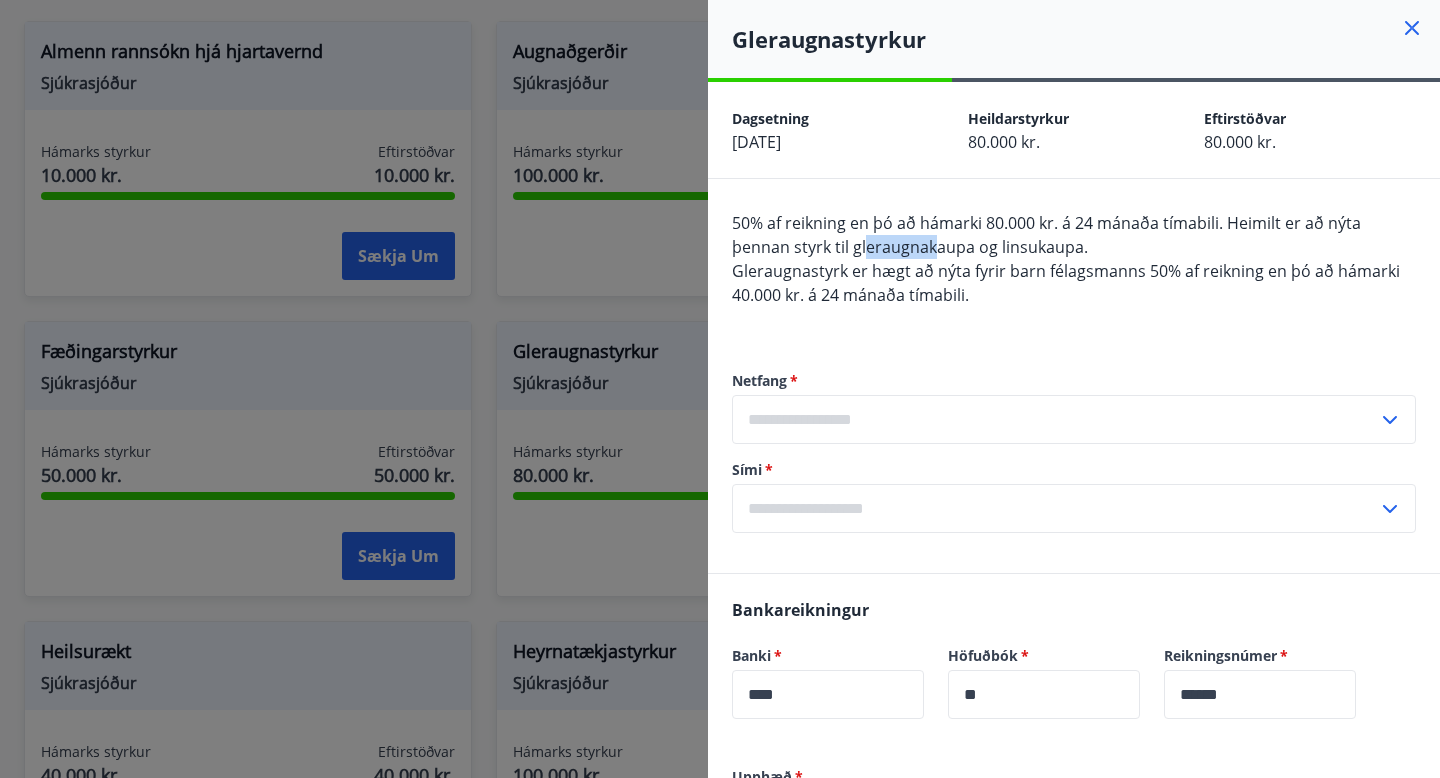 drag, startPoint x: 866, startPoint y: 256, endPoint x: 937, endPoint y: 247, distance: 71.568146 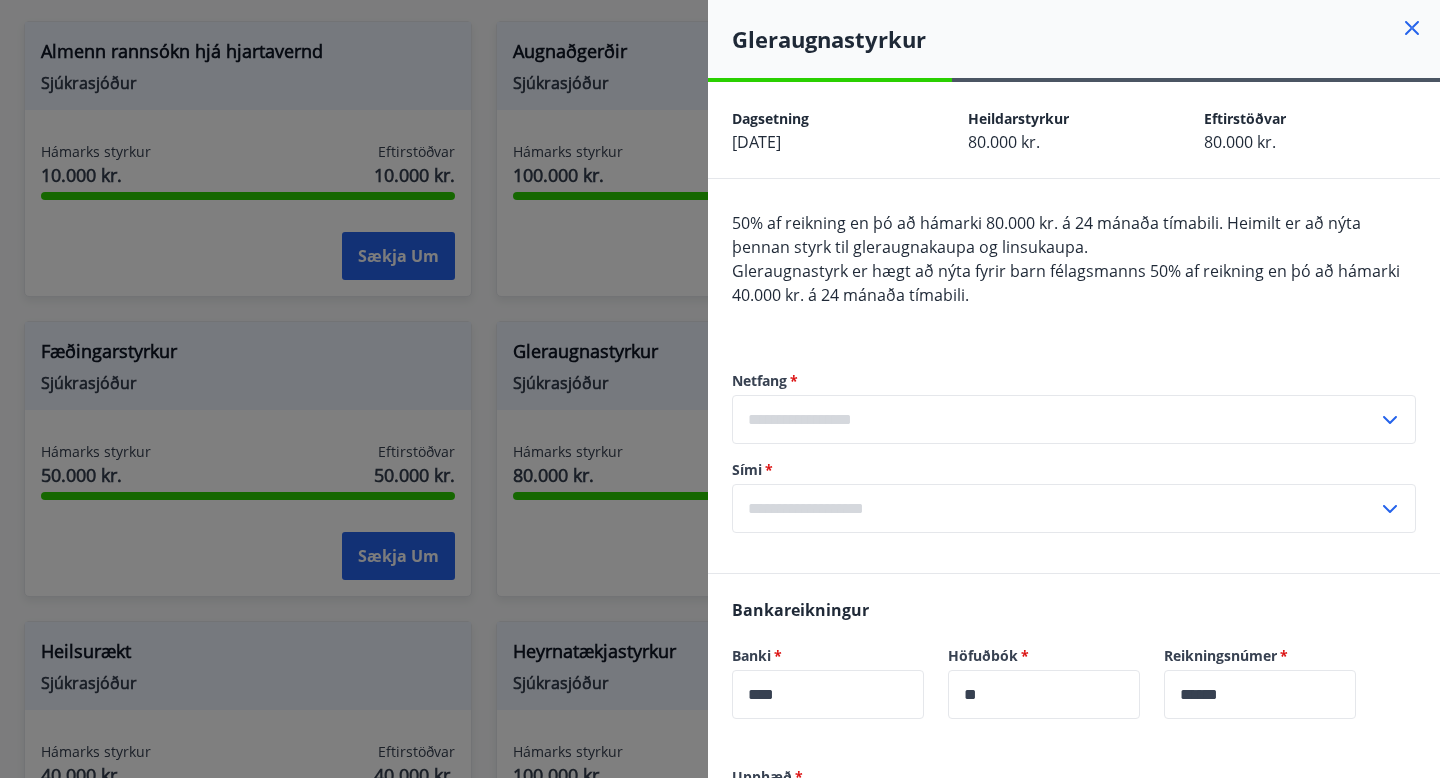 click 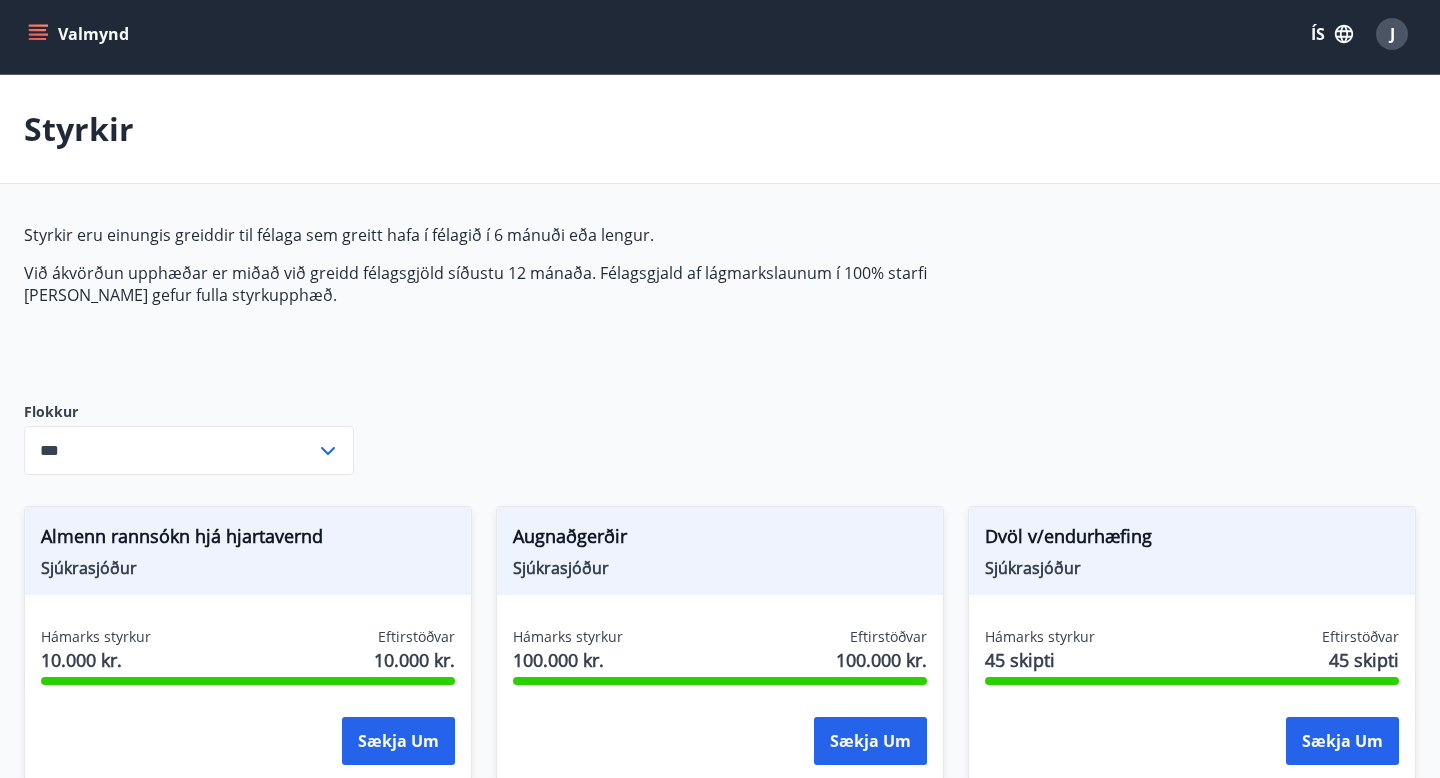 scroll, scrollTop: 0, scrollLeft: 0, axis: both 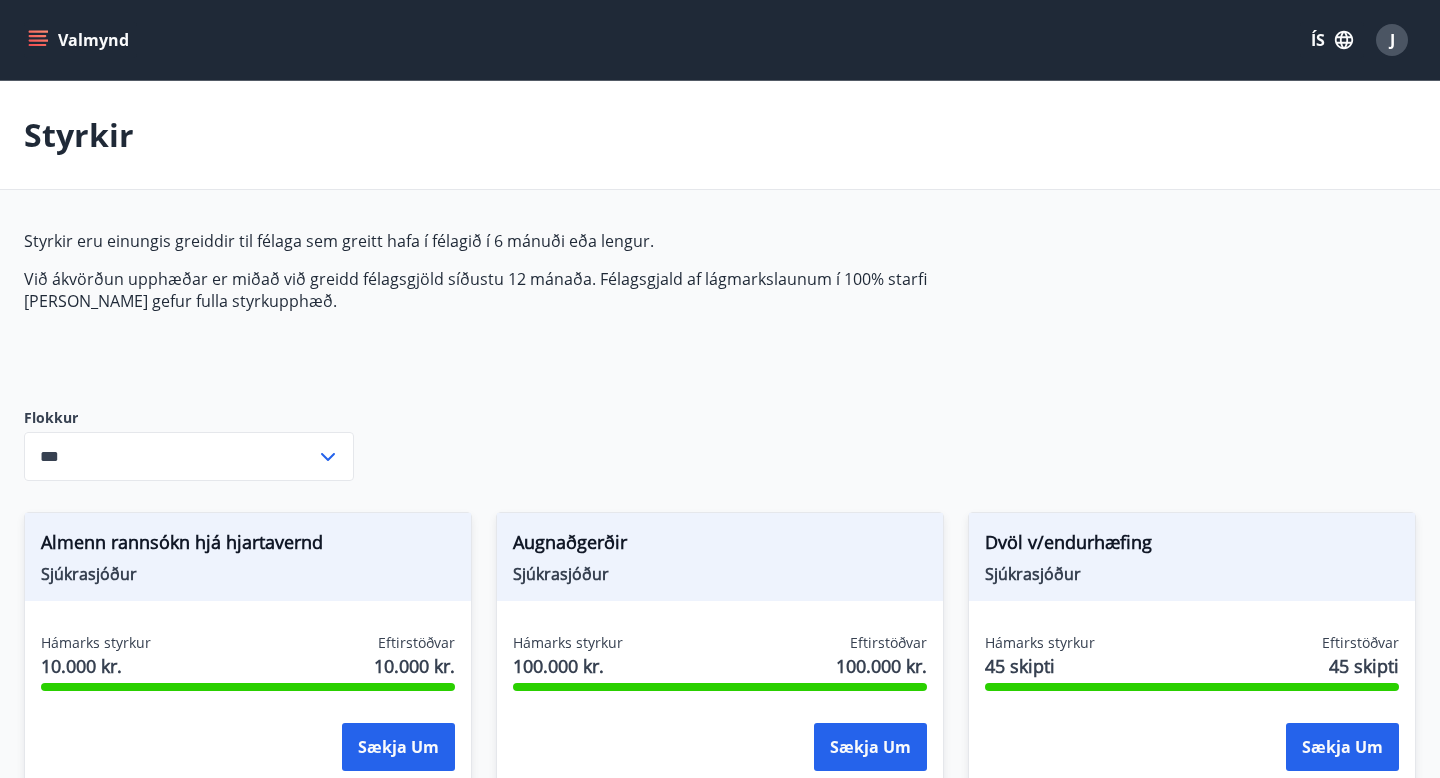 click on "Valmynd" at bounding box center [80, 40] 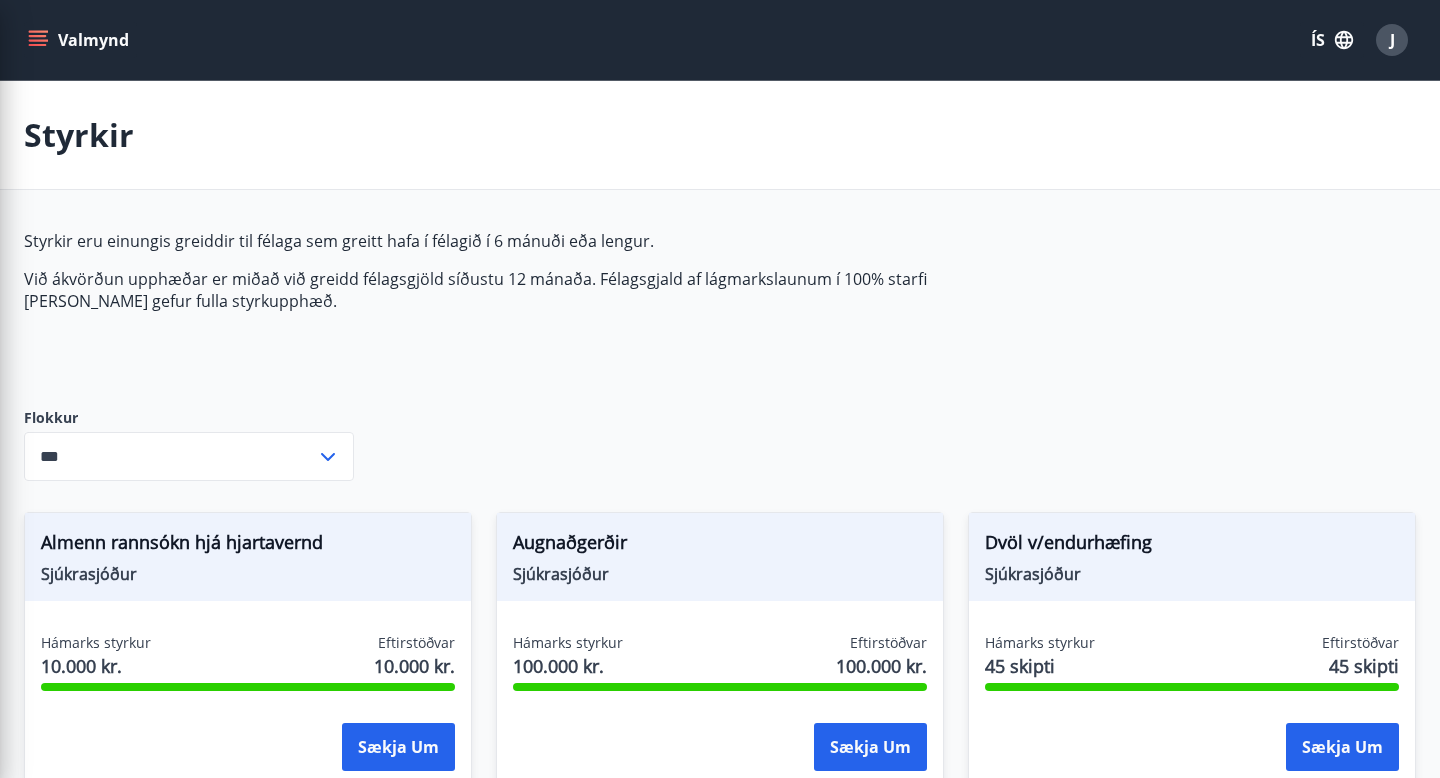 click on "Styrkir eru einungis greiddir til félaga sem greitt hafa í félagið í 6 mánuði eða lengur.
Við ákvörðun upphæðar er miðað við greidd félagsgjöld síðustu 12 mánaða. Félagsgjald af lágmarkslaunum í 100% starfi eða meira gefur fulla styrkupphæð.
Flokkur *** ​ Almenn rannsókn hjá hjartavernd Sjúkrasjóður Hámarks styrkur 10.000 kr. Eftirstöðvar 10.000 kr. Sækja um Augnaðgerðir Sjúkrasjóður Hámarks styrkur 100.000 kr. Eftirstöðvar 100.000 kr. Sækja um Dvöl v/endurhæfing Sjúkrasjóður Hámarks styrkur 45 skipti Eftirstöðvar 45 skipti Sækja um Fæðingarstyrkur Sjúkrasjóður Hámarks styrkur 50.000 kr. Eftirstöðvar 50.000 kr. Sækja um Gleraugnastyrkur Sjúkrasjóður Hámarks styrkur 80.000 kr. Eftirstöðvar 80.000 kr. Sækja um Göngugreining Sjúkrasjóður Hámarks styrkur 5.000 kr. Eftirstöðvar 5.000 kr. Sækja um Heilsurækt Sjúkrasjóður Hámarks styrkur 40.000 kr. Eftirstöðvar 40.000 kr. Sækja um Heyrnatækjastyrkur Sjúkrasjóður Nám" at bounding box center (720, 1271) 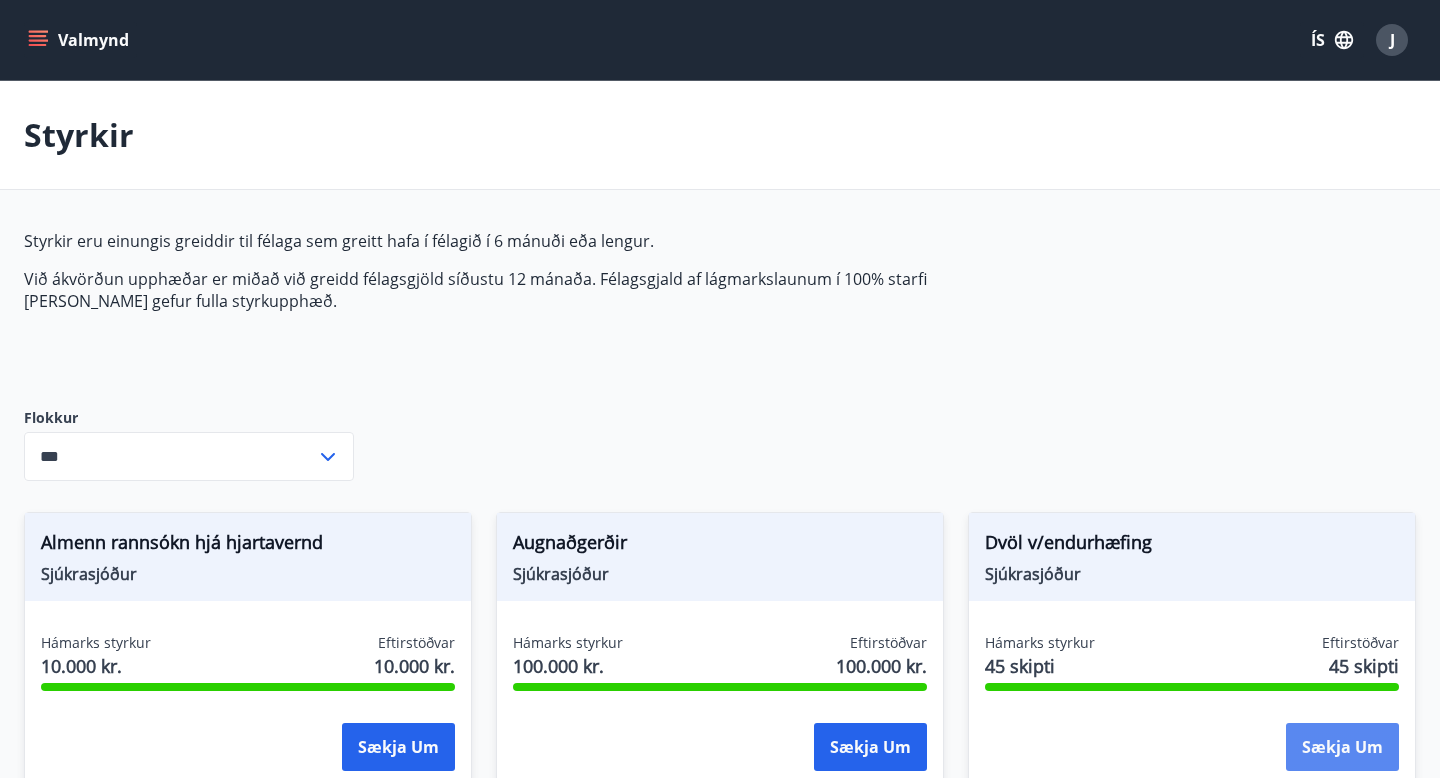 click on "Sækja um" at bounding box center (1342, 747) 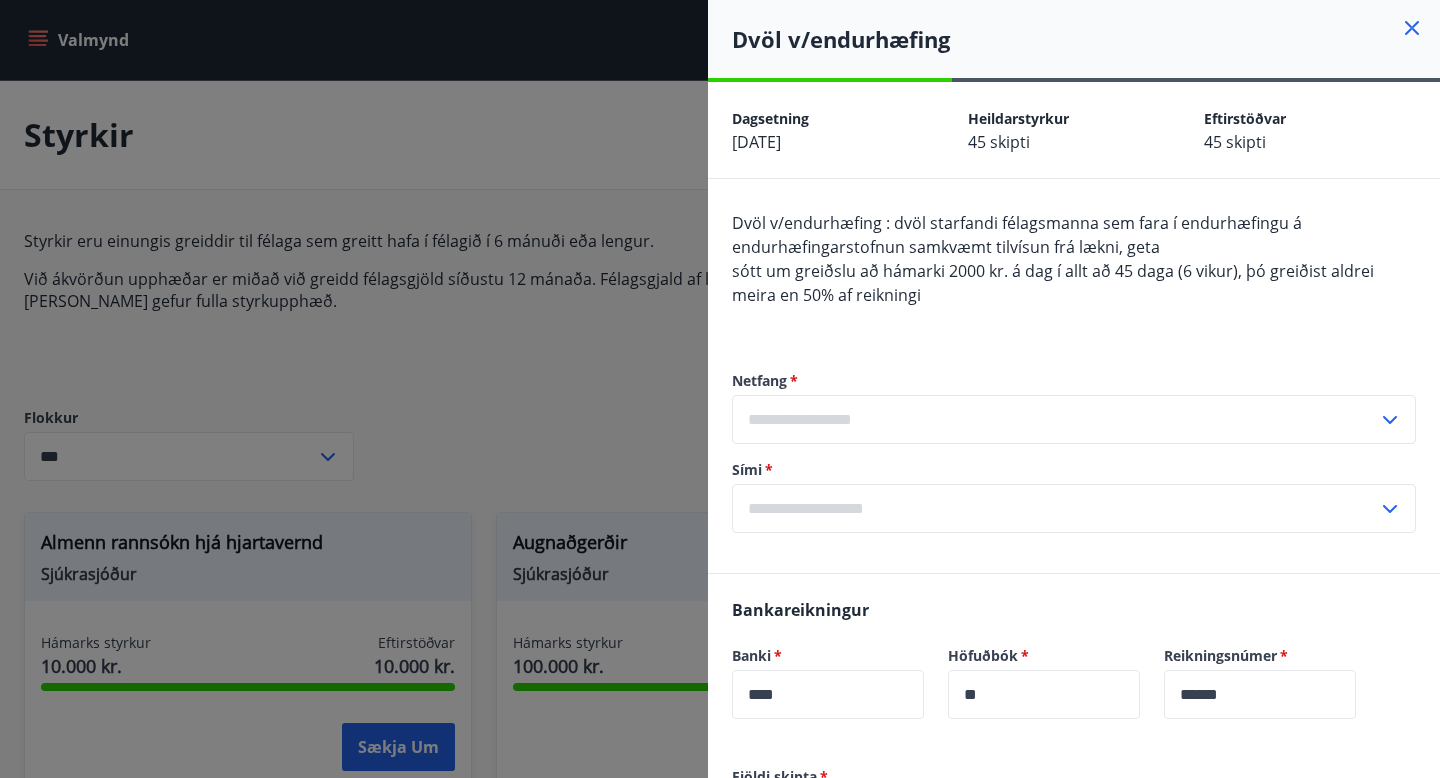 click at bounding box center (720, 389) 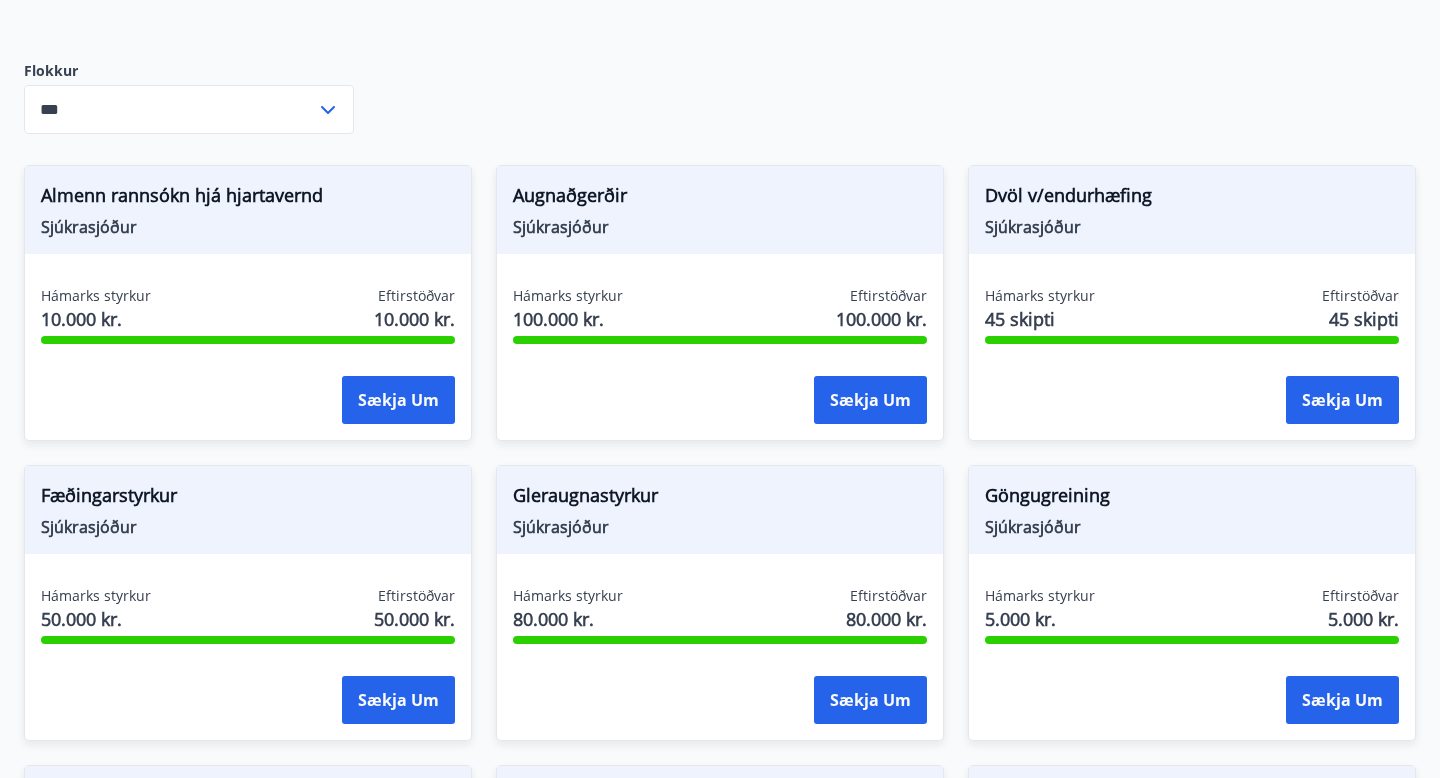 scroll, scrollTop: 0, scrollLeft: 0, axis: both 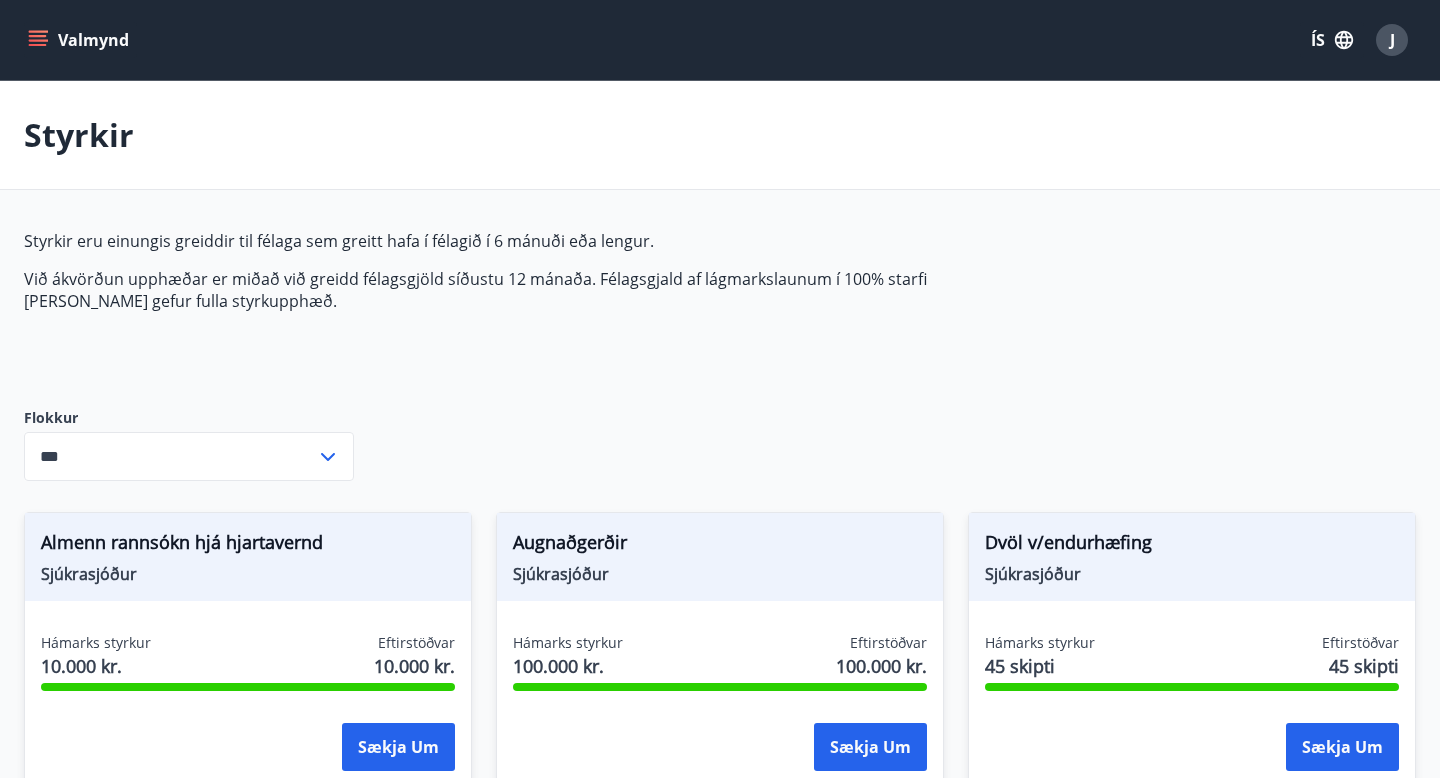 click on "Valmynd" at bounding box center [80, 40] 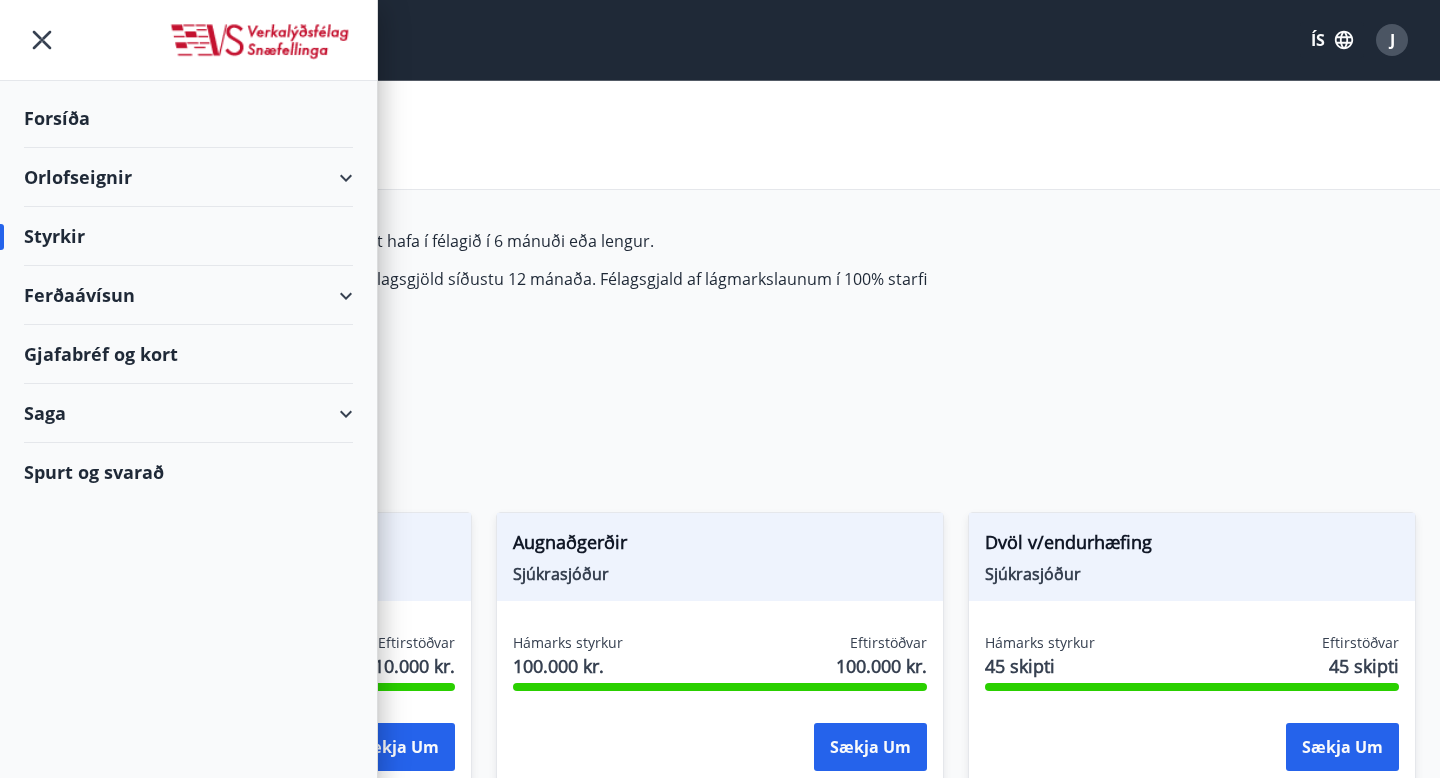 click on "Ferðaávísun" at bounding box center (188, 295) 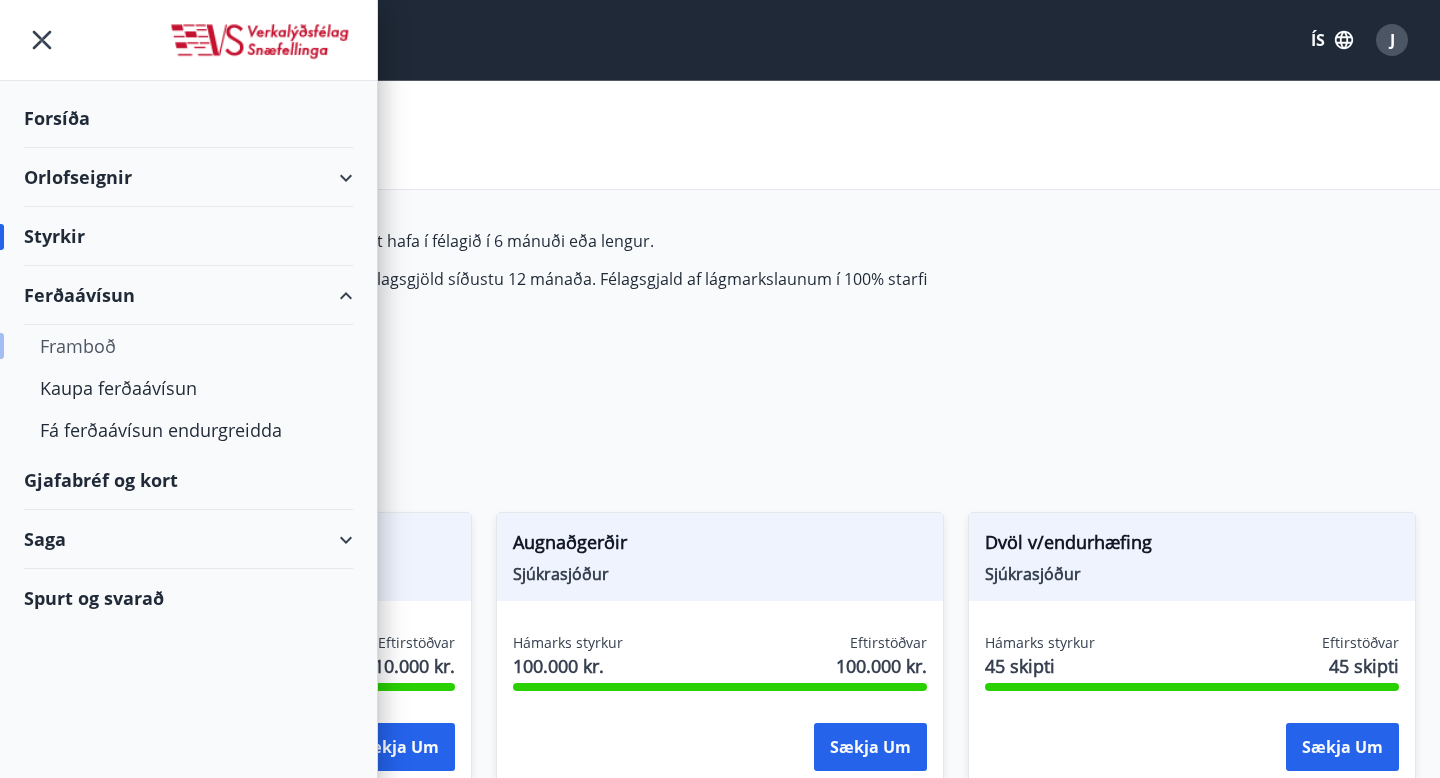 click on "Framboð" at bounding box center (188, 346) 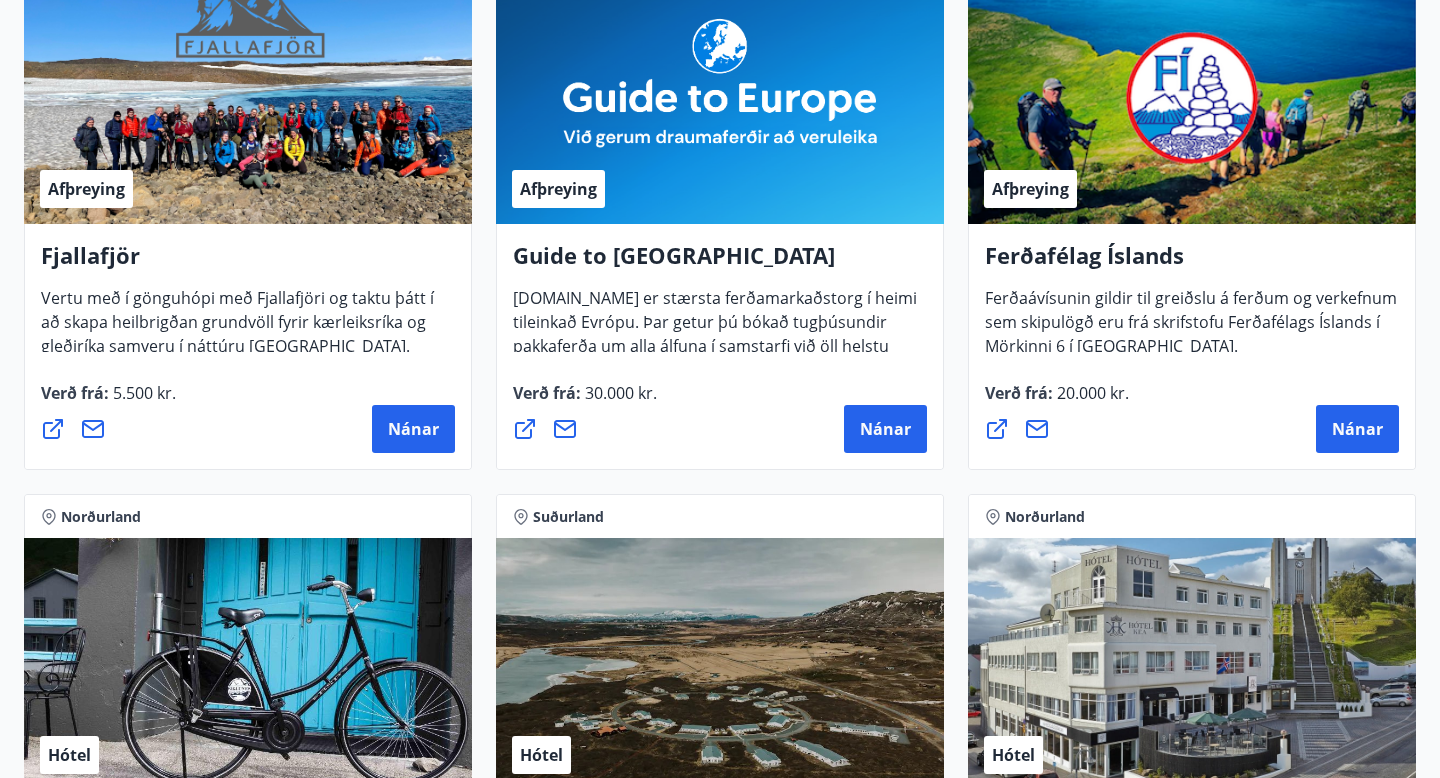 scroll, scrollTop: 0, scrollLeft: 0, axis: both 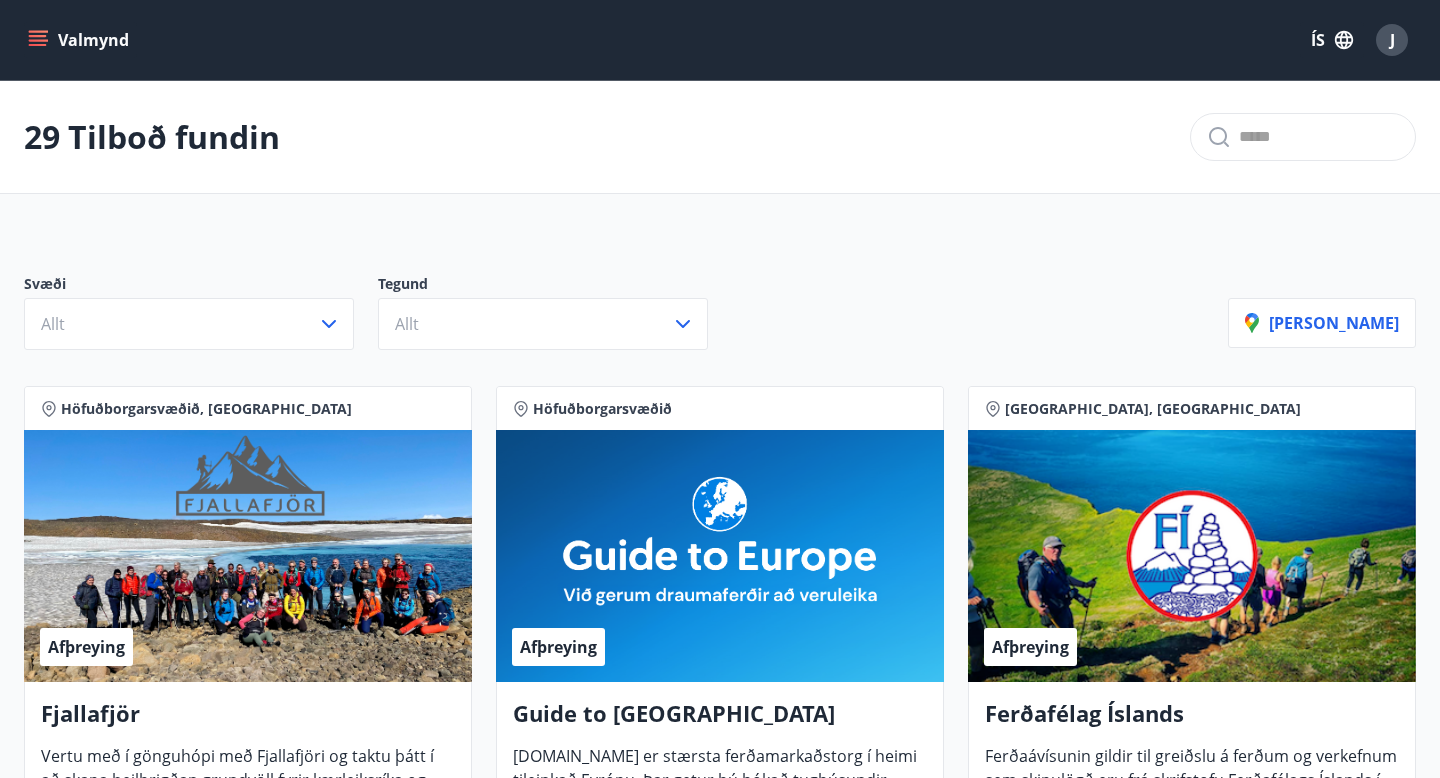 click on "Valmynd" at bounding box center [80, 40] 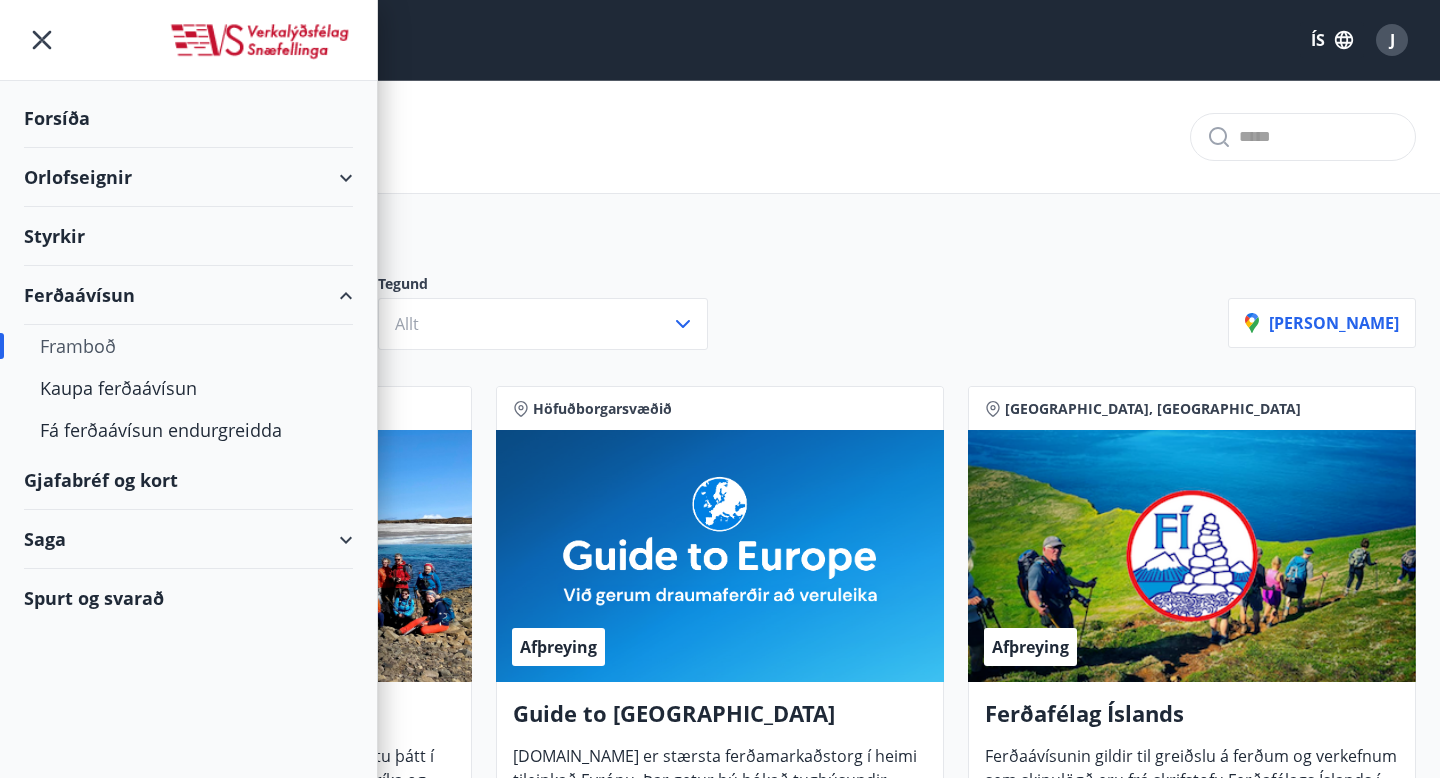 click on "Saga" at bounding box center [188, 539] 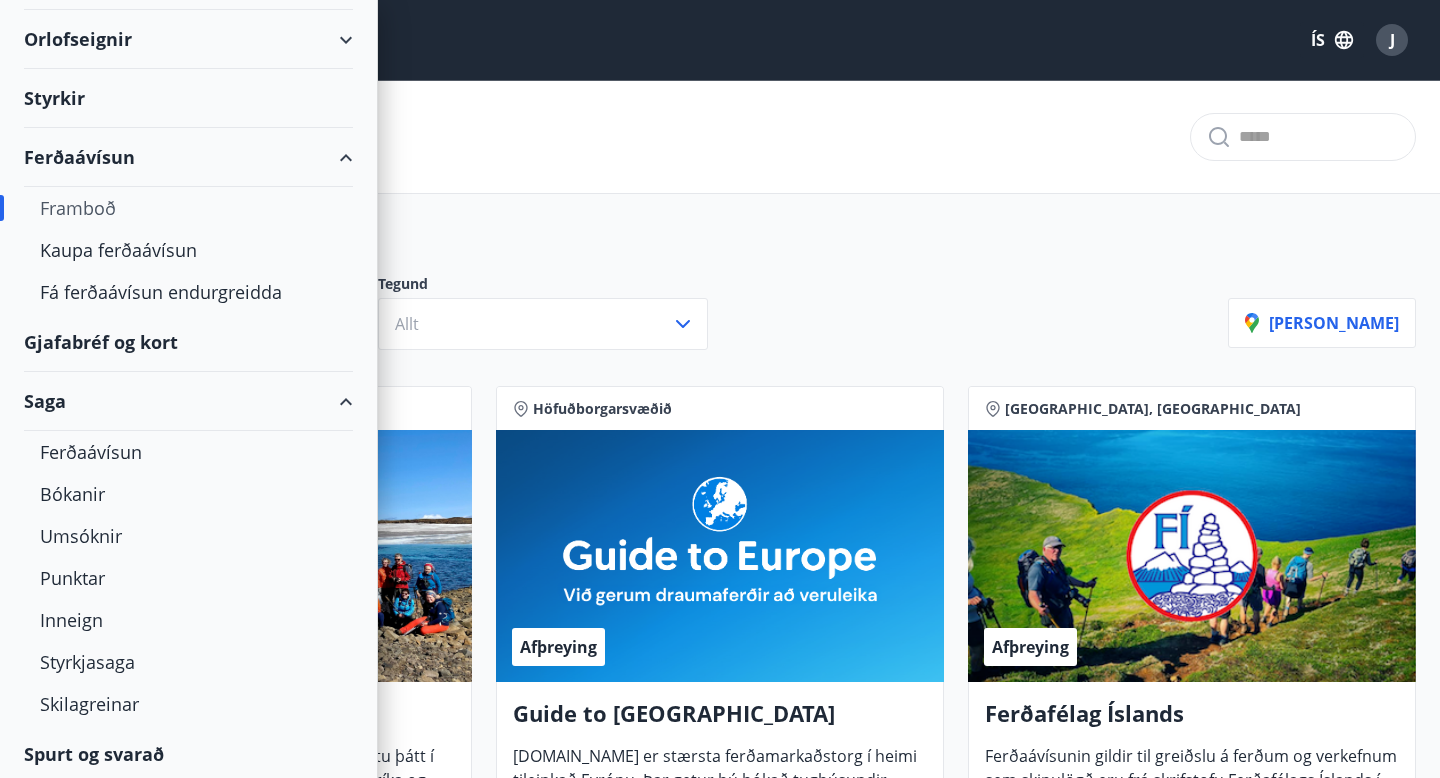 scroll, scrollTop: 143, scrollLeft: 0, axis: vertical 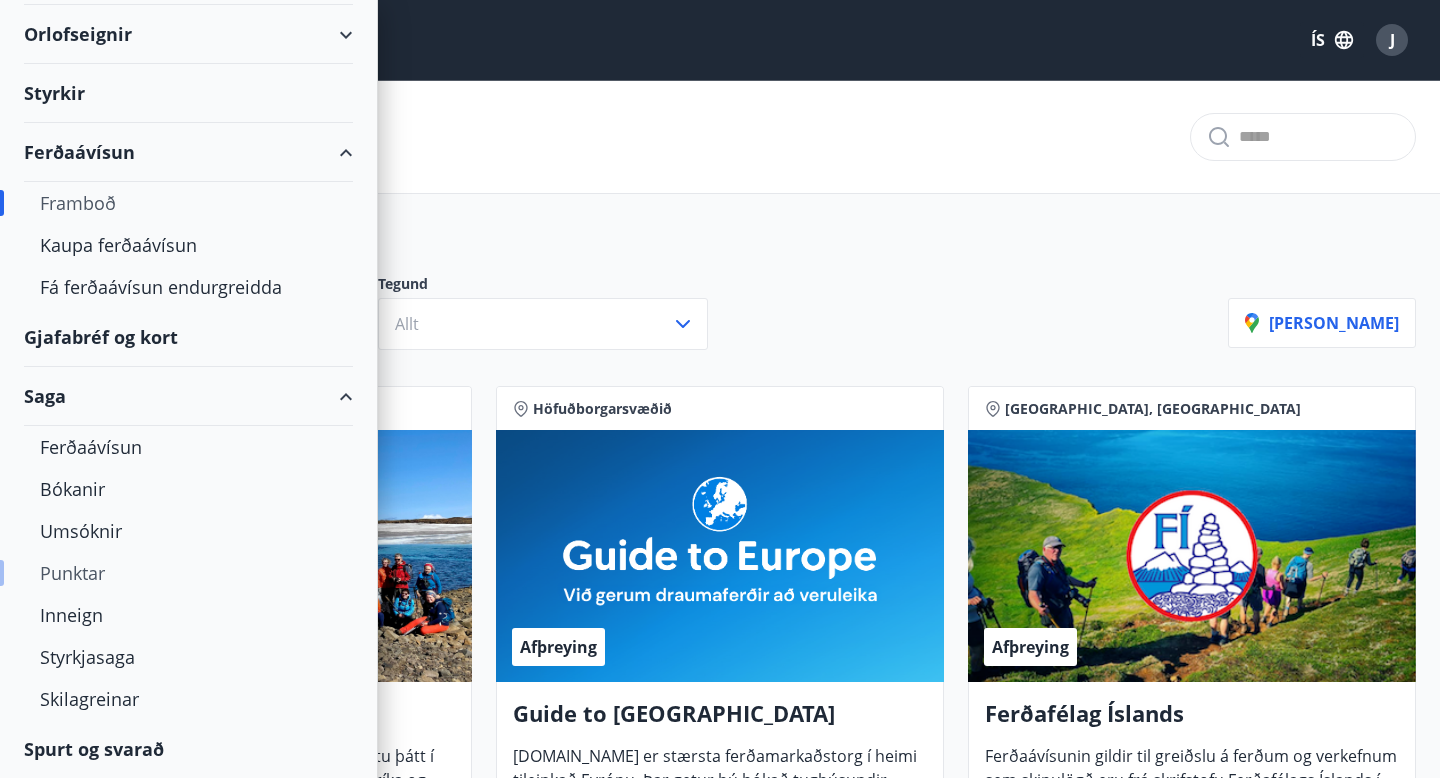 click on "Punktar" at bounding box center [188, 573] 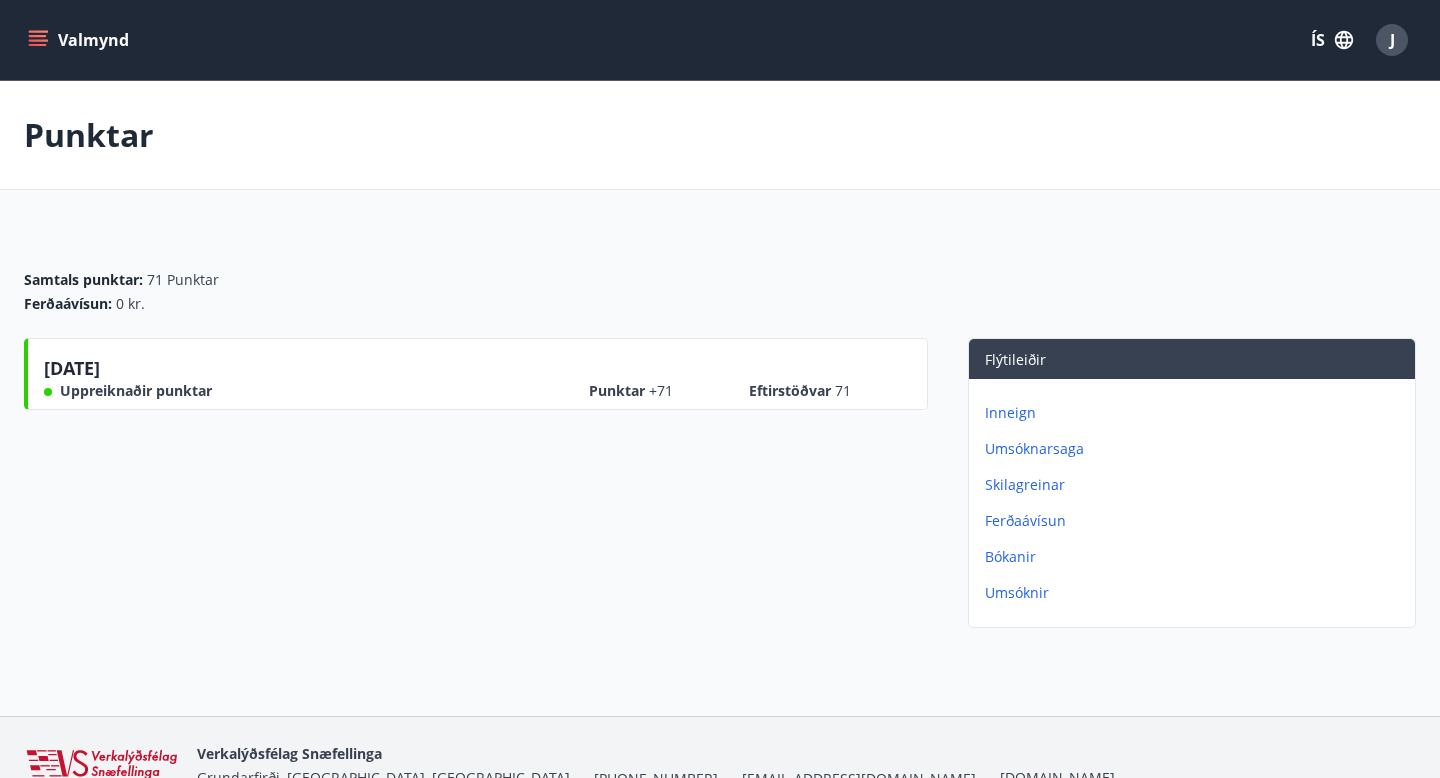 click on "Valmynd" at bounding box center (80, 40) 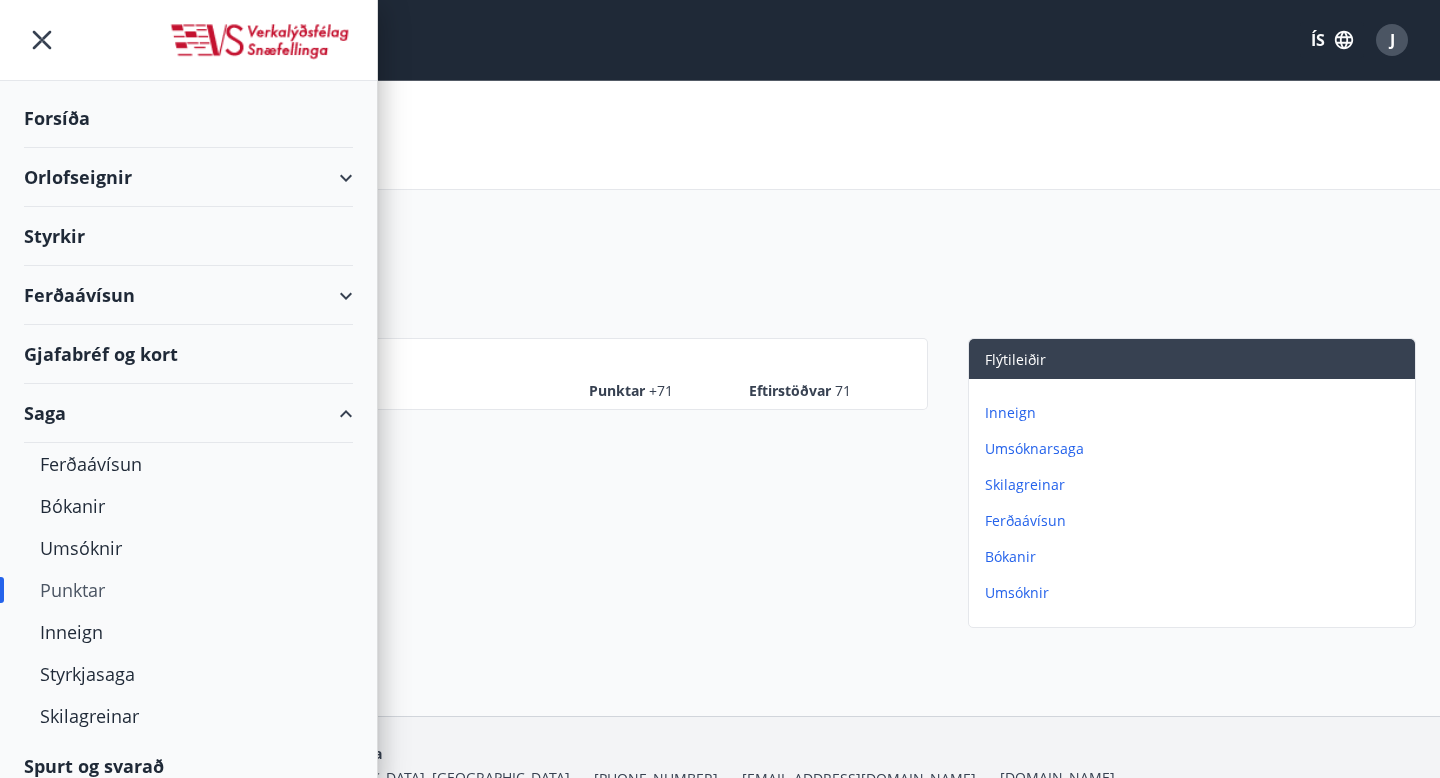 click on "Forsíða" at bounding box center [188, 118] 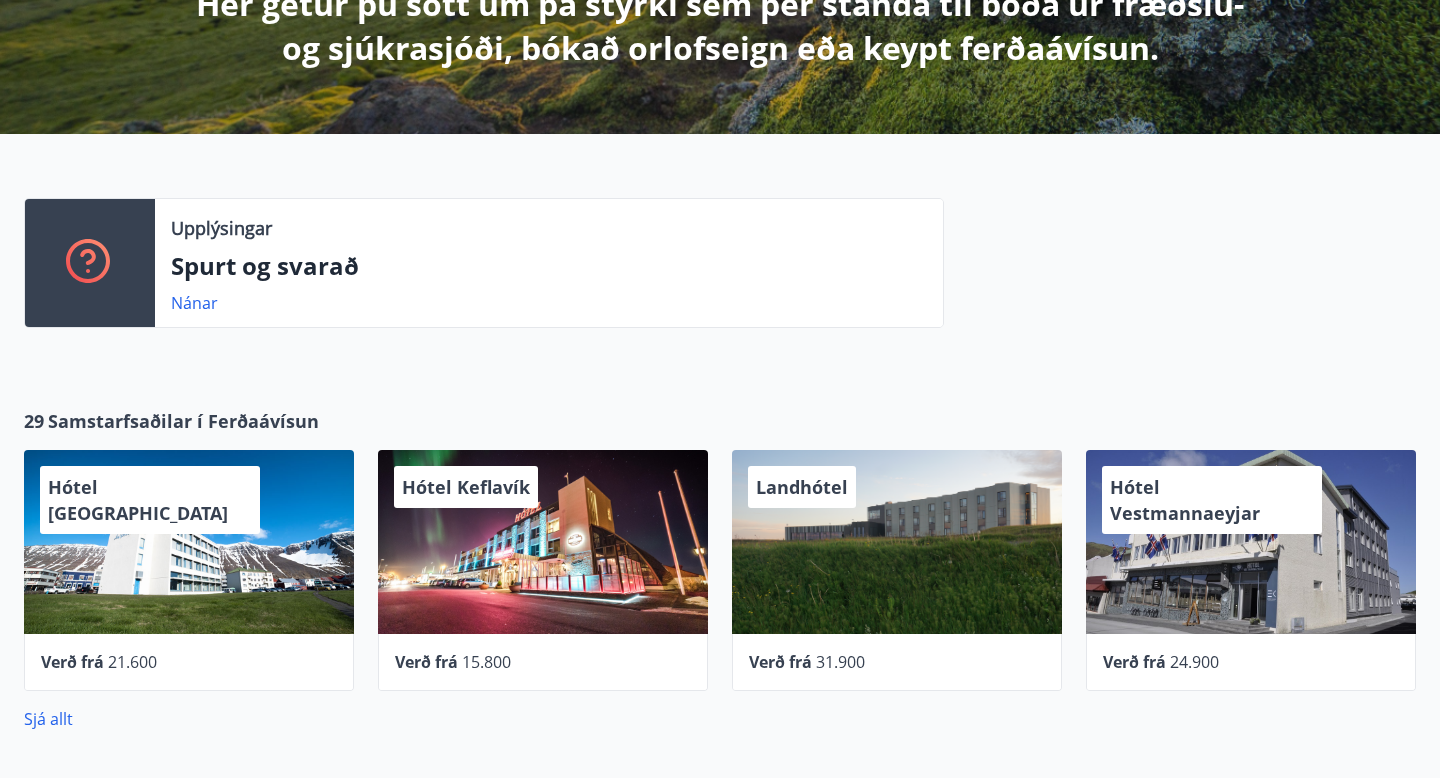 scroll, scrollTop: 458, scrollLeft: 0, axis: vertical 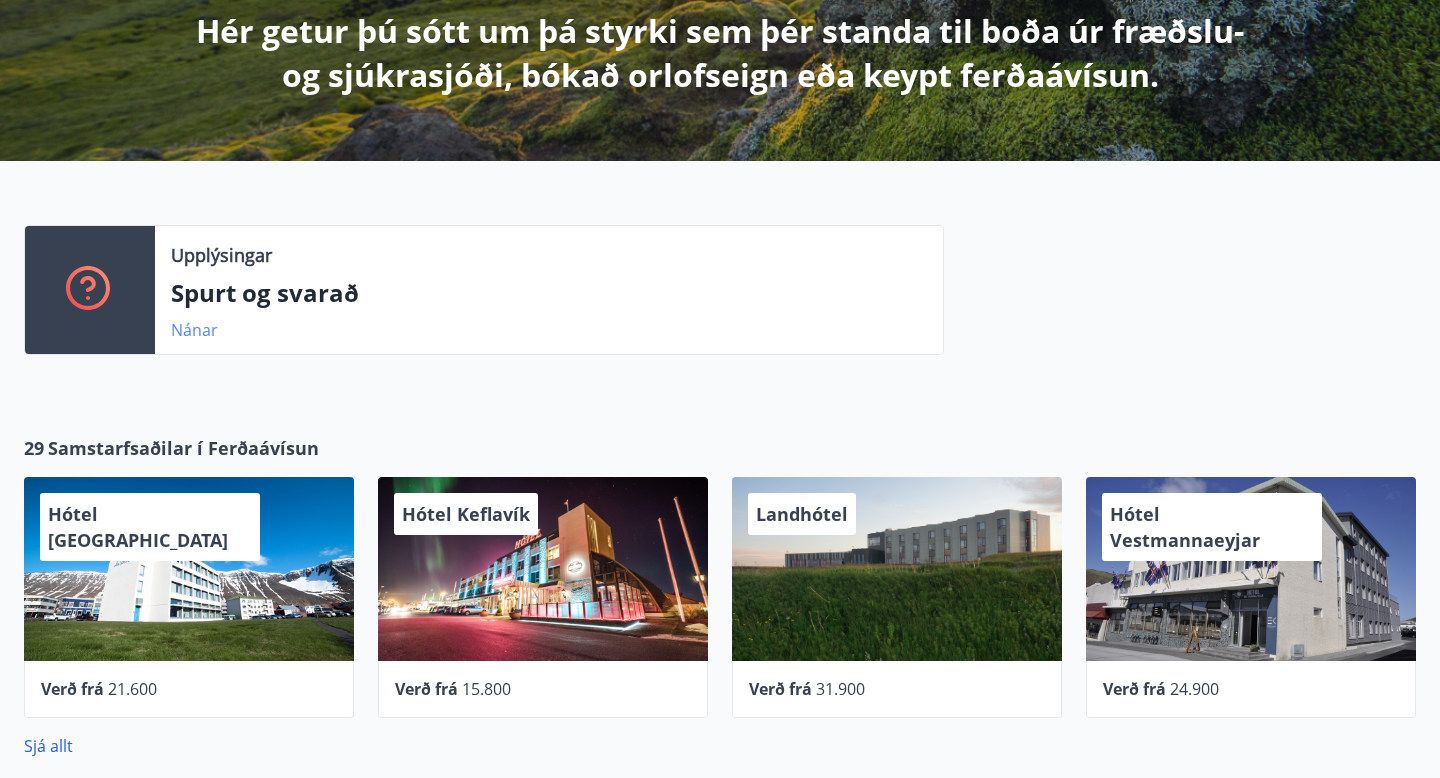 click on "Nánar" at bounding box center (194, 330) 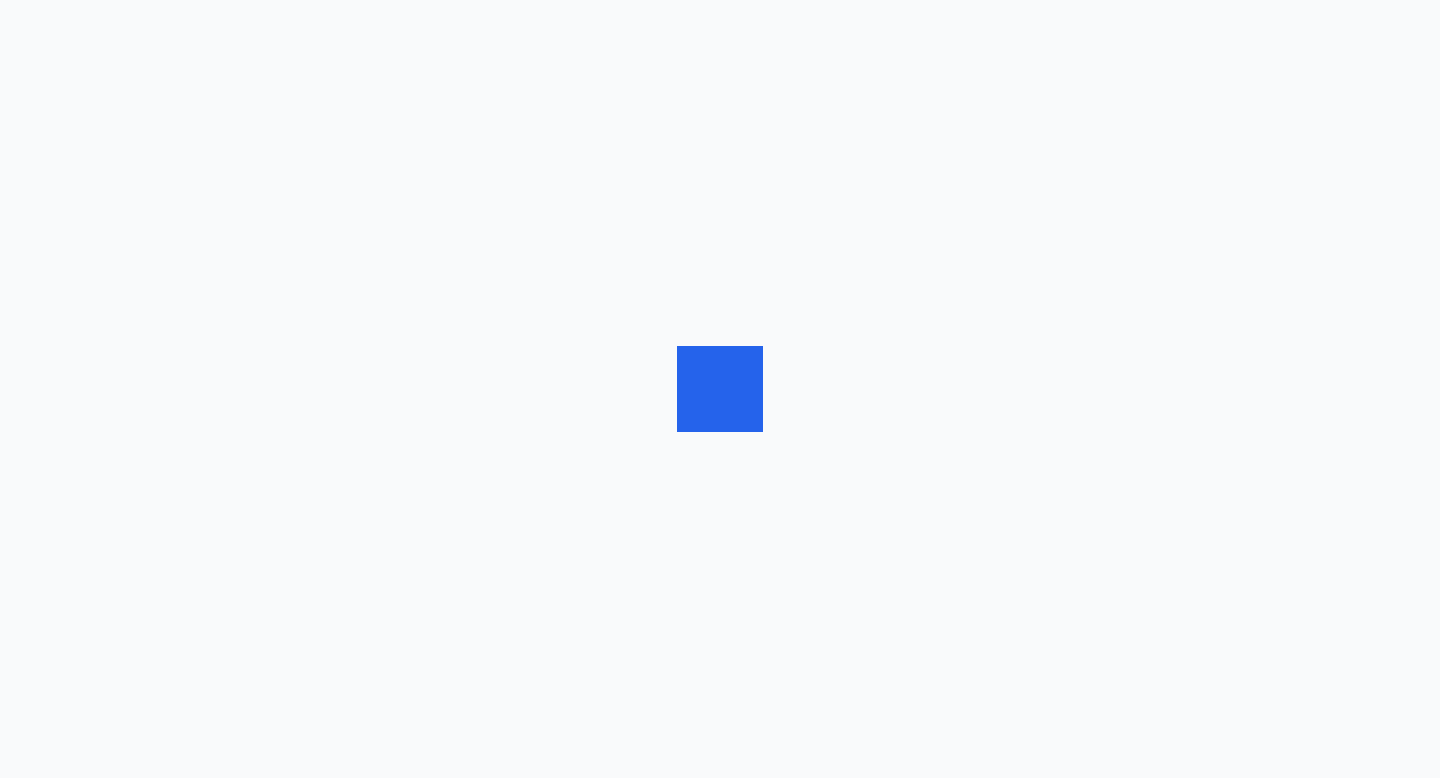 scroll, scrollTop: 0, scrollLeft: 0, axis: both 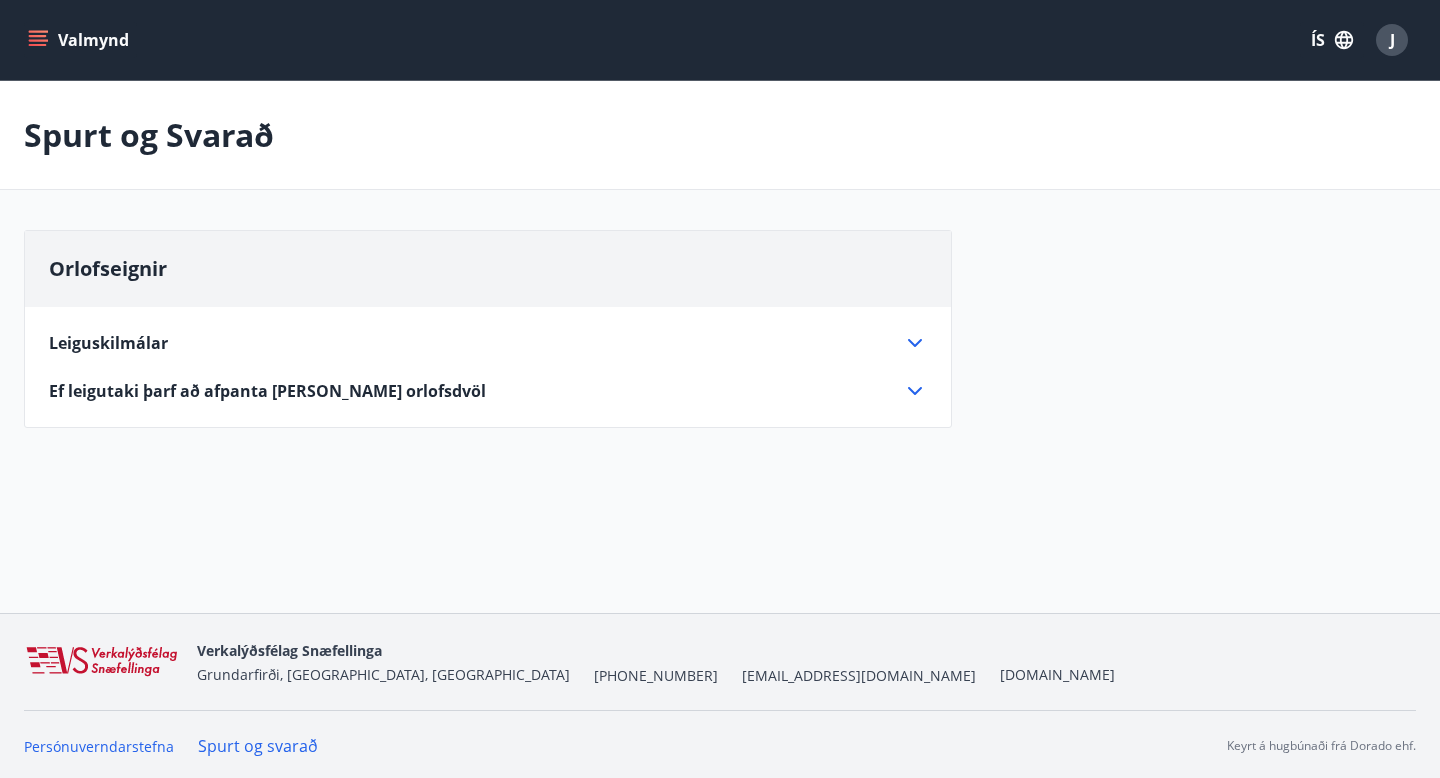 click on "Leiguskilmálar" at bounding box center (476, 343) 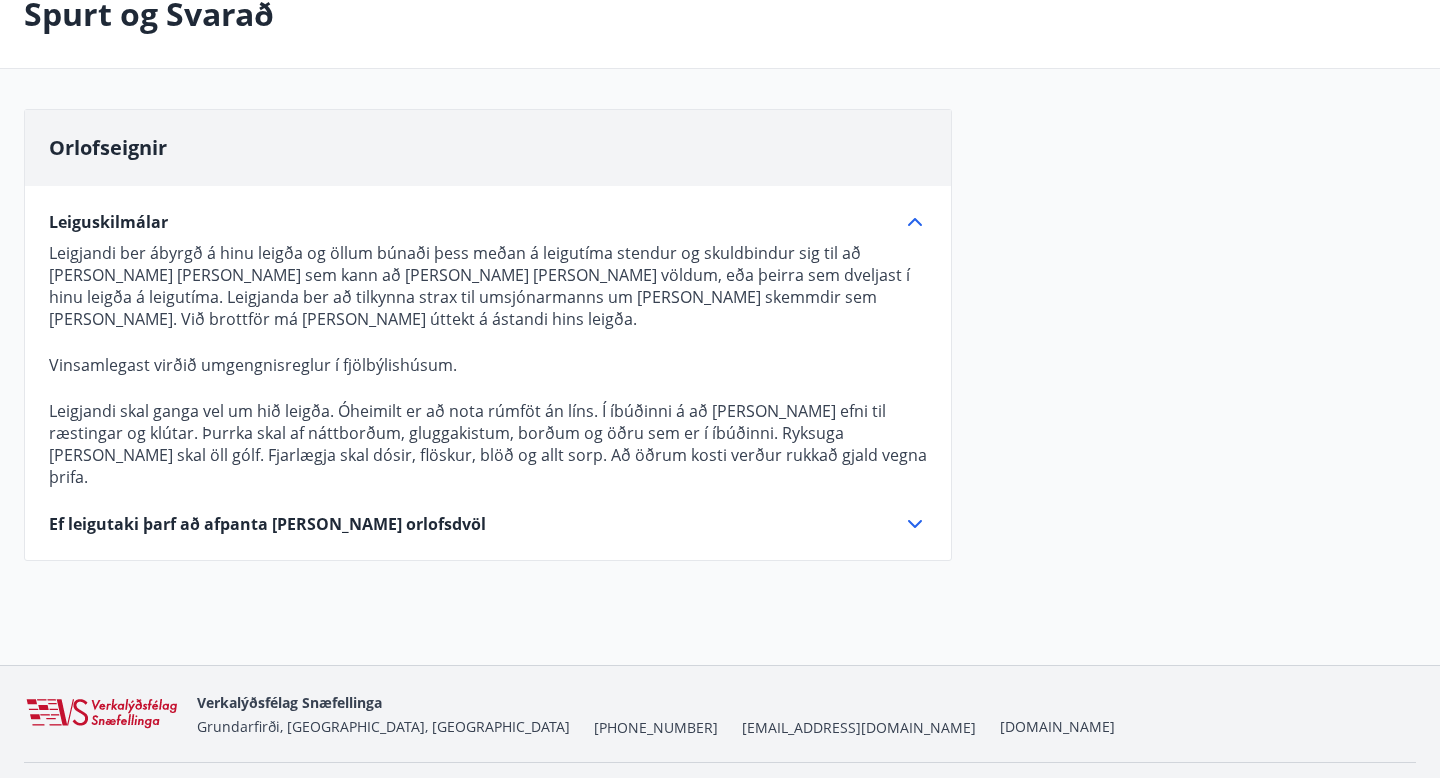 scroll, scrollTop: 132, scrollLeft: 0, axis: vertical 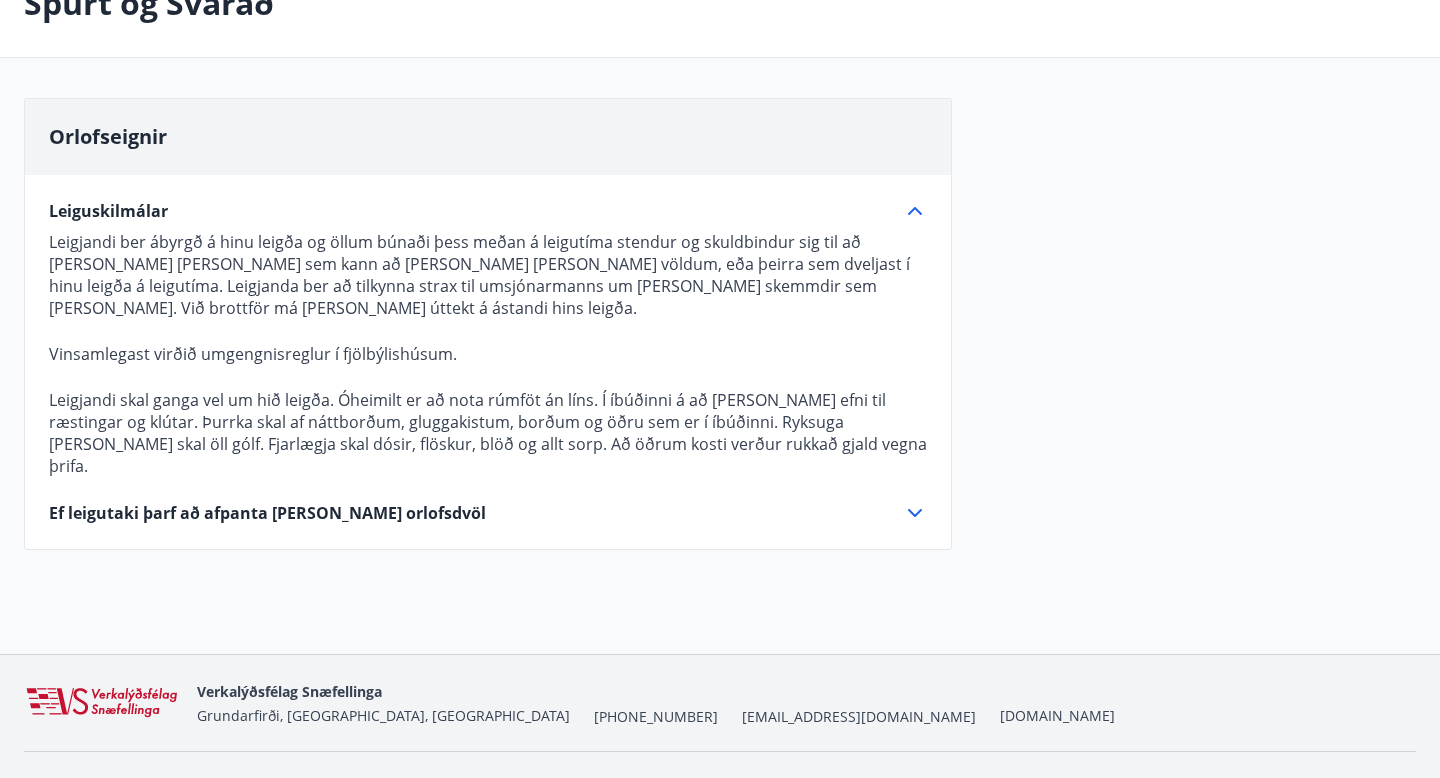 click on "Ef leigutaki þarf að afpanta eða breyta orlofsdvöl" at bounding box center [267, 513] 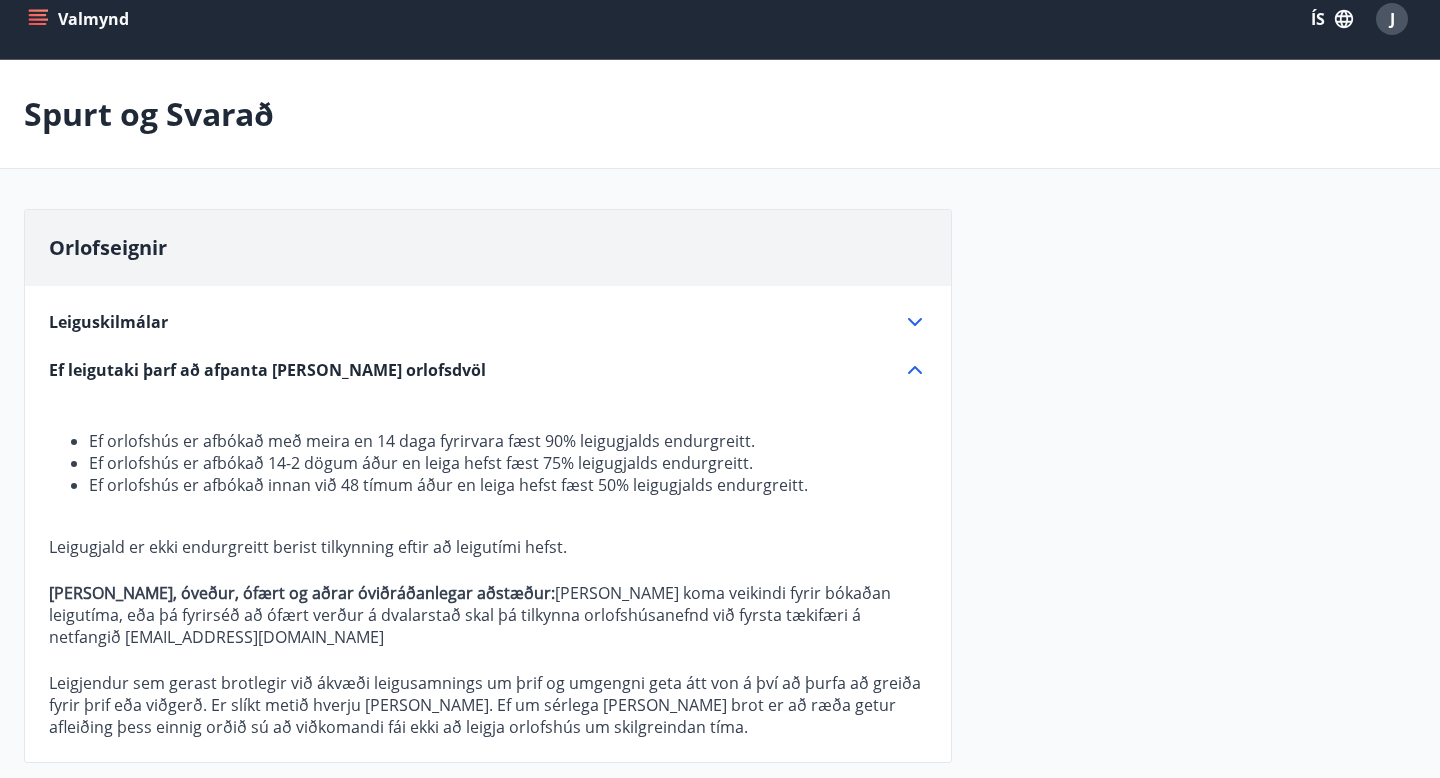 scroll, scrollTop: 0, scrollLeft: 0, axis: both 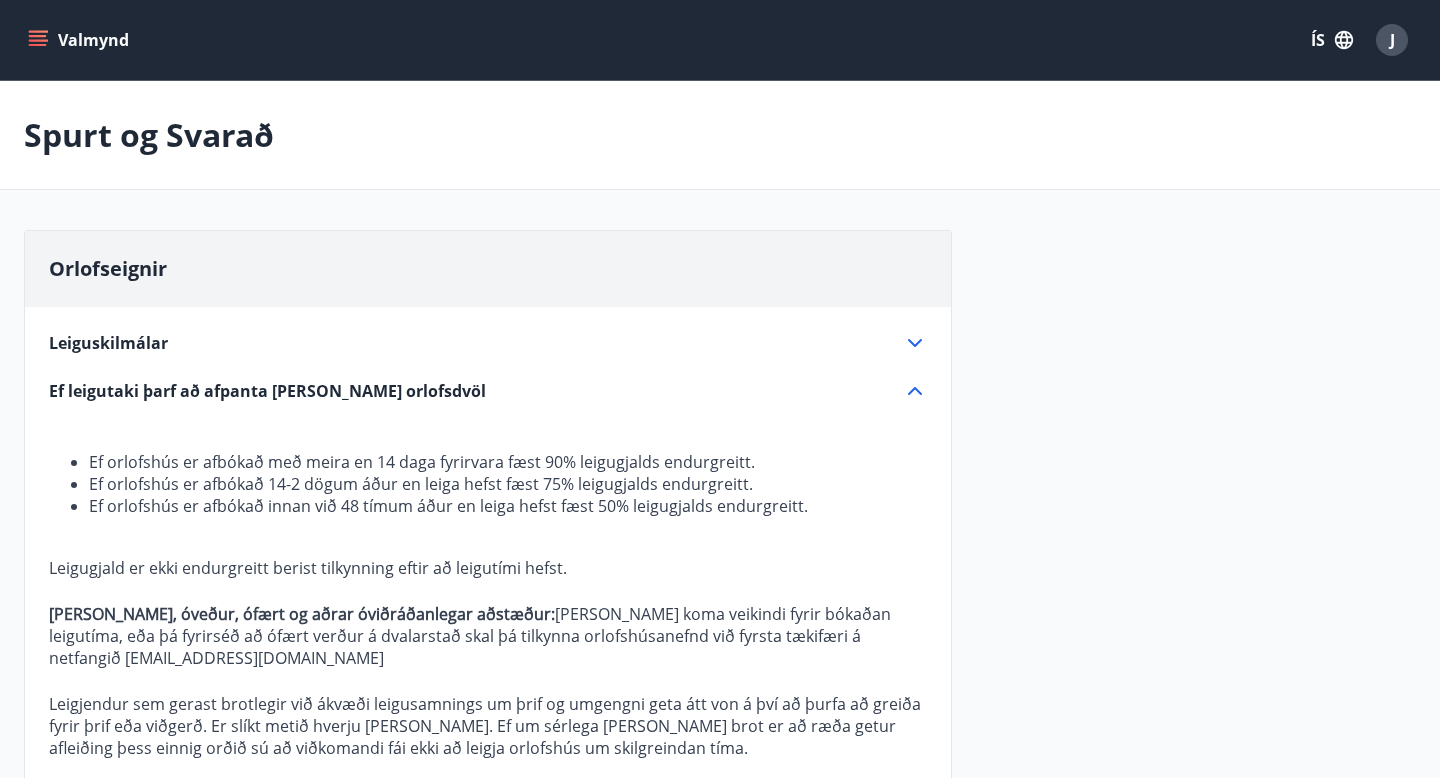 click on "Valmynd" at bounding box center (80, 40) 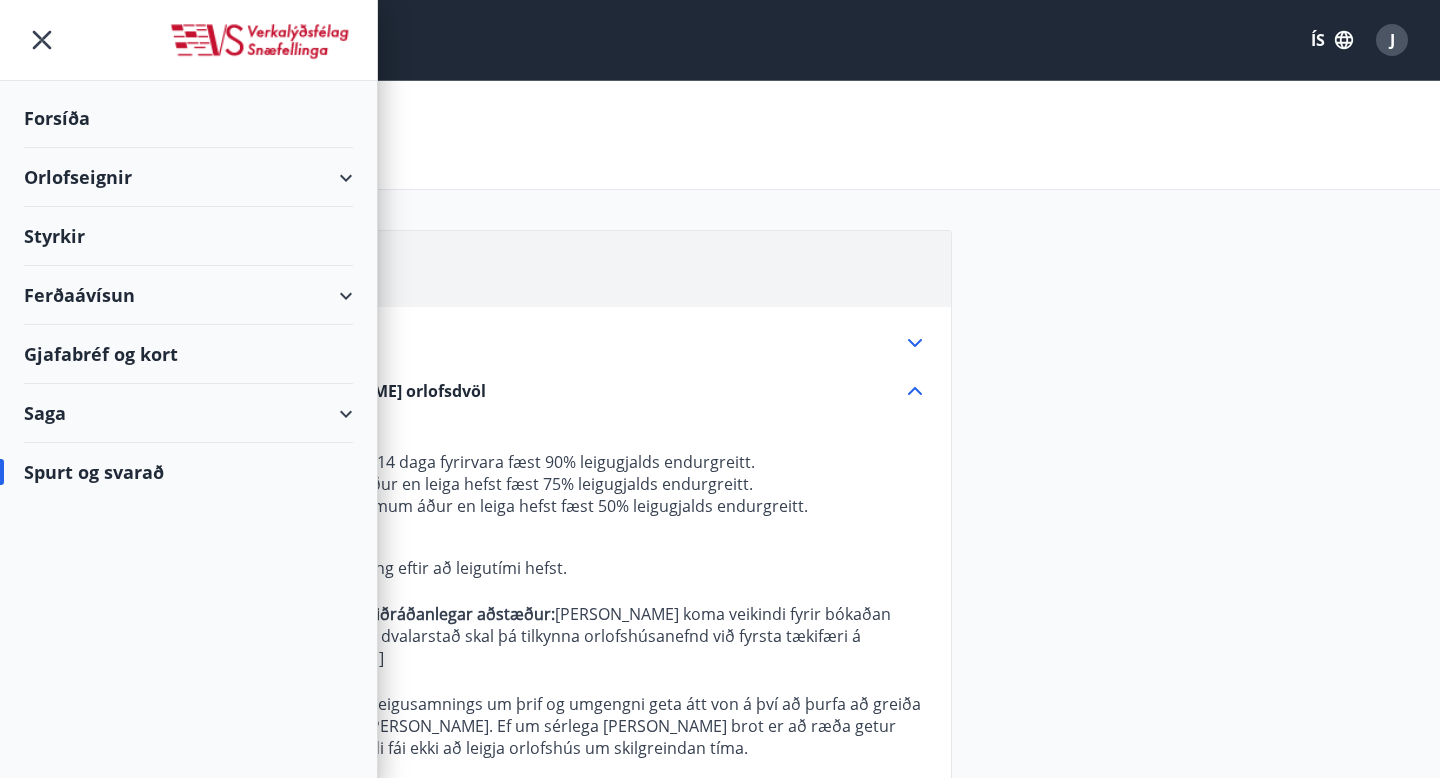 click on "Forsíða" at bounding box center [188, 118] 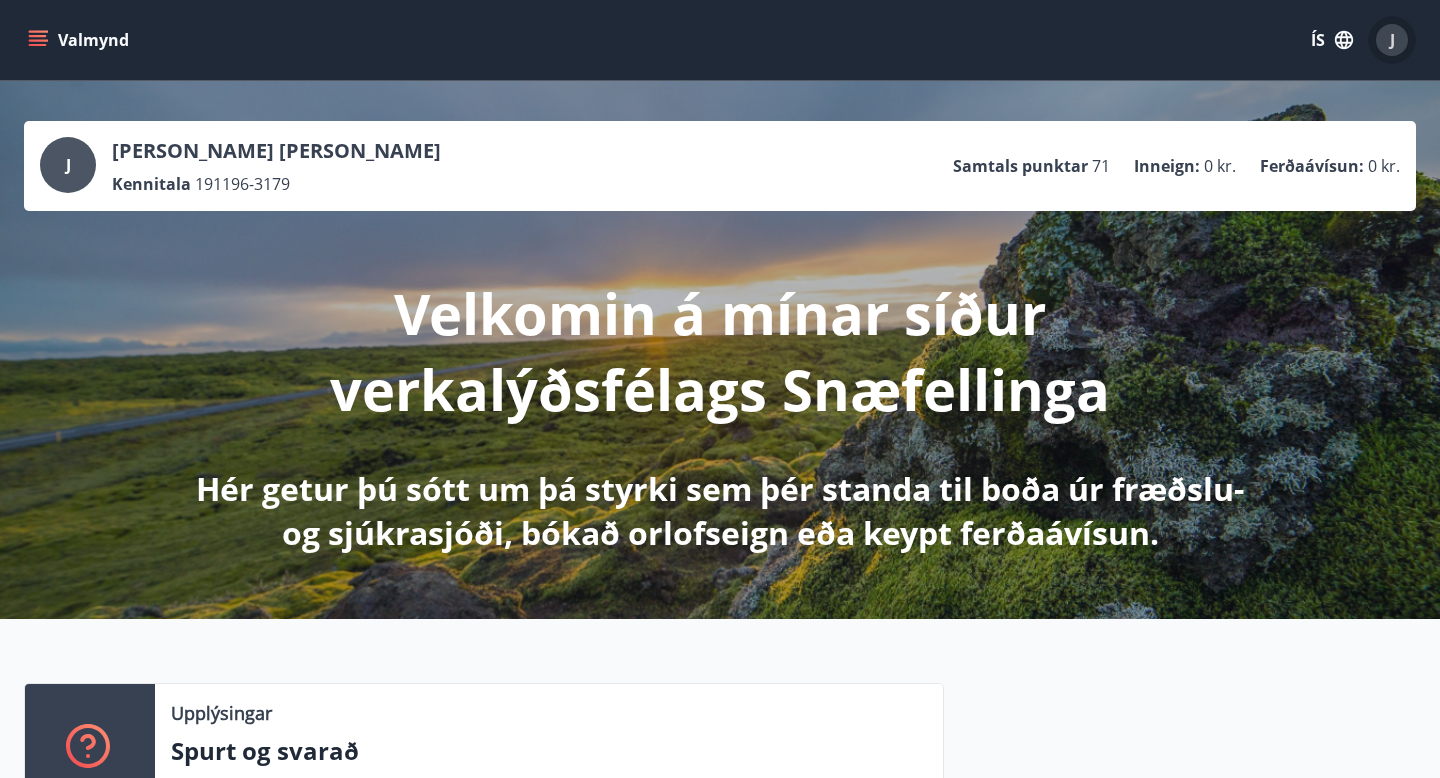 click on "J" at bounding box center (1392, 40) 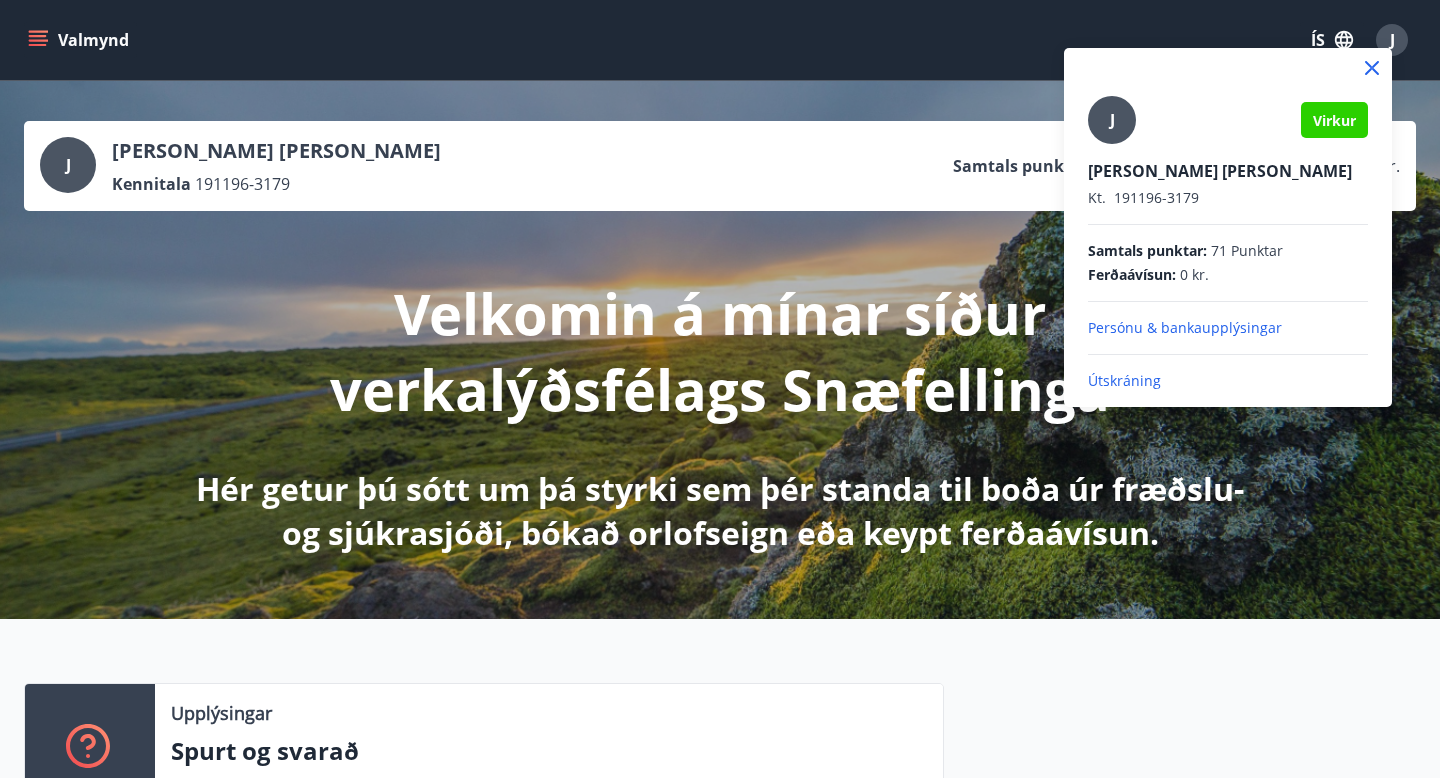 click at bounding box center [720, 389] 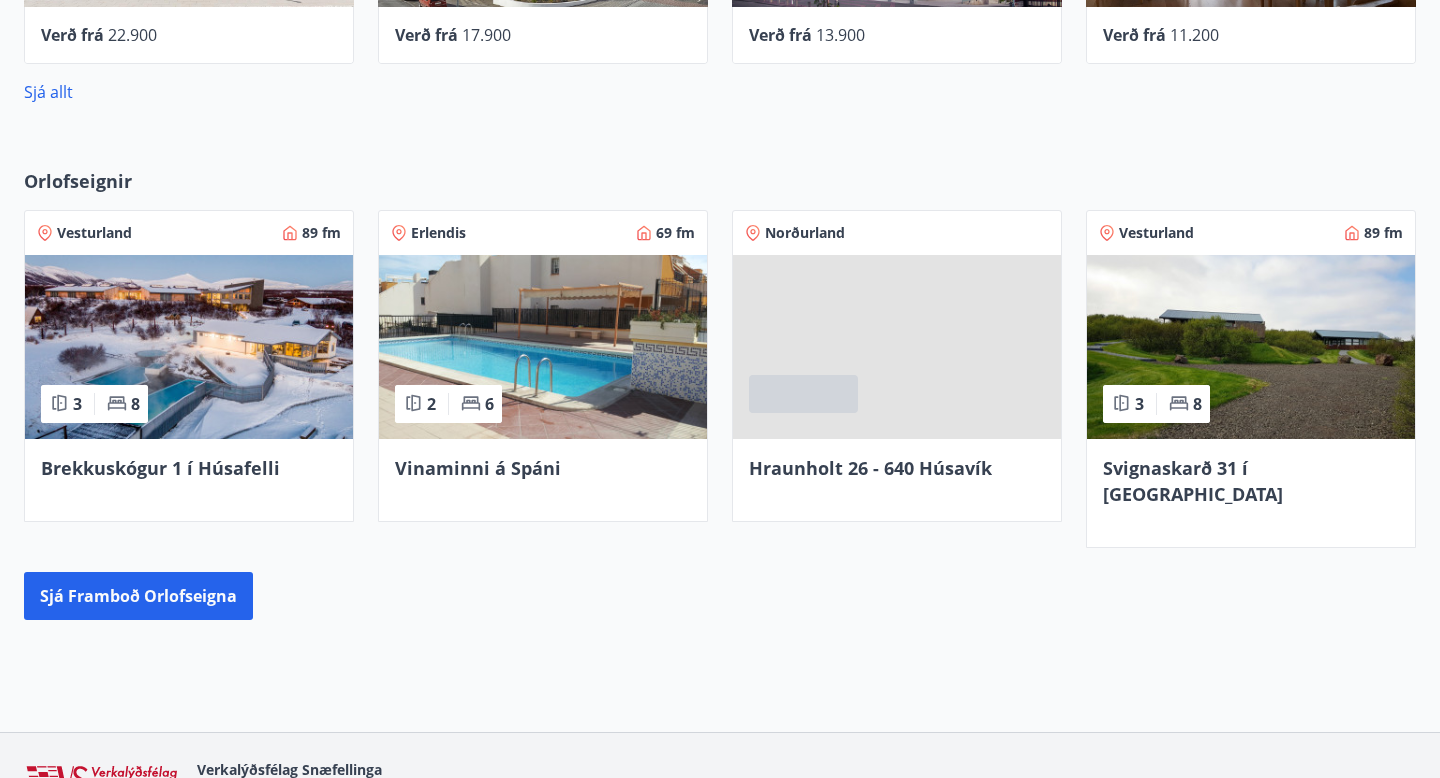 scroll, scrollTop: 1106, scrollLeft: 0, axis: vertical 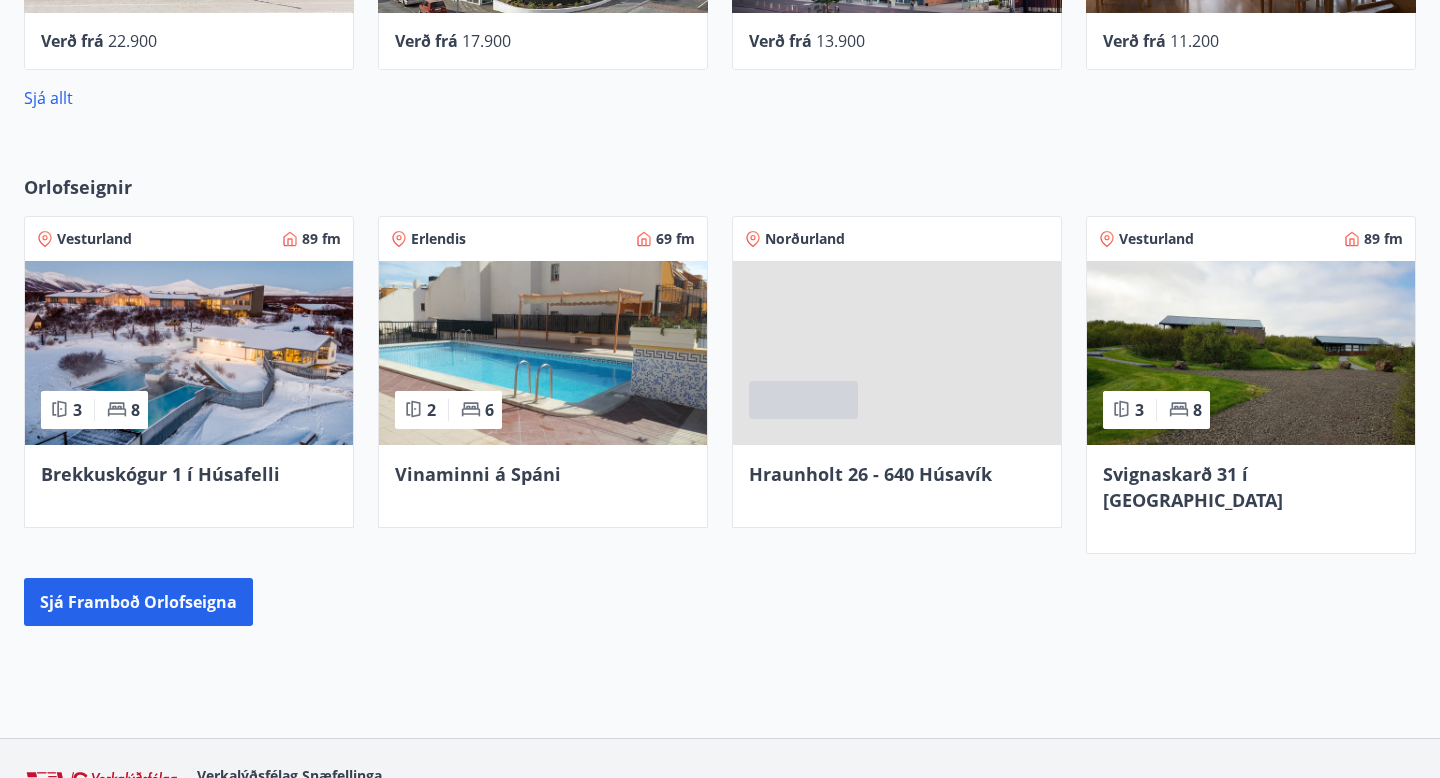 click at bounding box center (543, 353) 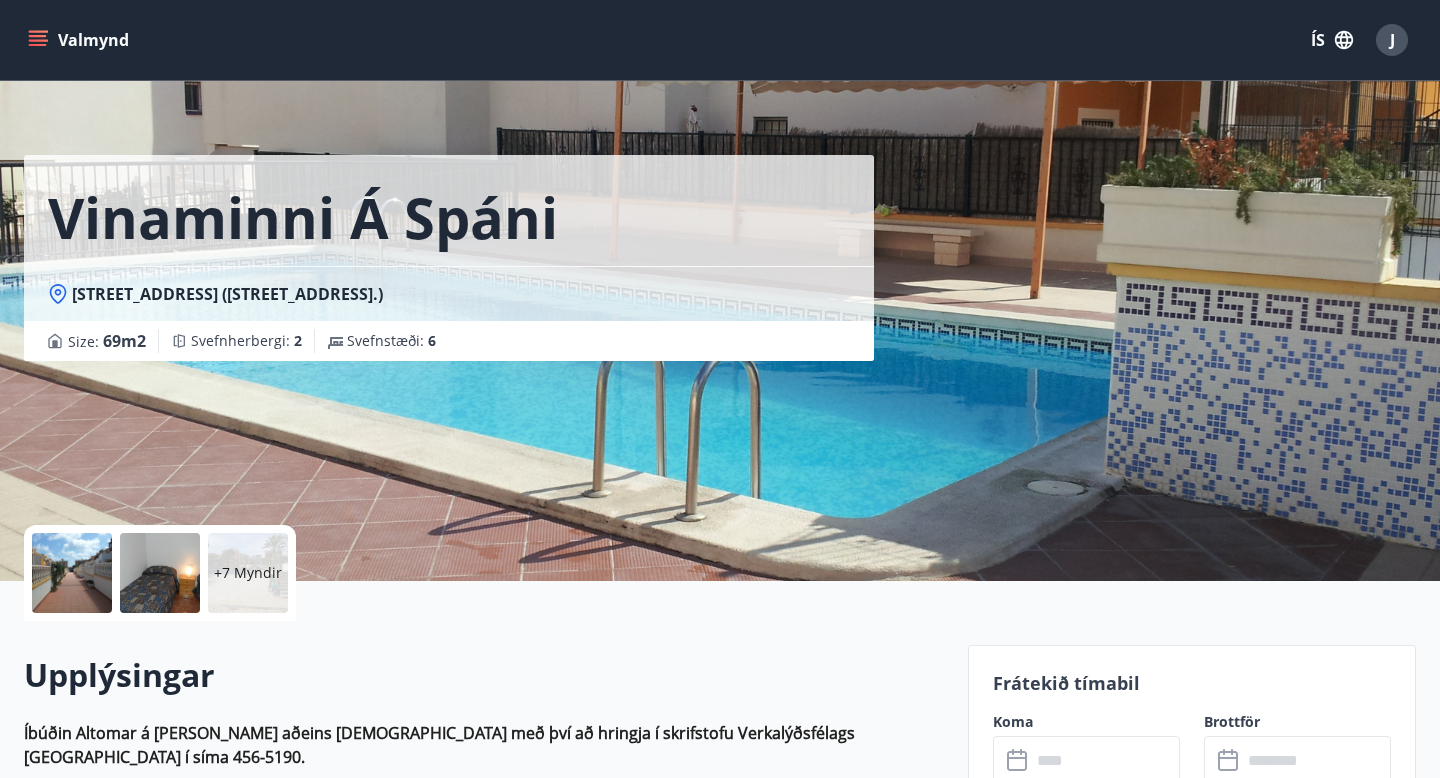 scroll, scrollTop: 0, scrollLeft: 0, axis: both 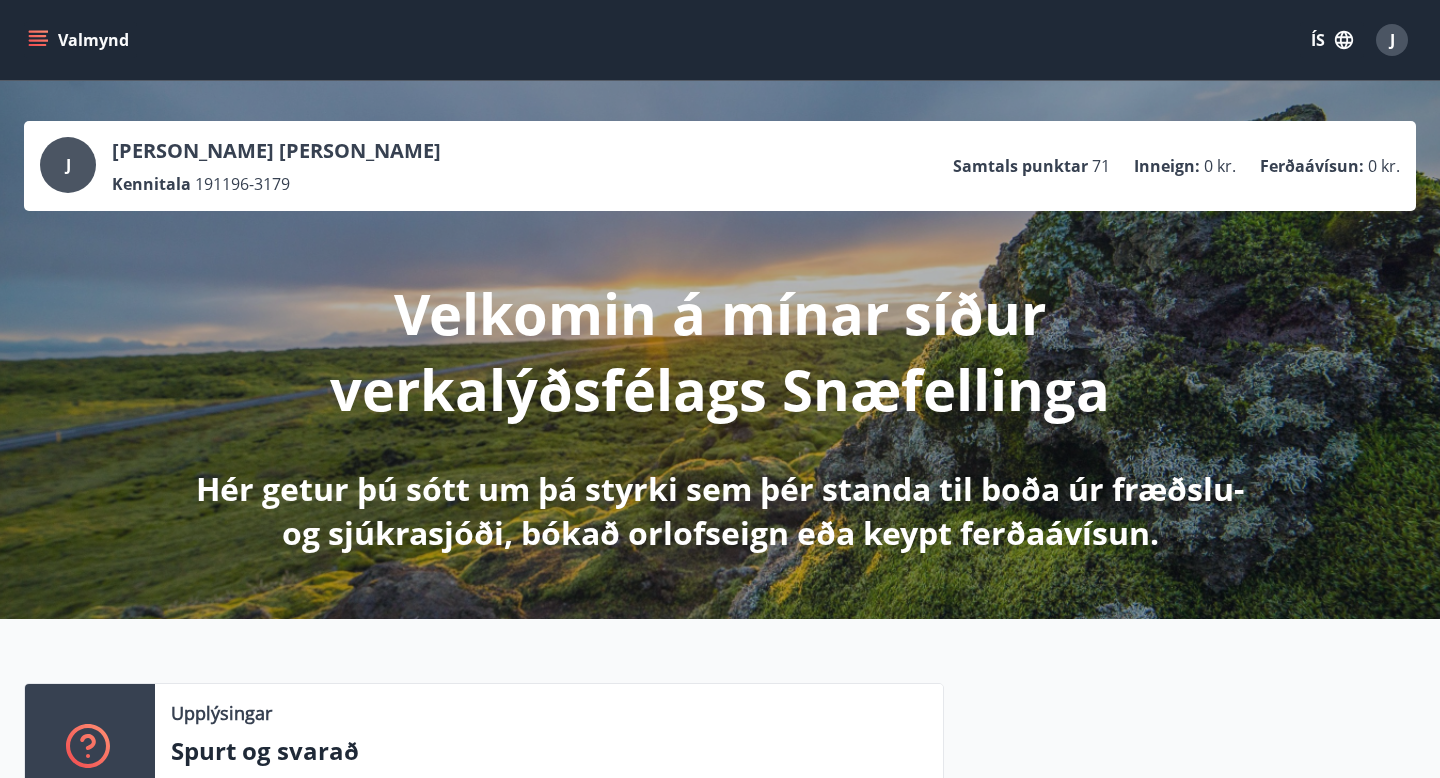 click on "Valmynd" at bounding box center [80, 40] 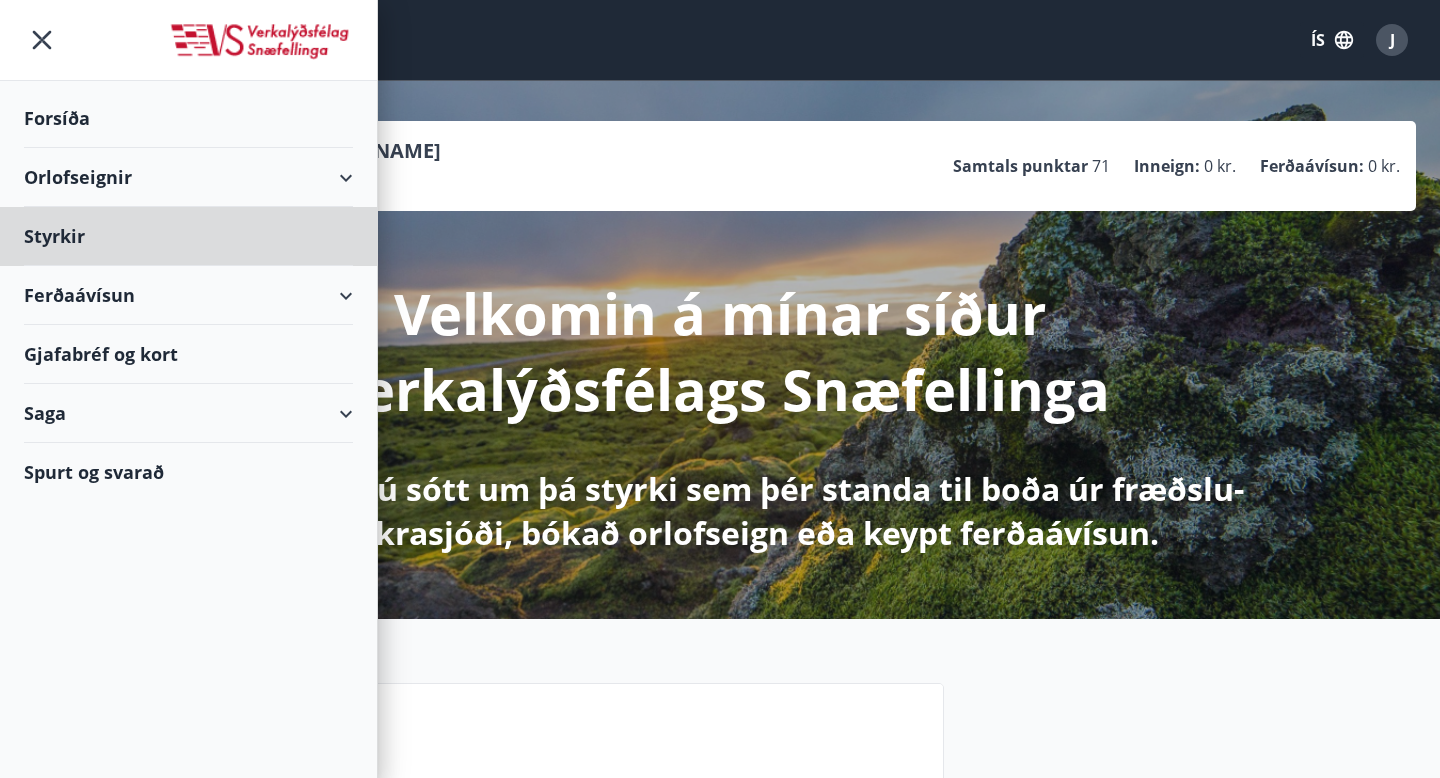 click on "Forsíða" at bounding box center (188, 118) 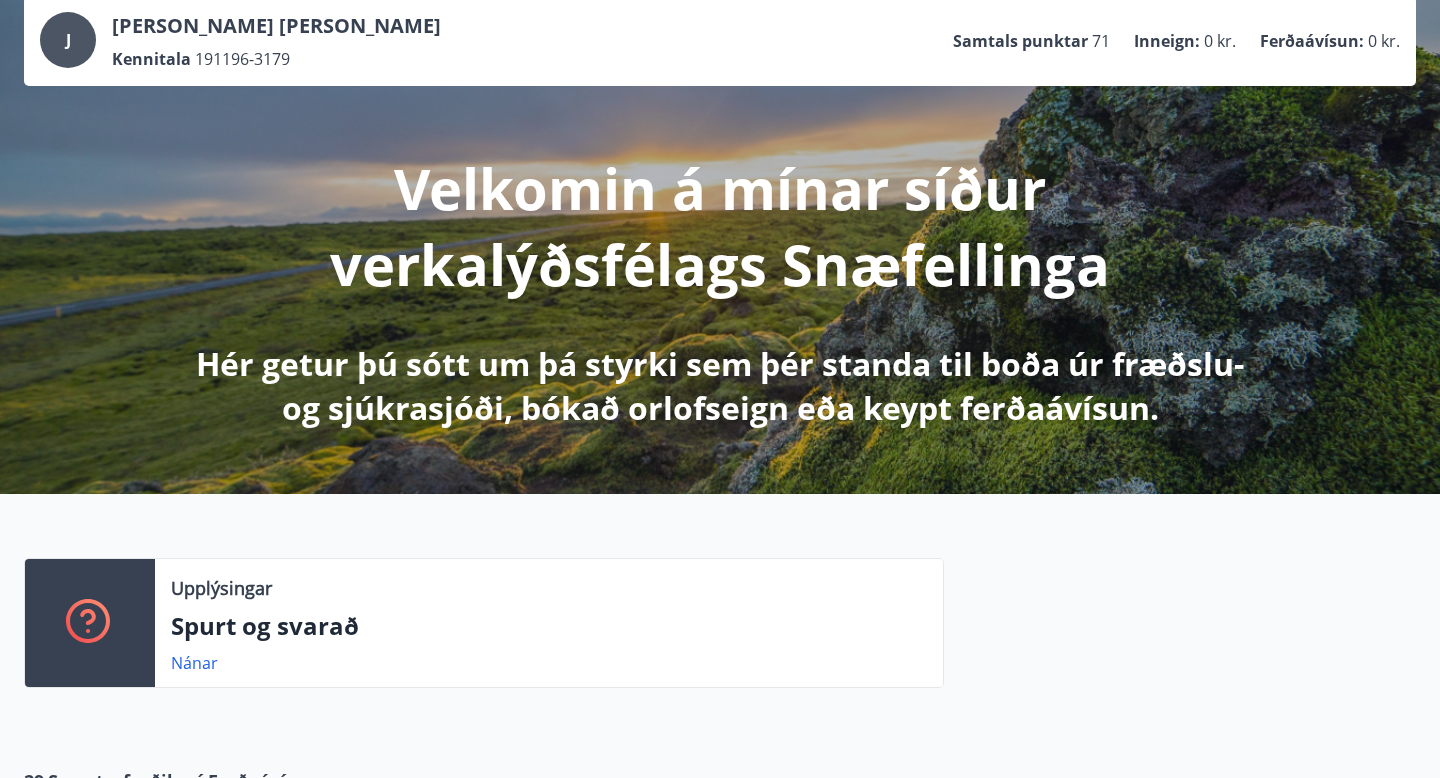 scroll, scrollTop: 0, scrollLeft: 0, axis: both 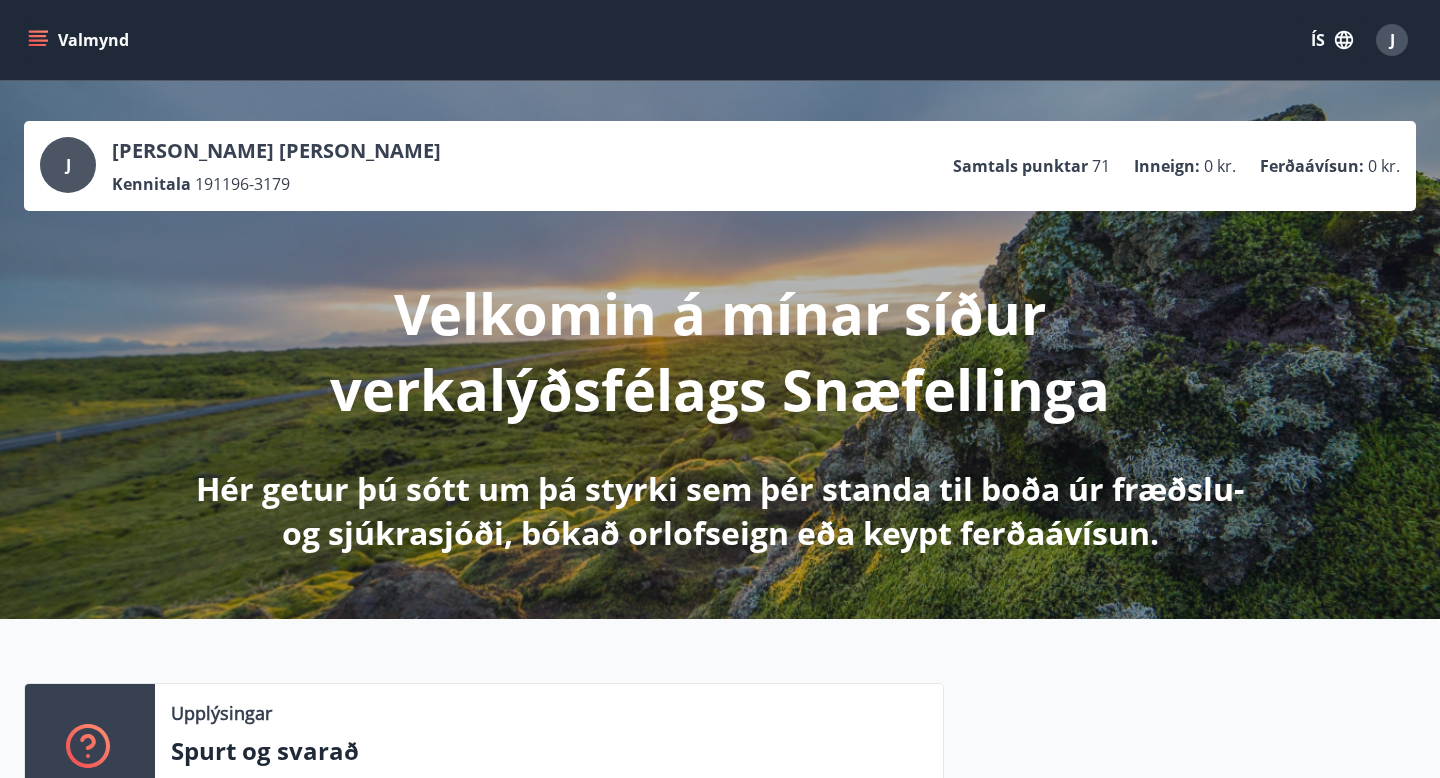 click on "Valmynd" at bounding box center (80, 40) 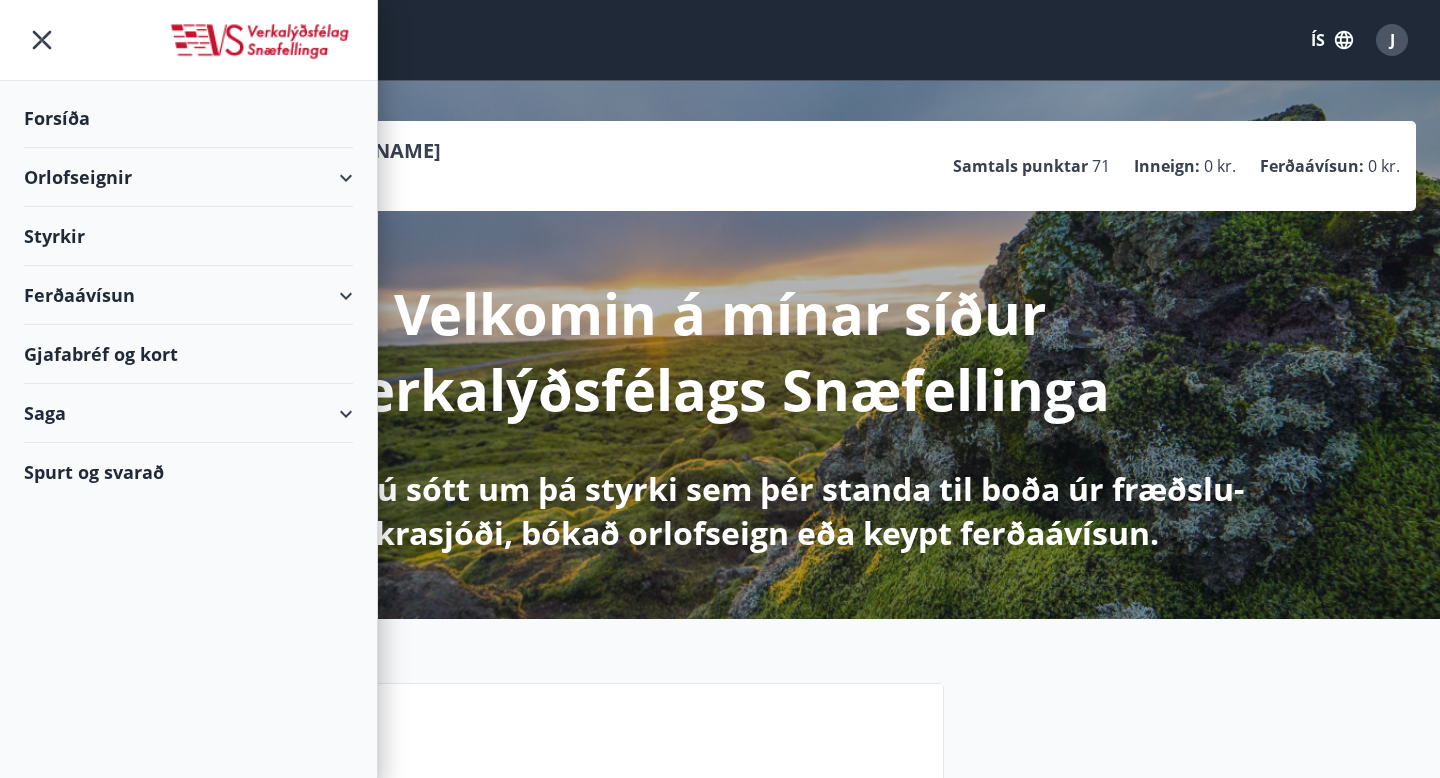click on "Forsíða" at bounding box center (188, 118) 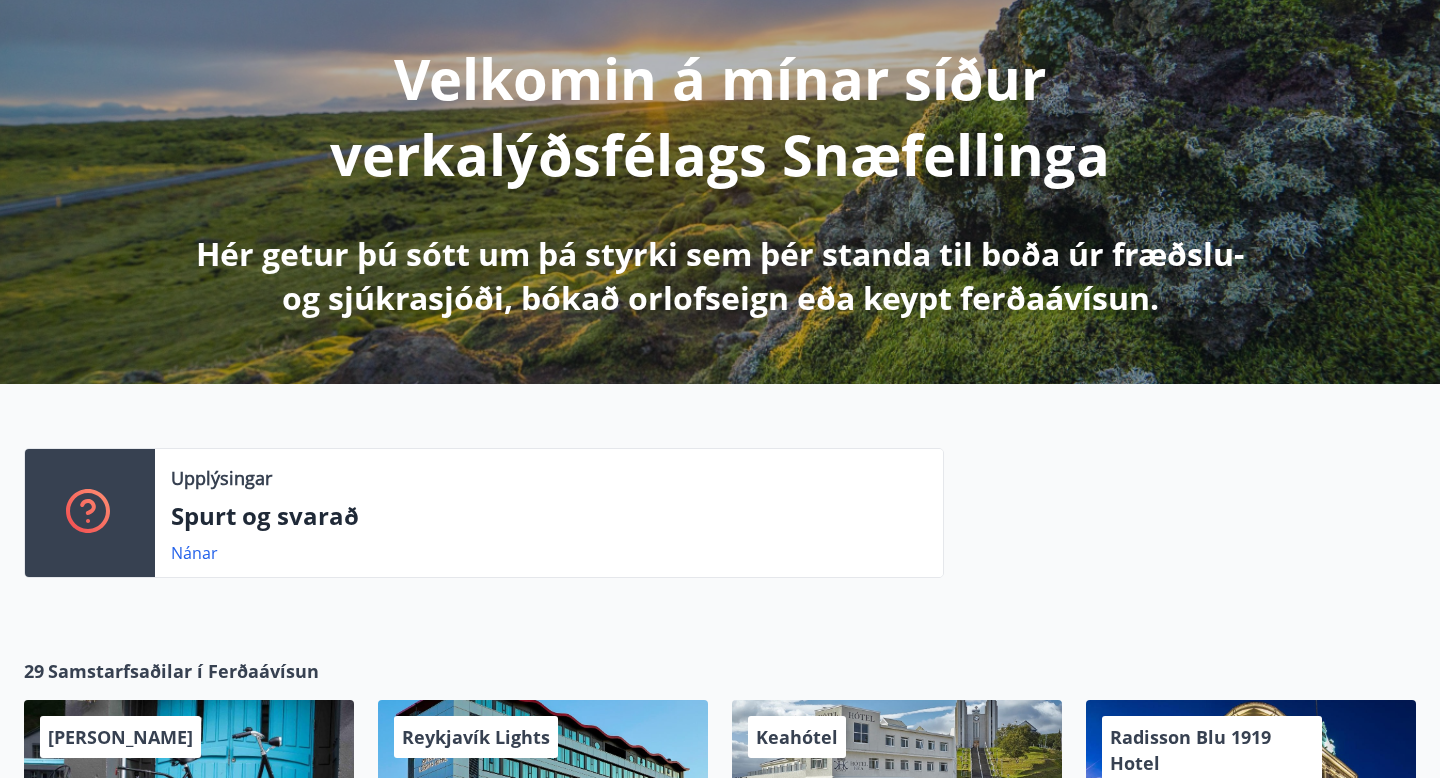 scroll, scrollTop: 0, scrollLeft: 0, axis: both 